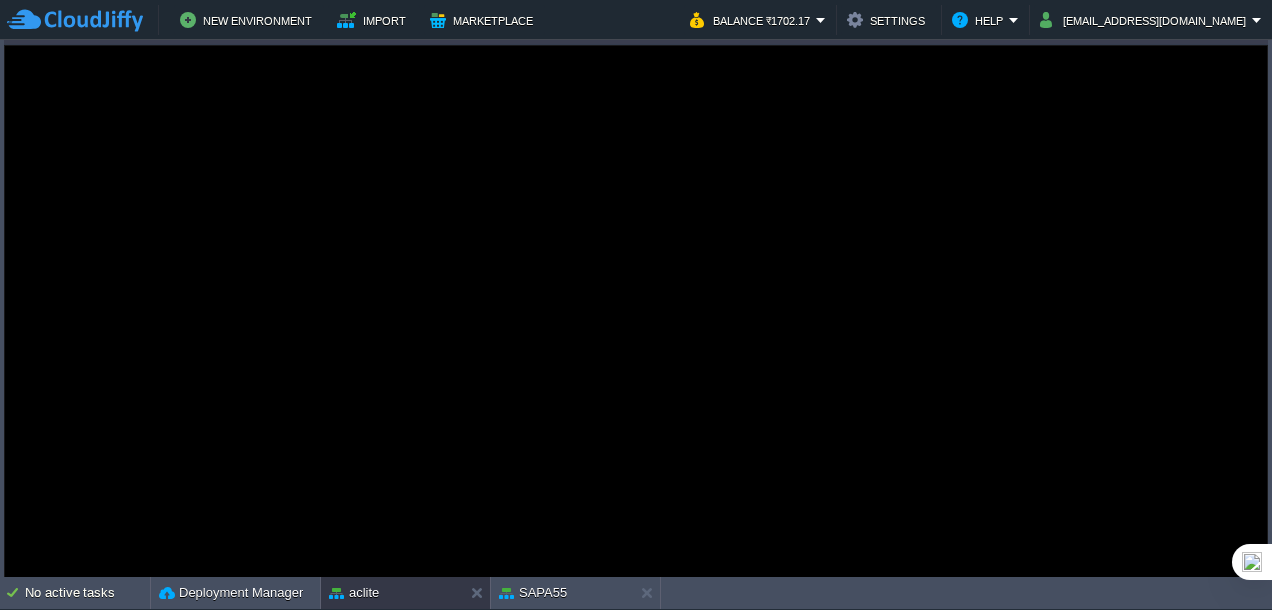 scroll, scrollTop: 0, scrollLeft: 0, axis: both 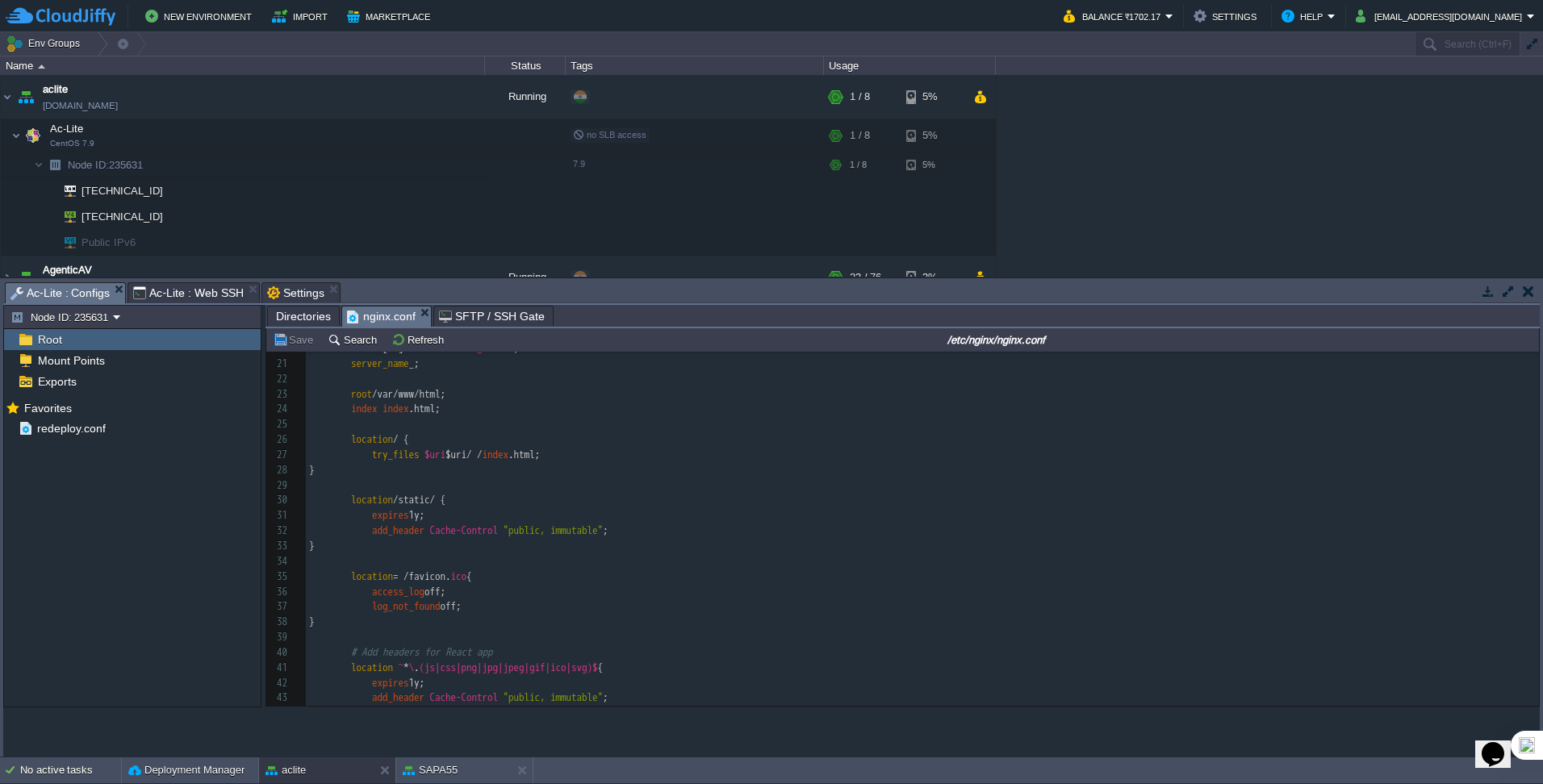 click on "Ac-Lite : Configs" at bounding box center [60, 293] 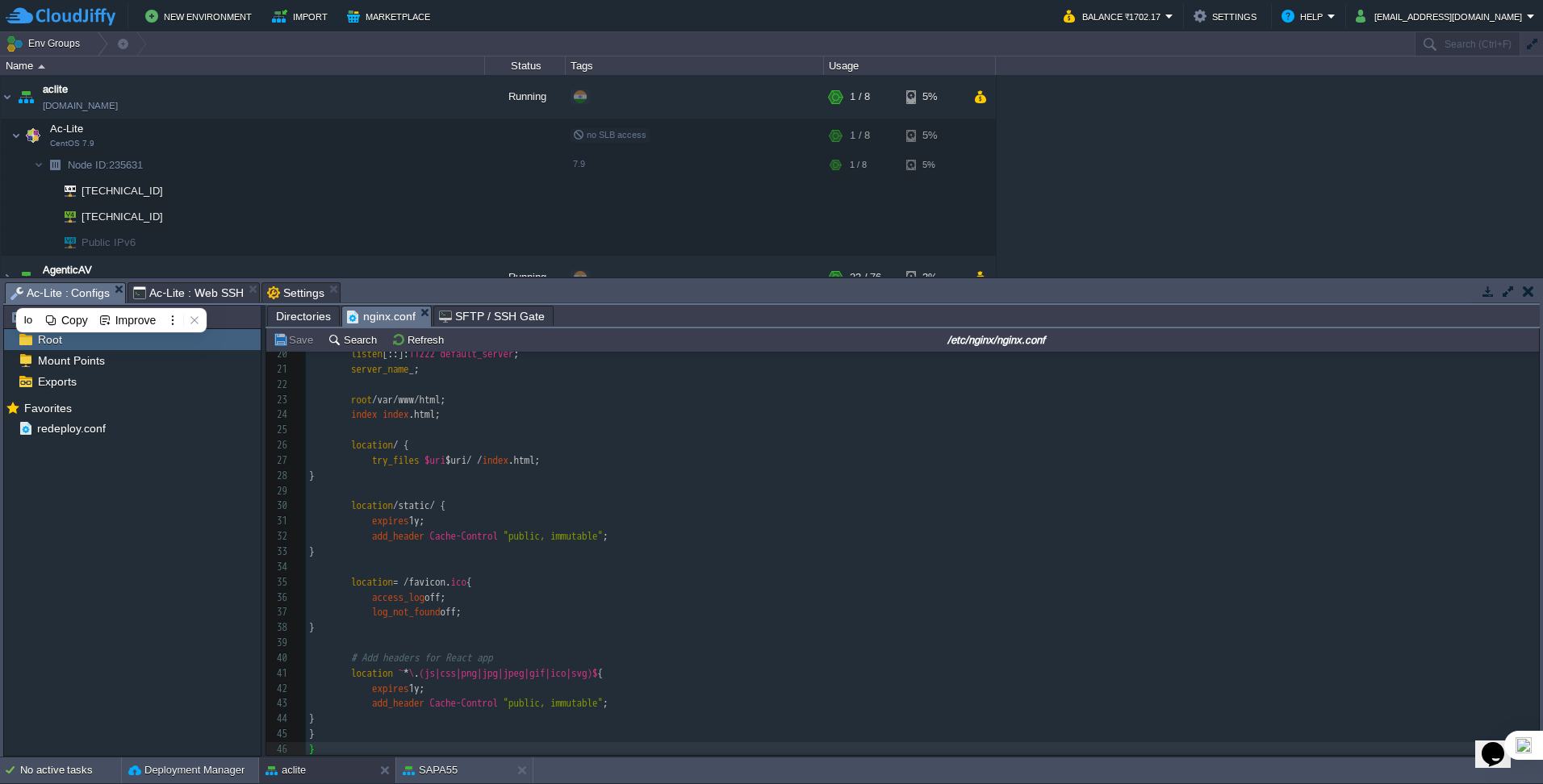 click on "Directories" at bounding box center [303, 316] 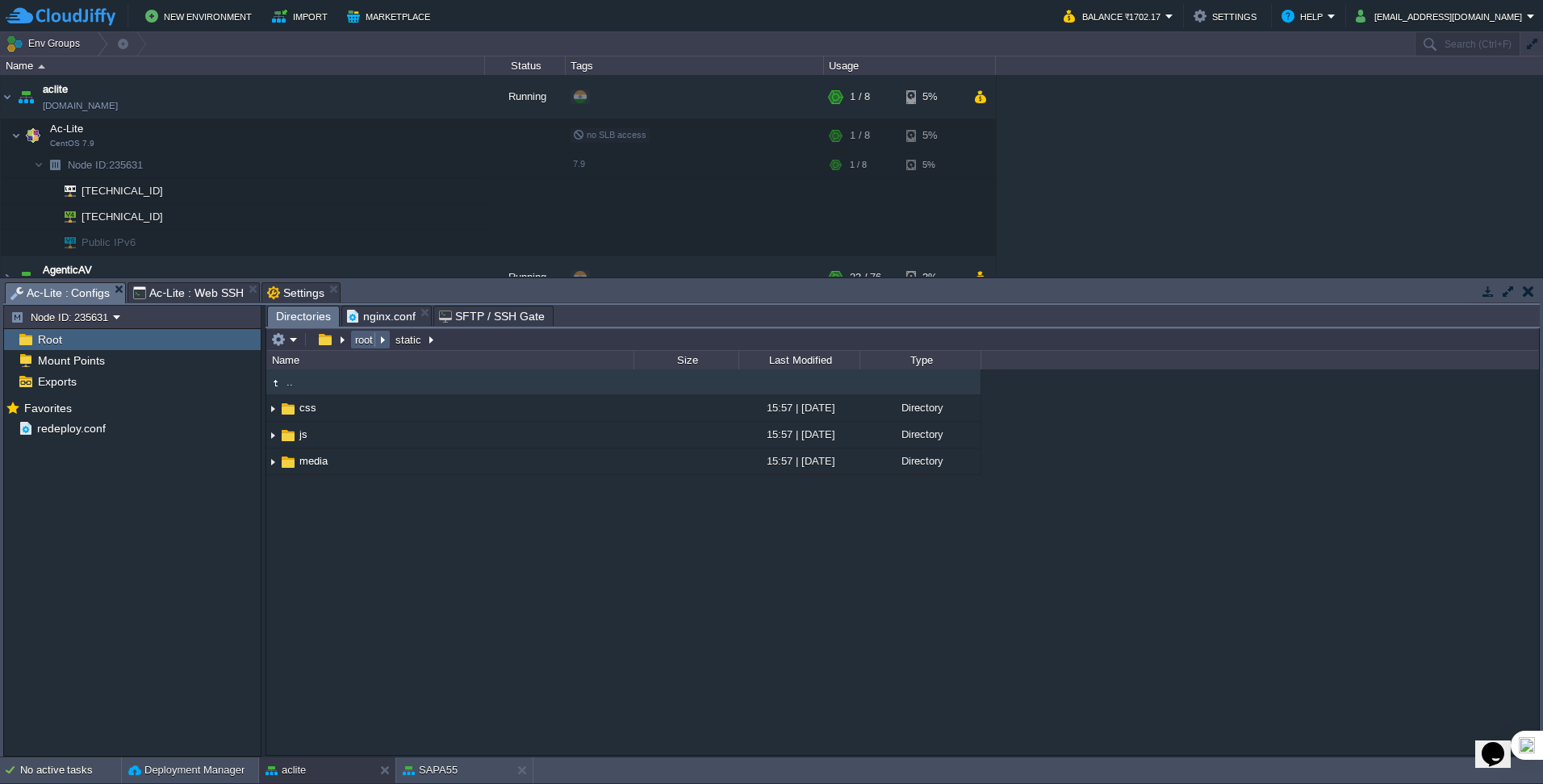 click on "root" at bounding box center (370, 340) 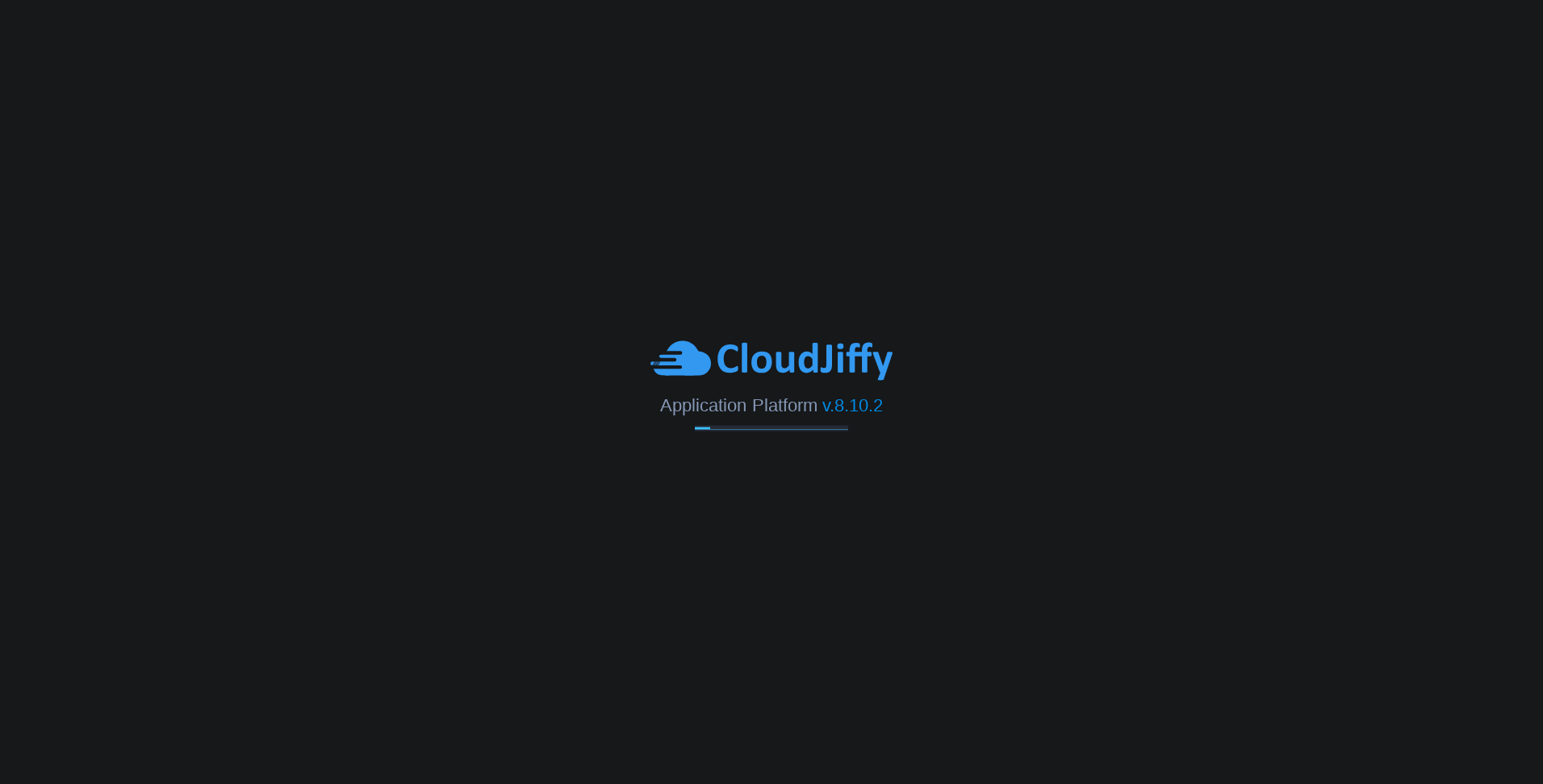 scroll, scrollTop: 0, scrollLeft: 0, axis: both 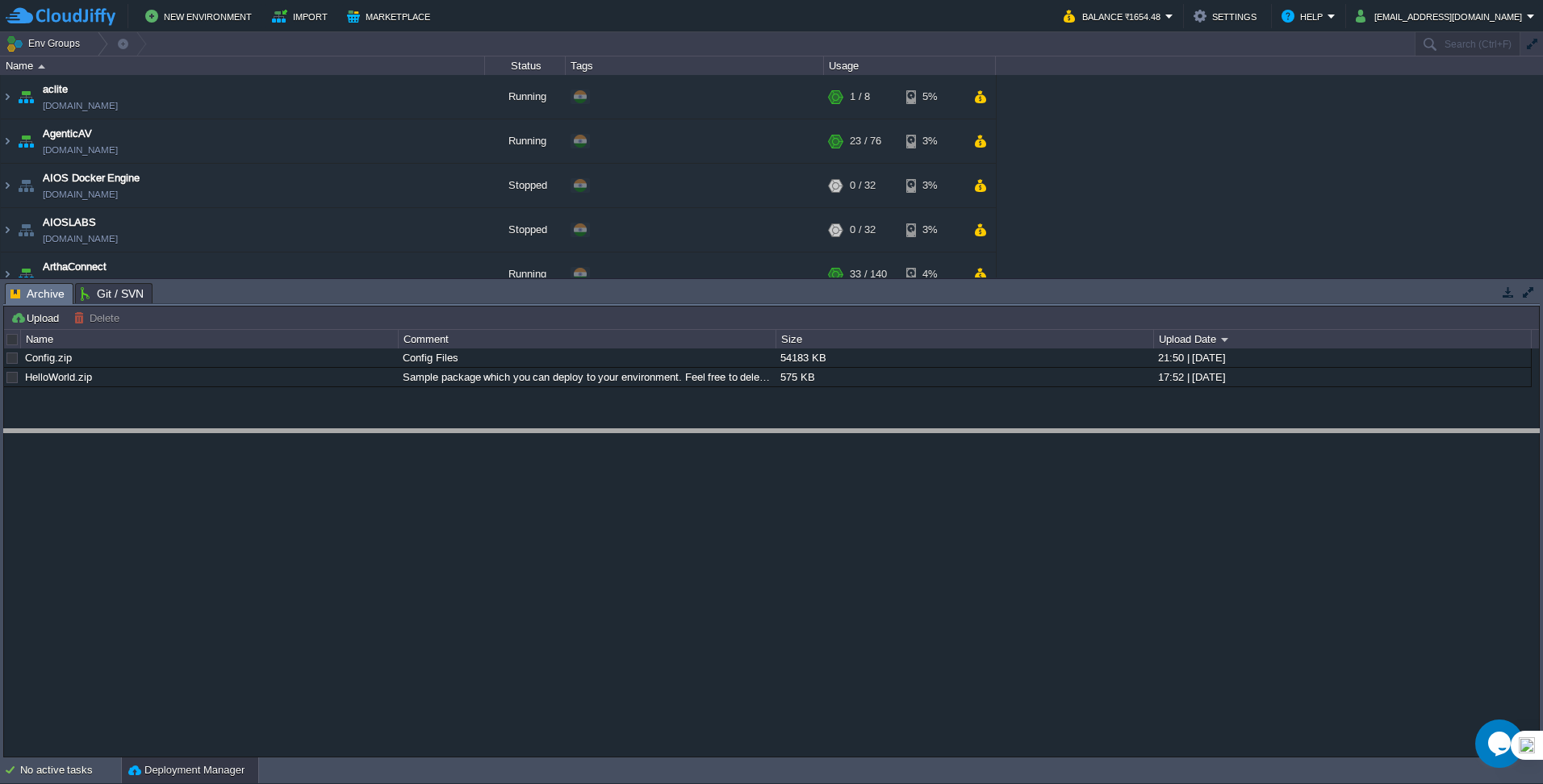 drag, startPoint x: 411, startPoint y: 287, endPoint x: 411, endPoint y: 436, distance: 149 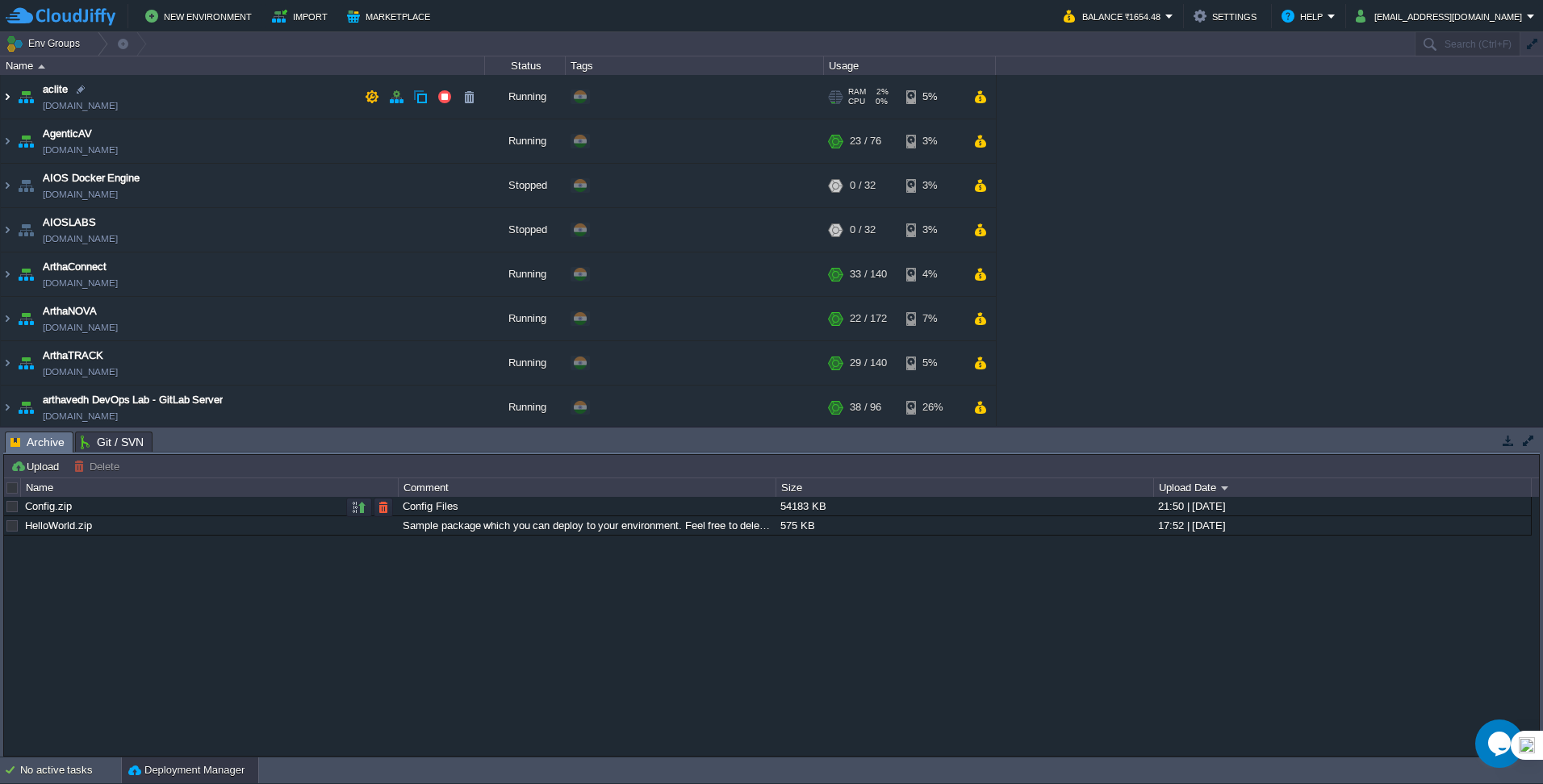 click at bounding box center [7, 97] 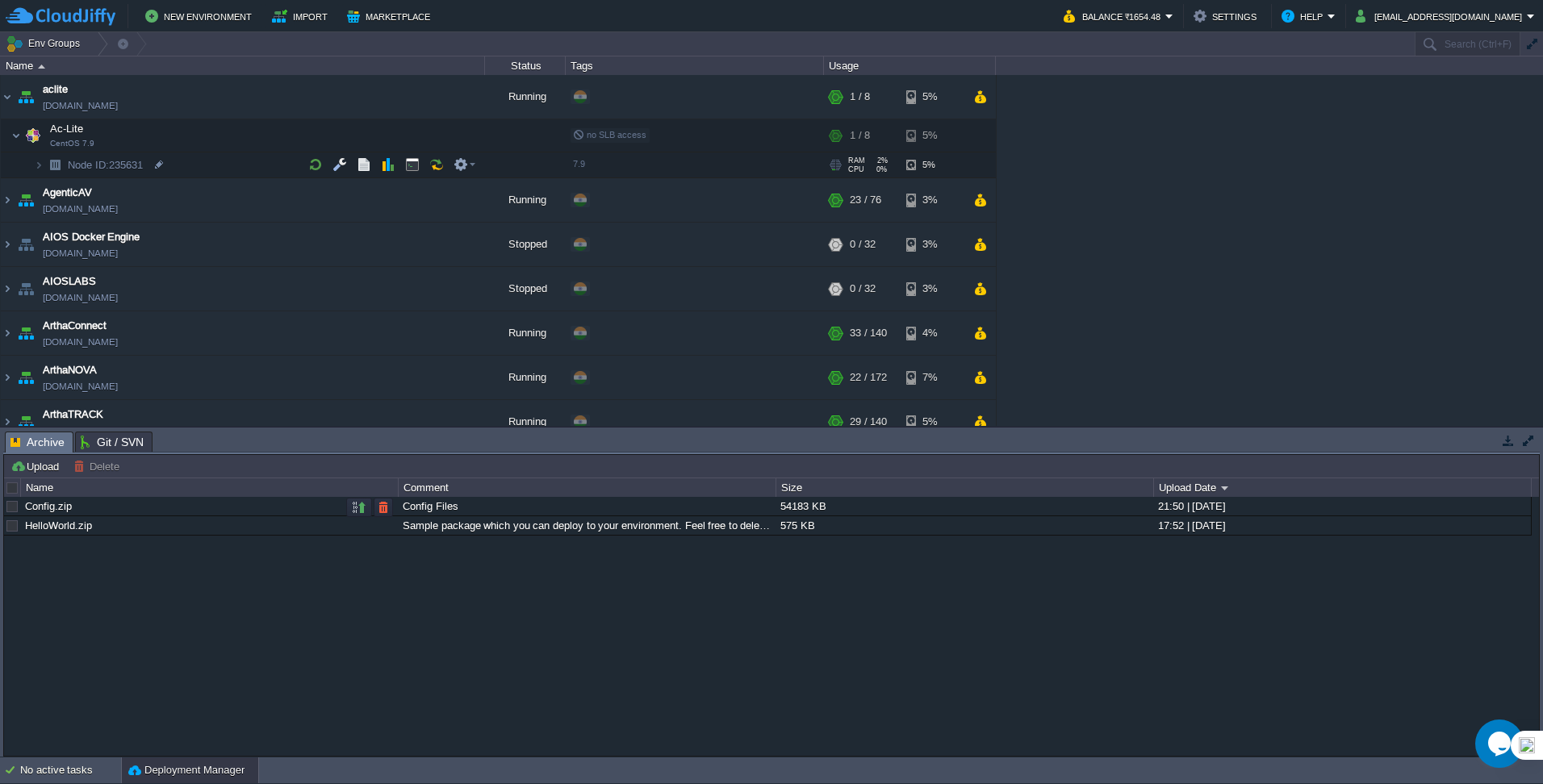 click at bounding box center [55, 165] 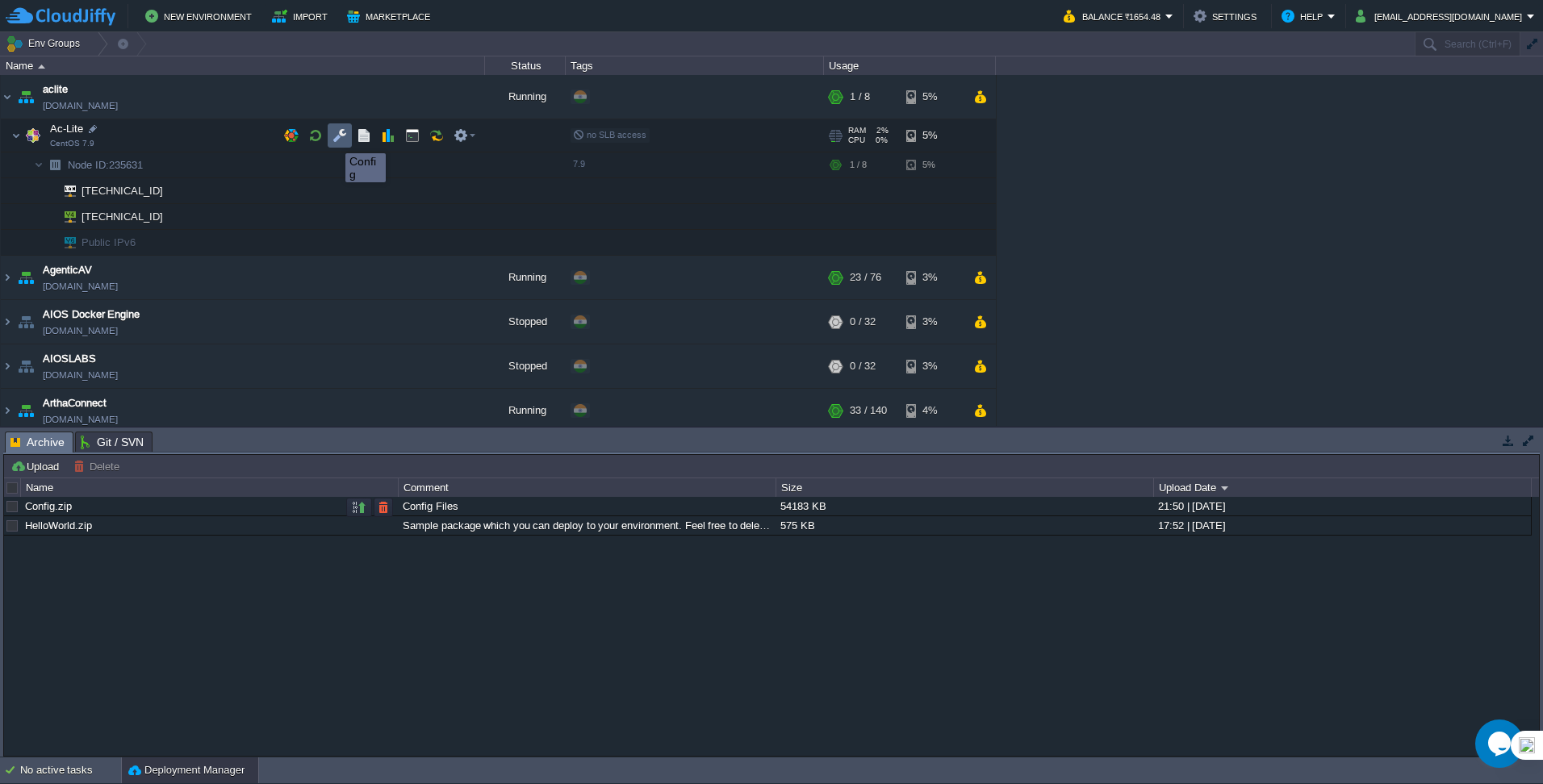 click at bounding box center (340, 136) 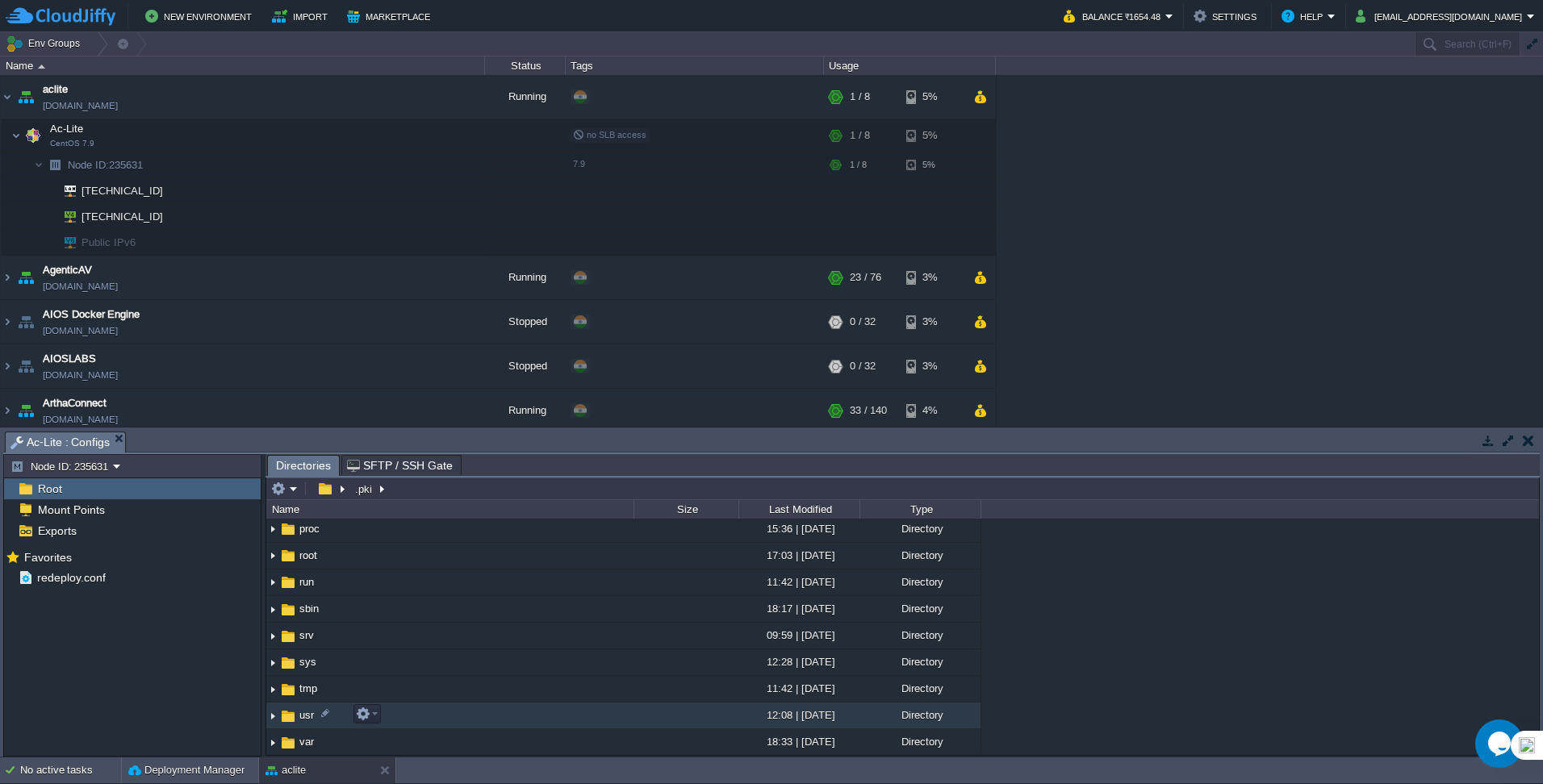 scroll, scrollTop: 403, scrollLeft: 0, axis: vertical 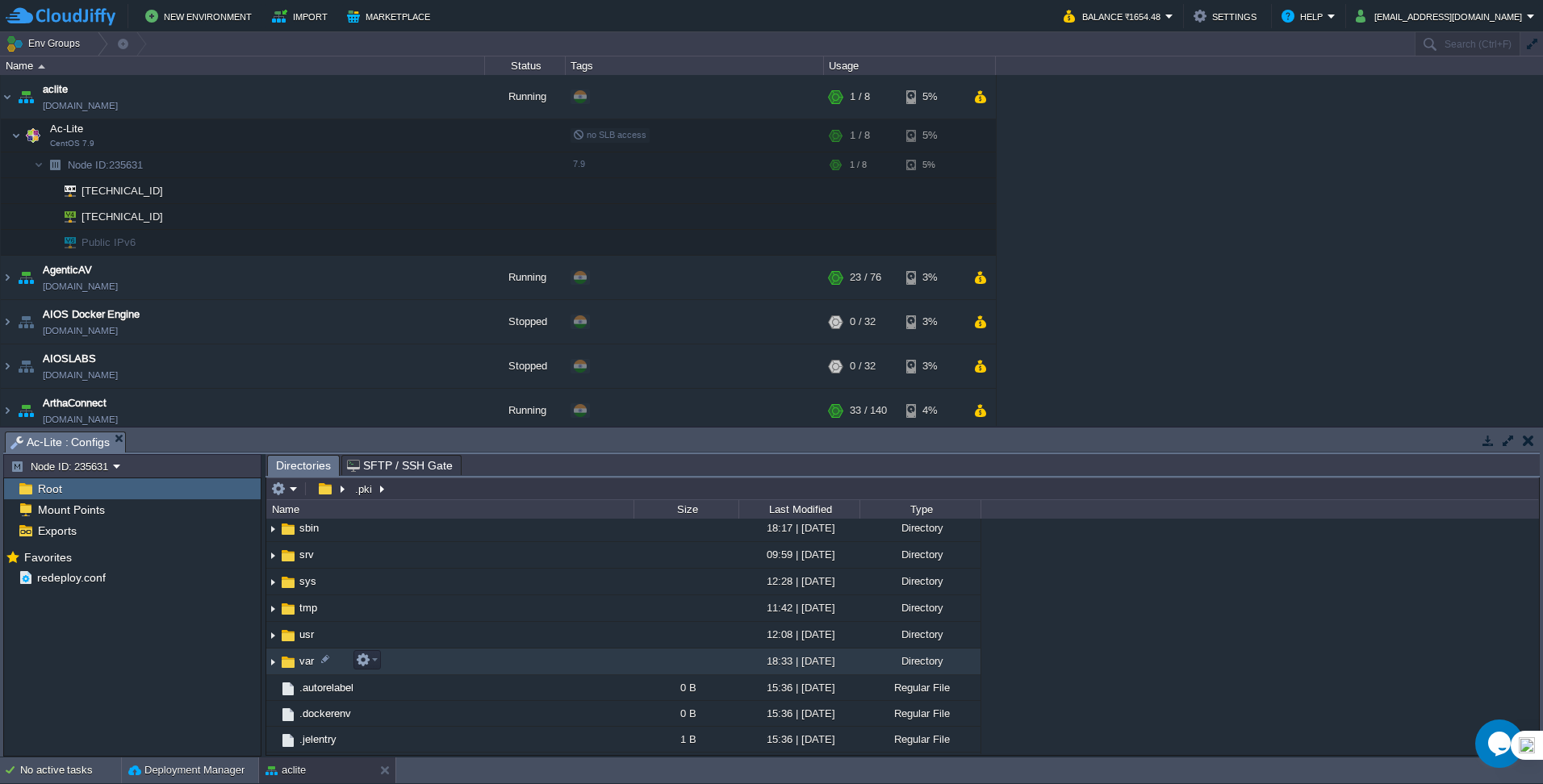 click at bounding box center (273, 661) 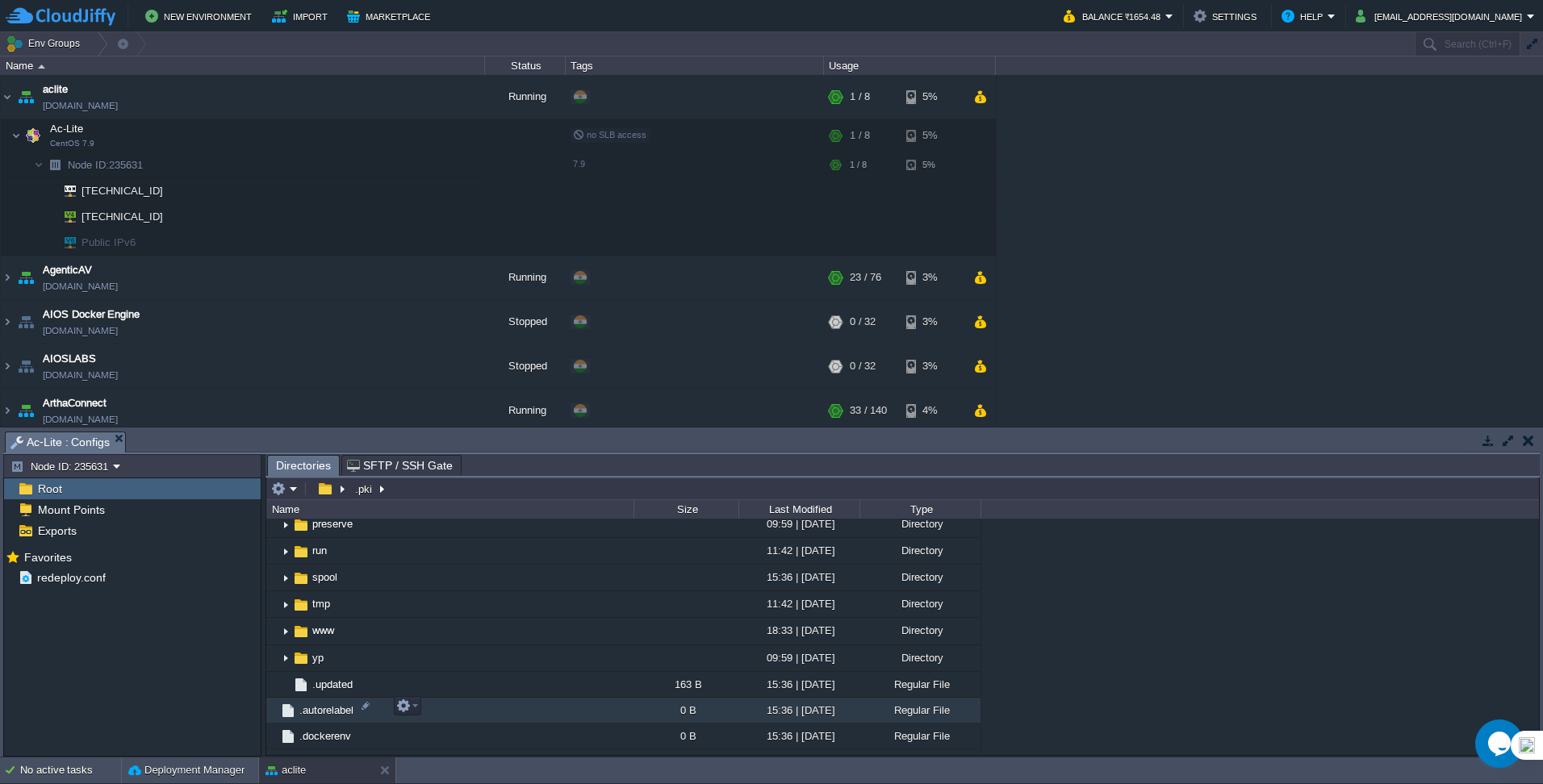 scroll, scrollTop: 968, scrollLeft: 0, axis: vertical 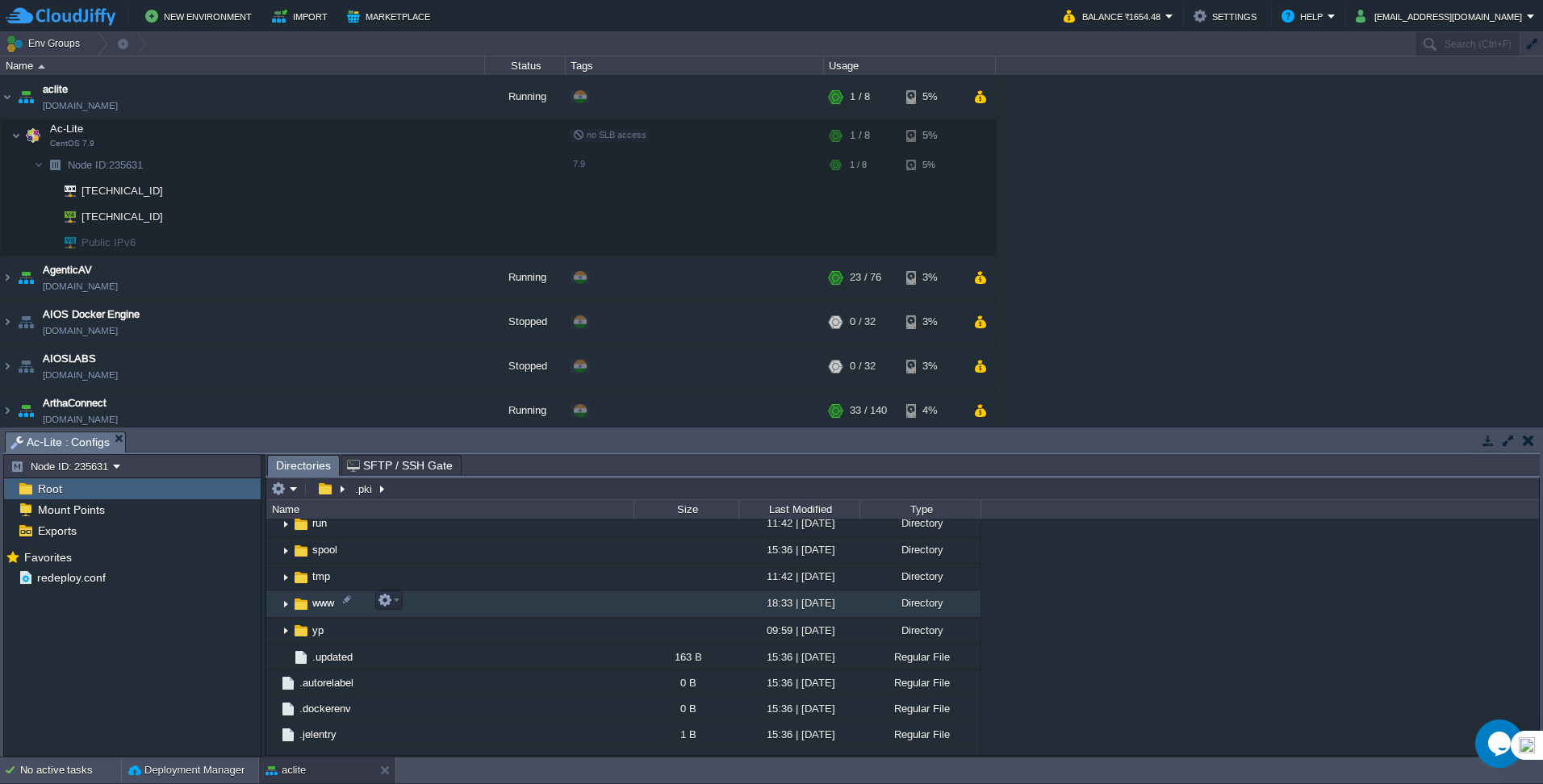 click at bounding box center [286, 604] 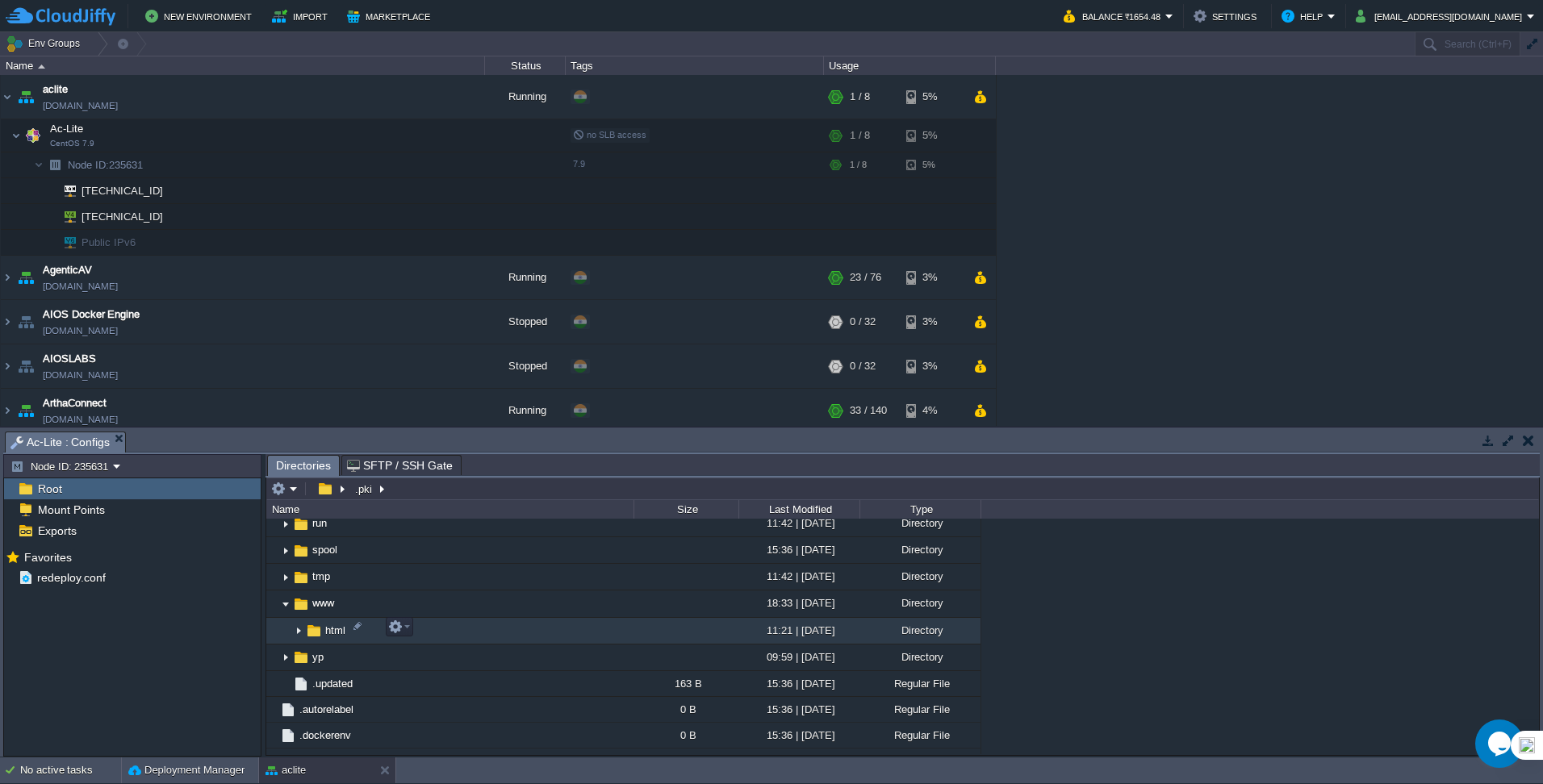 click at bounding box center (299, 631) 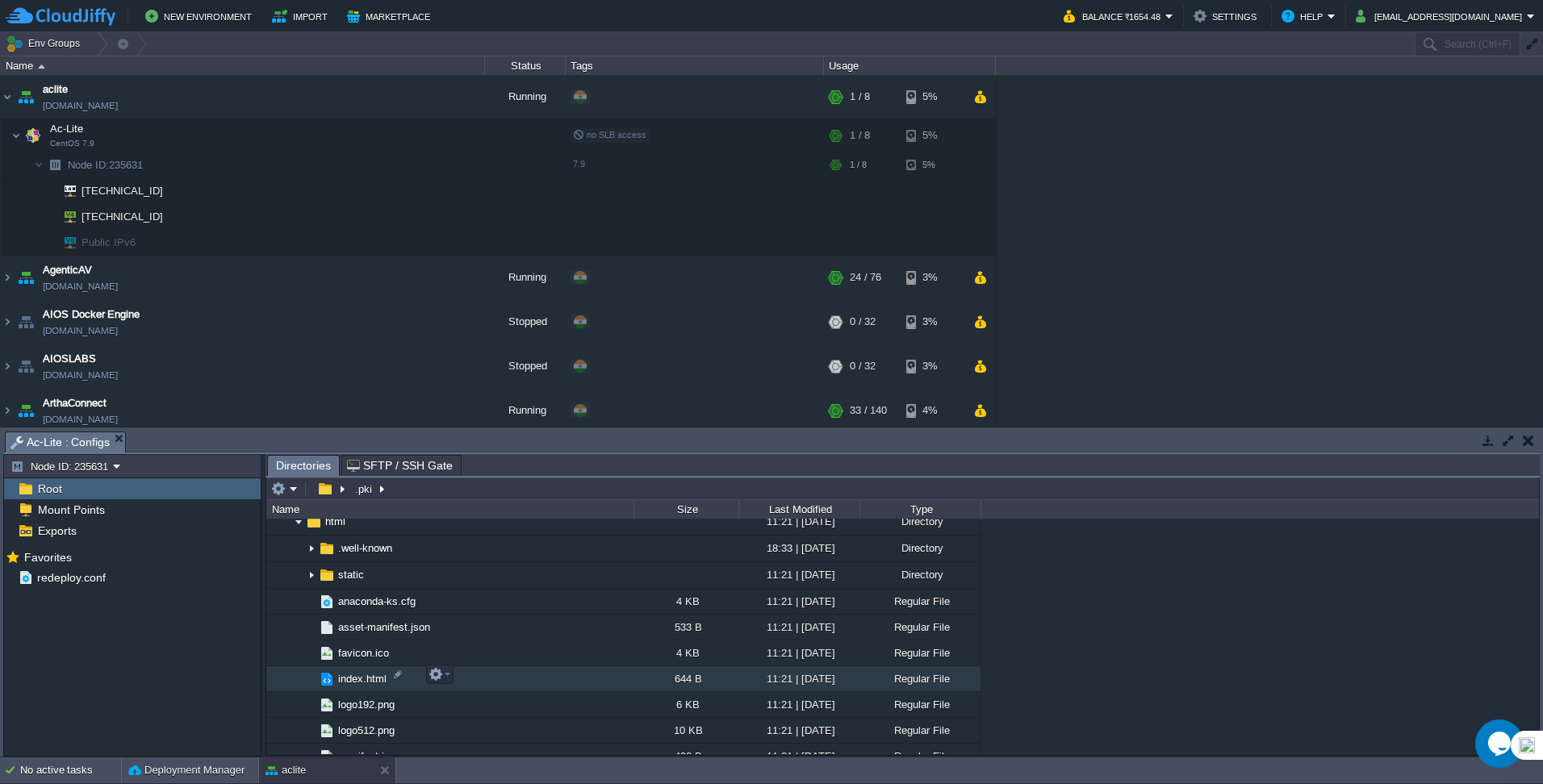 scroll, scrollTop: 1049, scrollLeft: 0, axis: vertical 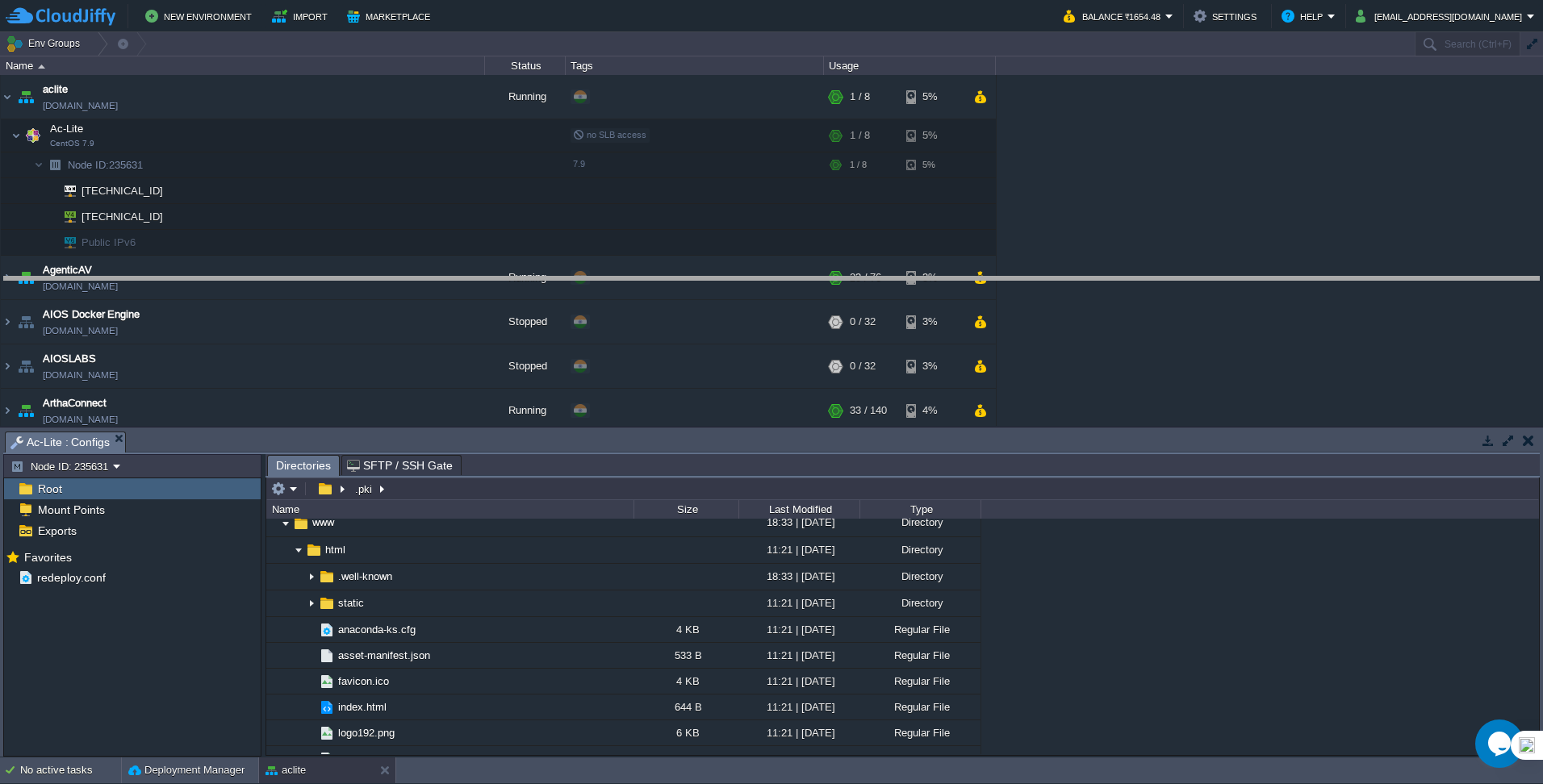 drag, startPoint x: 625, startPoint y: 438, endPoint x: 615, endPoint y: 283, distance: 155.32225 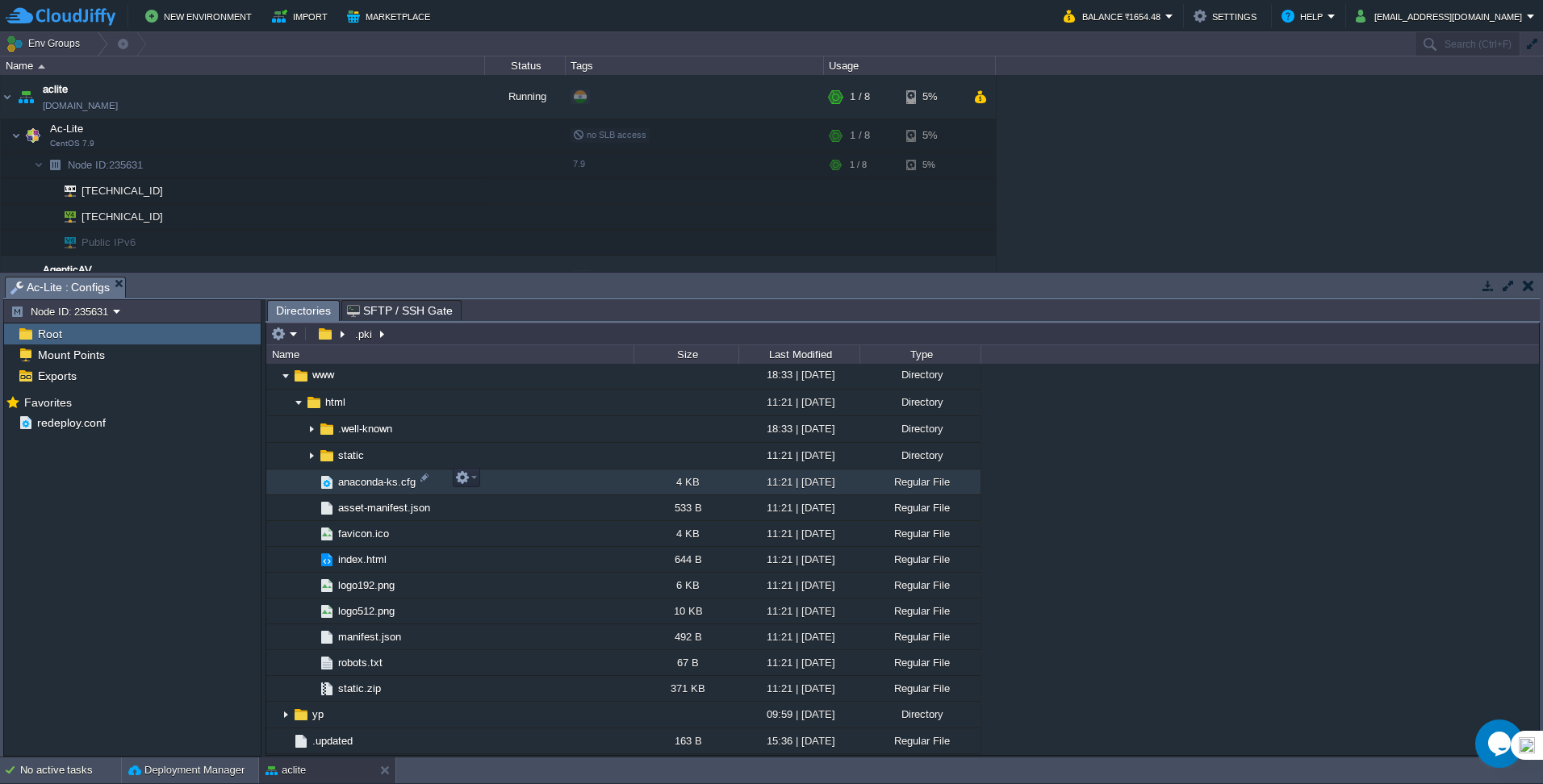 scroll, scrollTop: 1049, scrollLeft: 0, axis: vertical 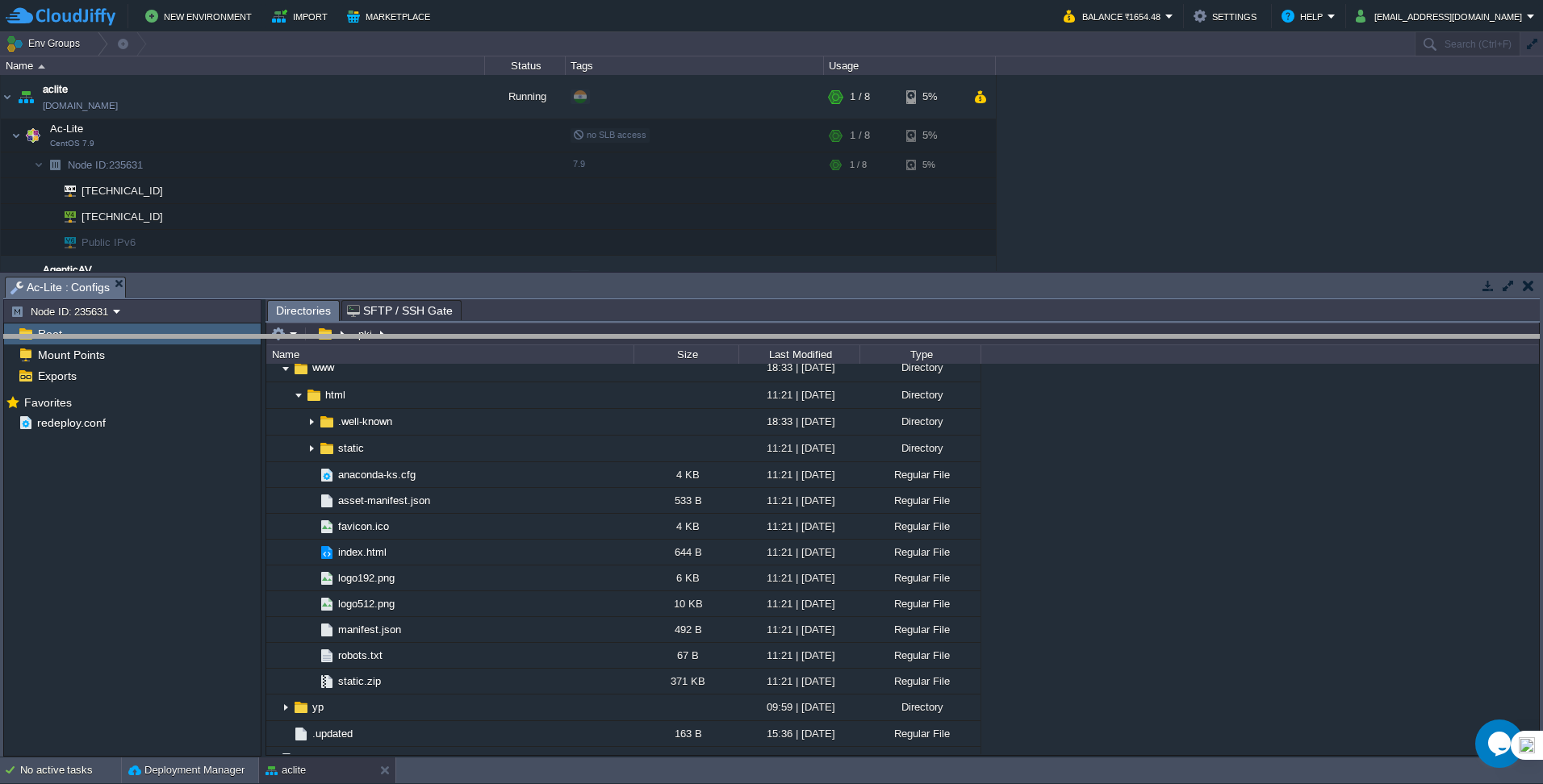 drag, startPoint x: 209, startPoint y: 290, endPoint x: 208, endPoint y: 300, distance: 10.049876 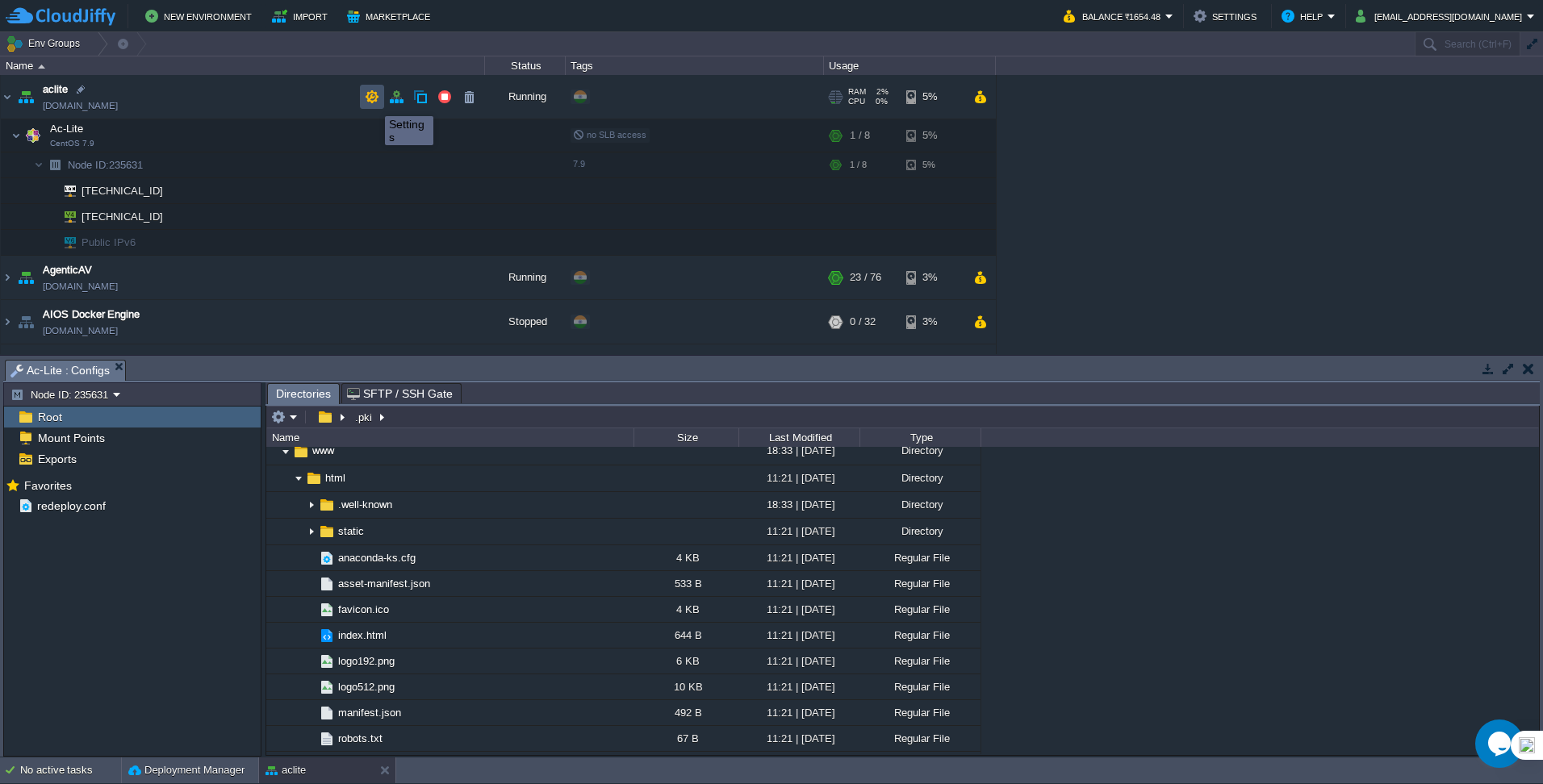 click at bounding box center (372, 97) 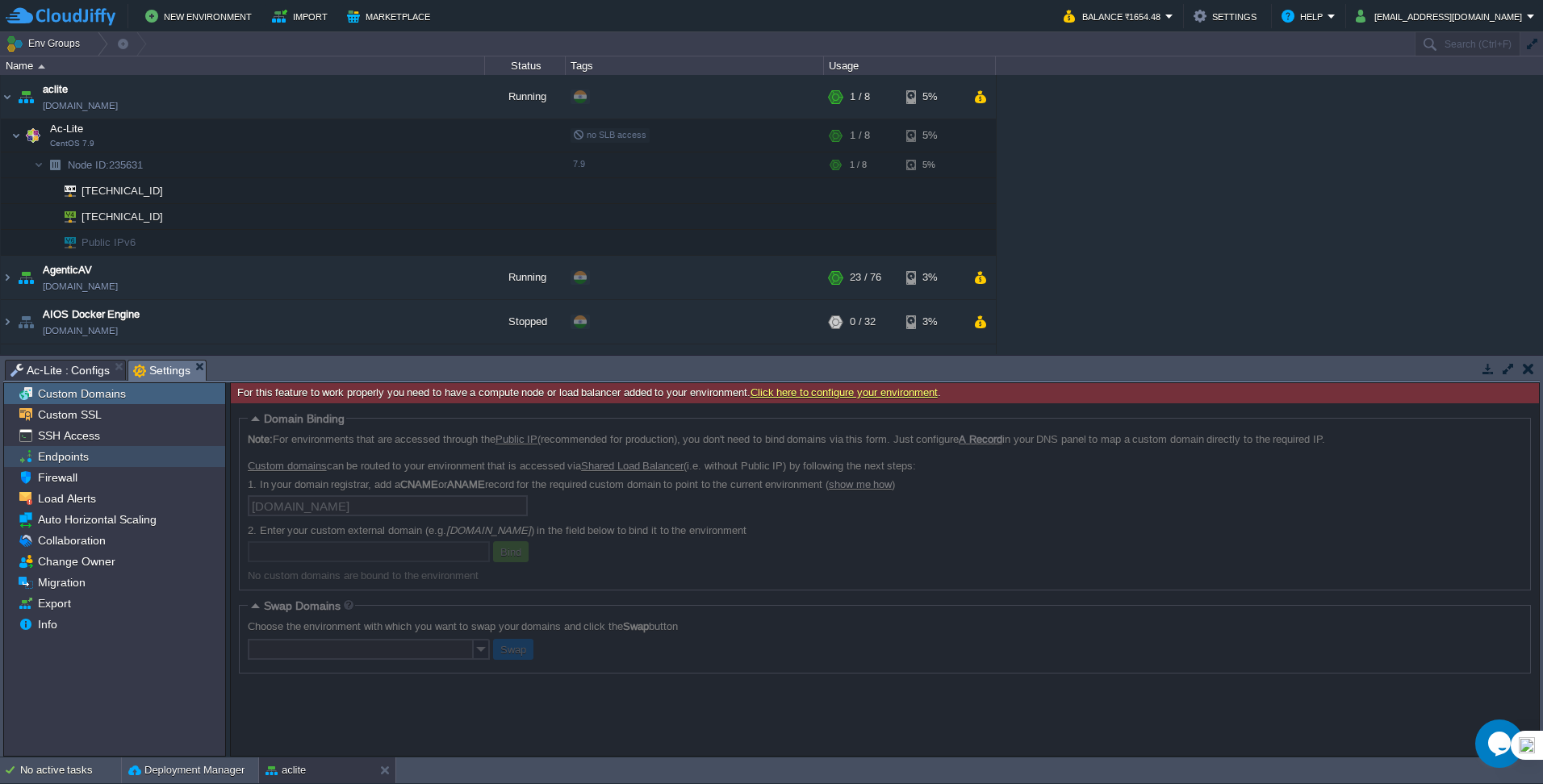 click on "Endpoints" at bounding box center [63, 457] 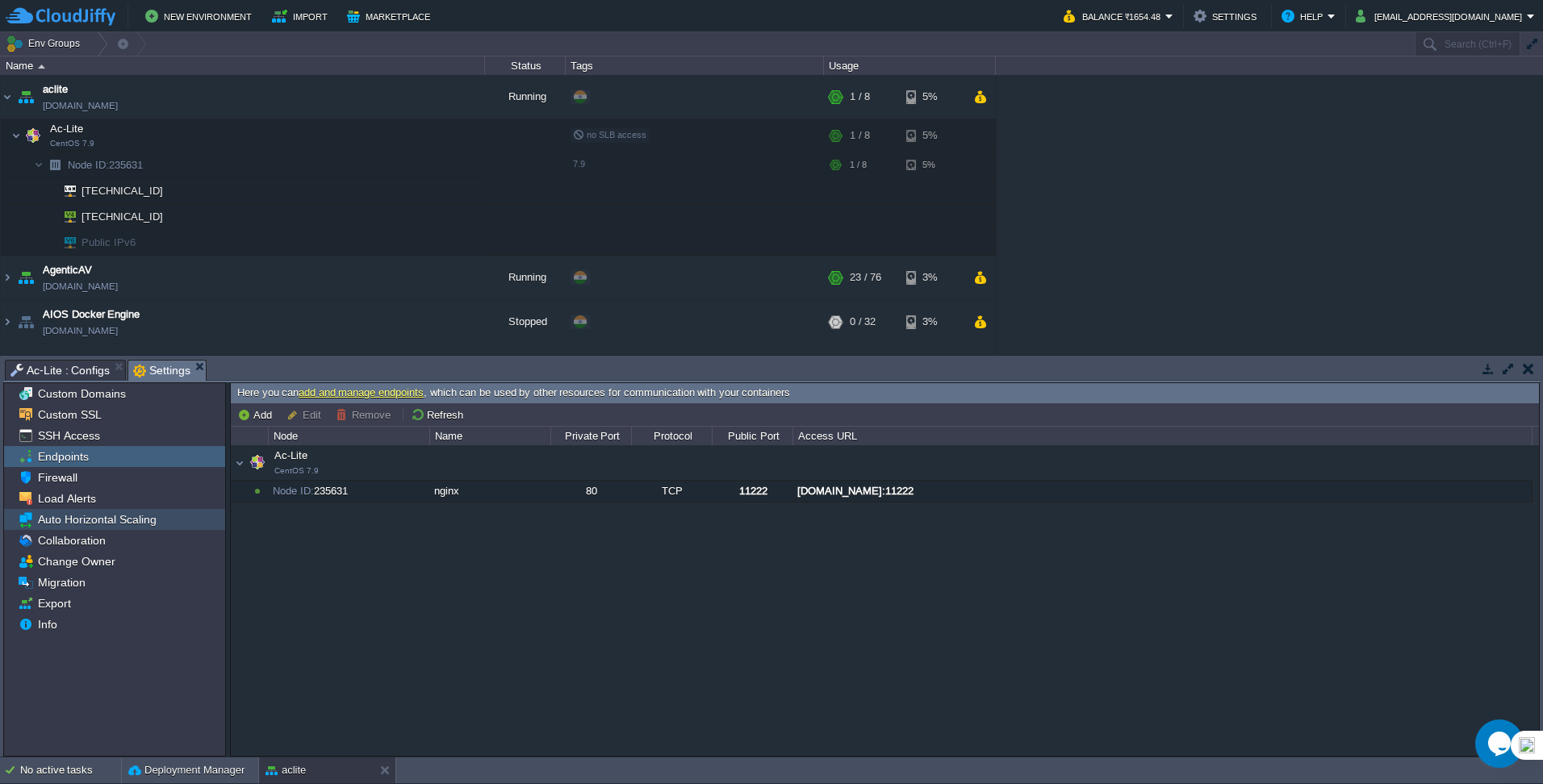 click on "Auto Horizontal Scaling" at bounding box center (97, 519) 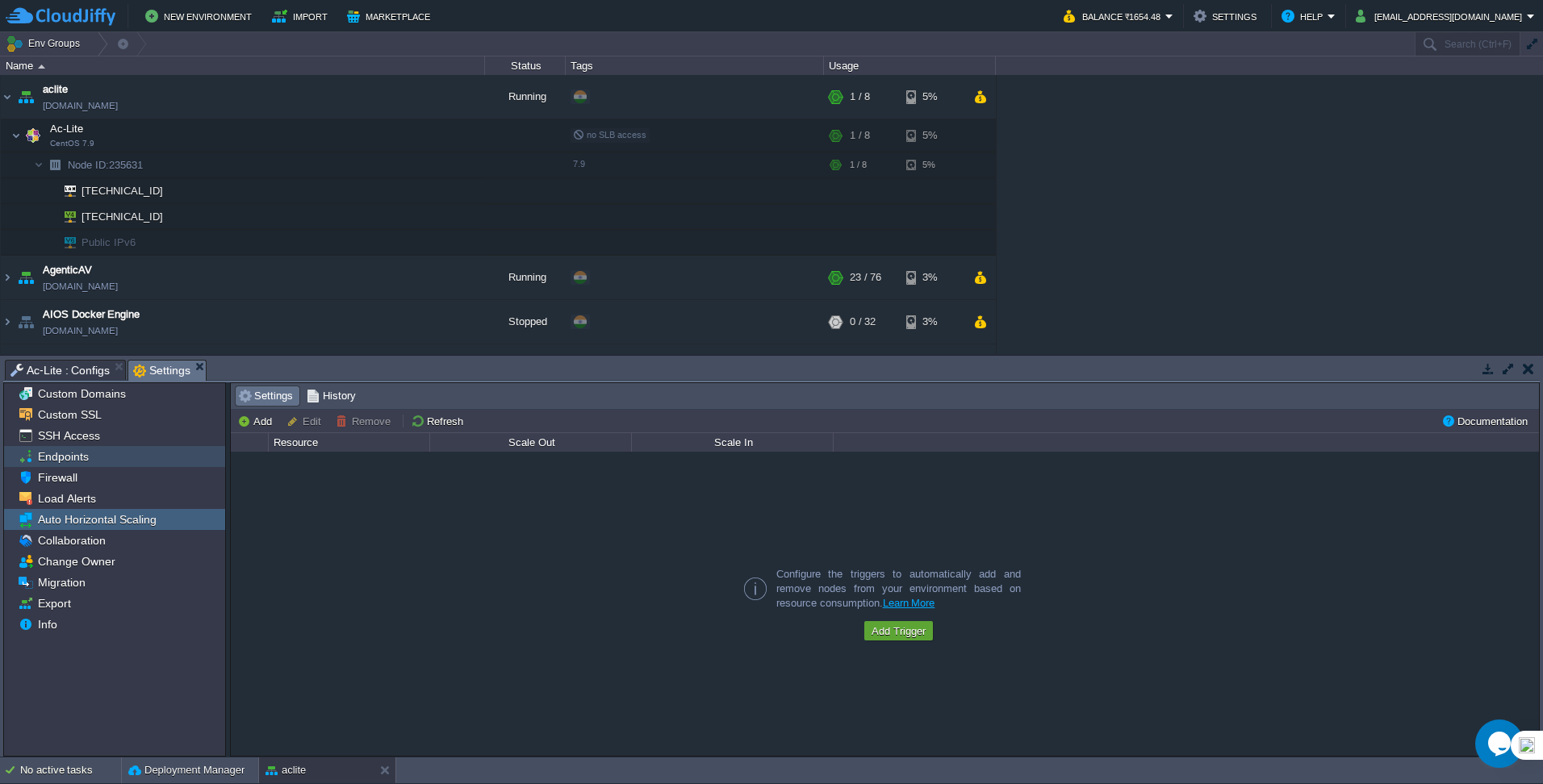 click on "Endpoints" at bounding box center (63, 457) 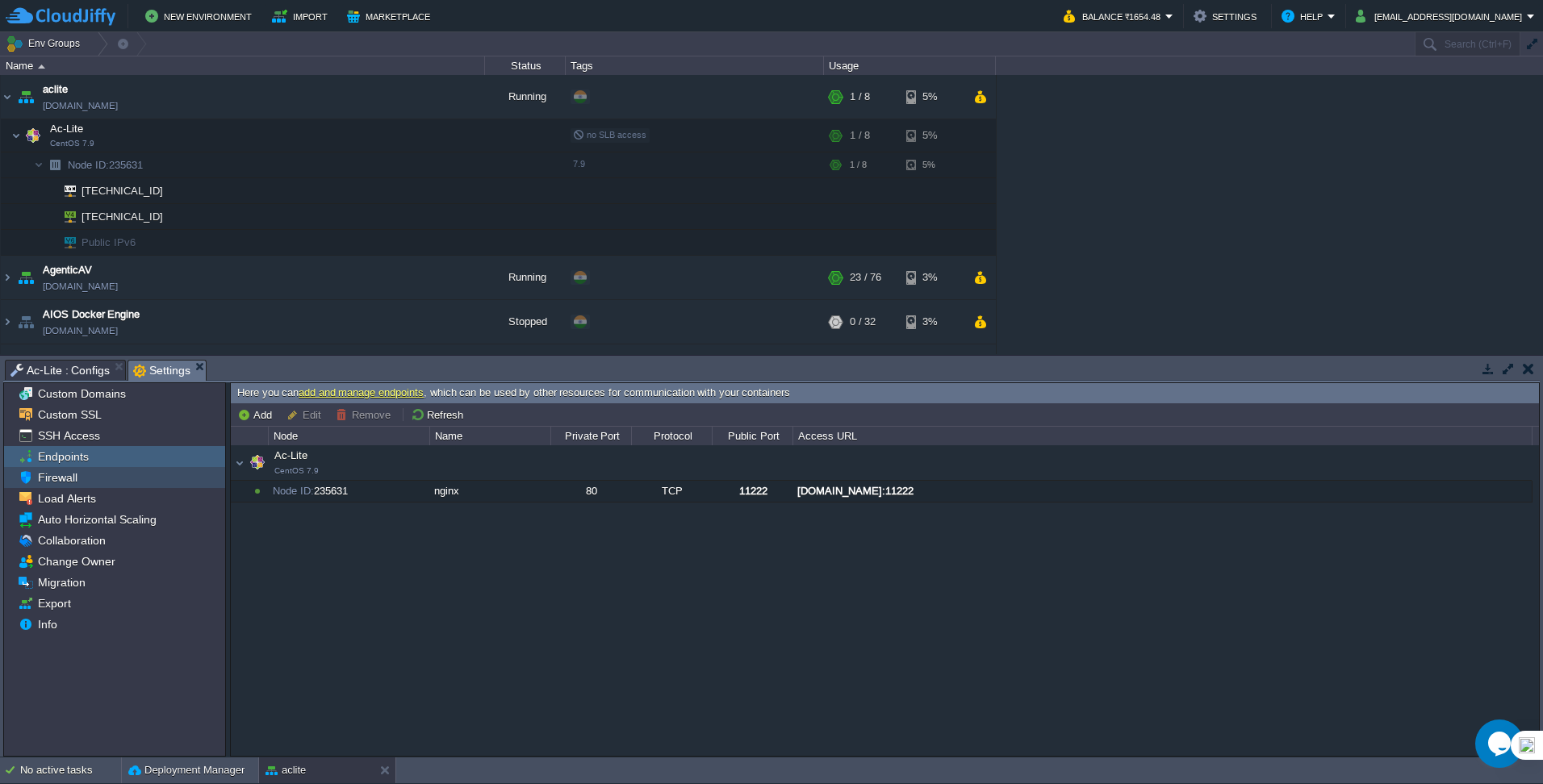 click on "Firewall" at bounding box center (115, 477) 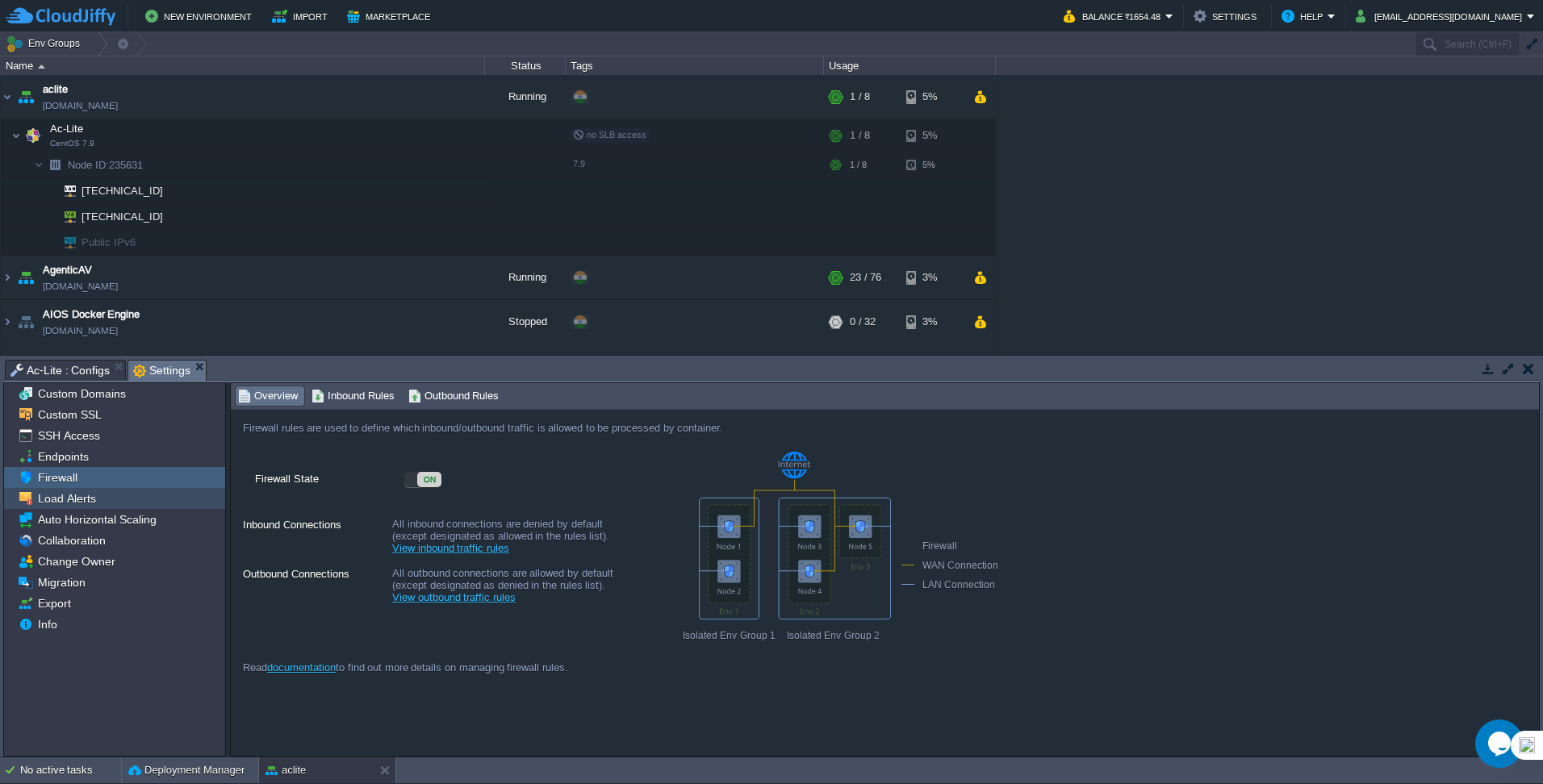 click on "Load Alerts" at bounding box center [66, 498] 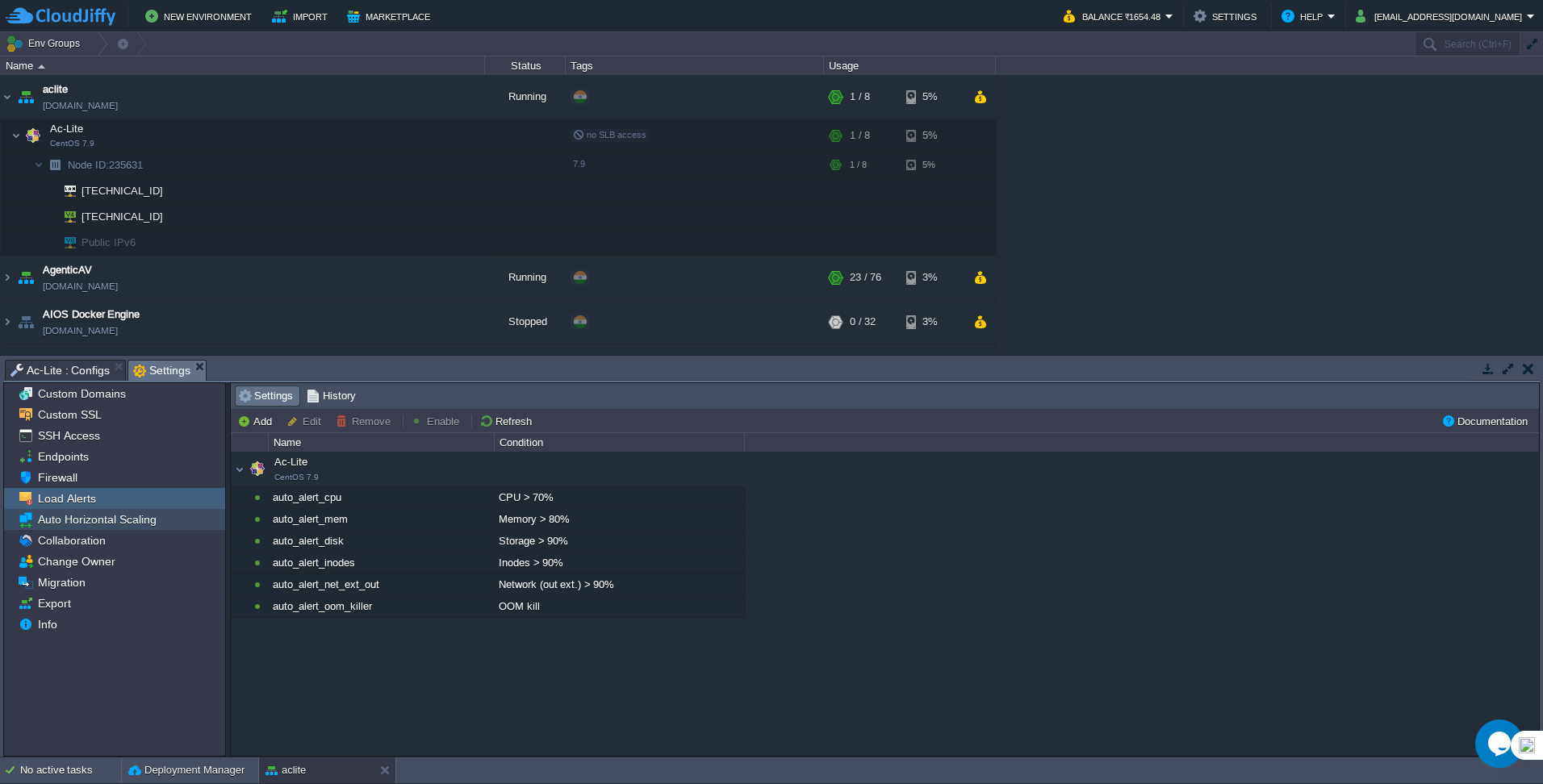 click on "Auto Horizontal Scaling" at bounding box center [97, 519] 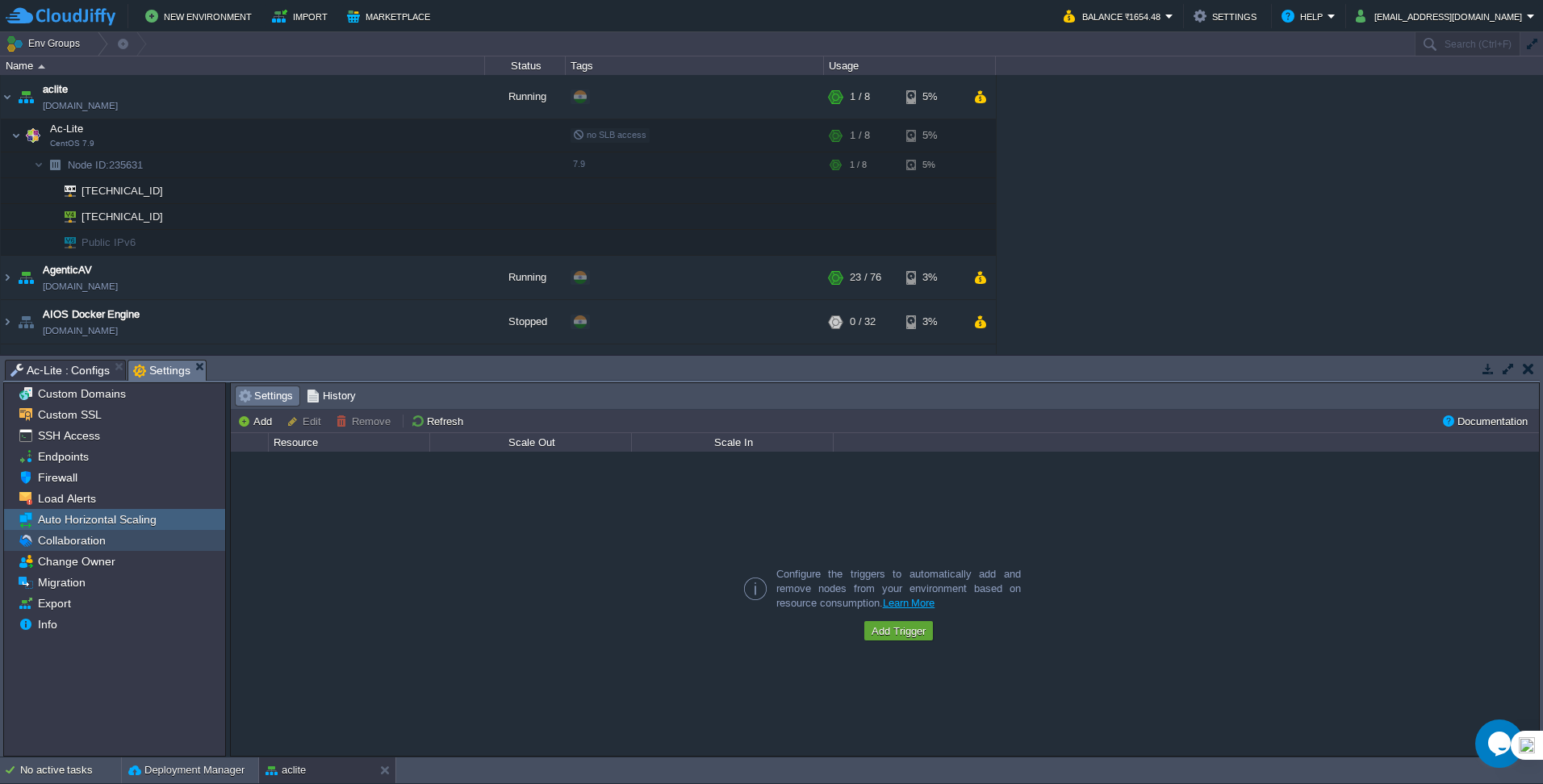 click on "Collaboration" at bounding box center [115, 540] 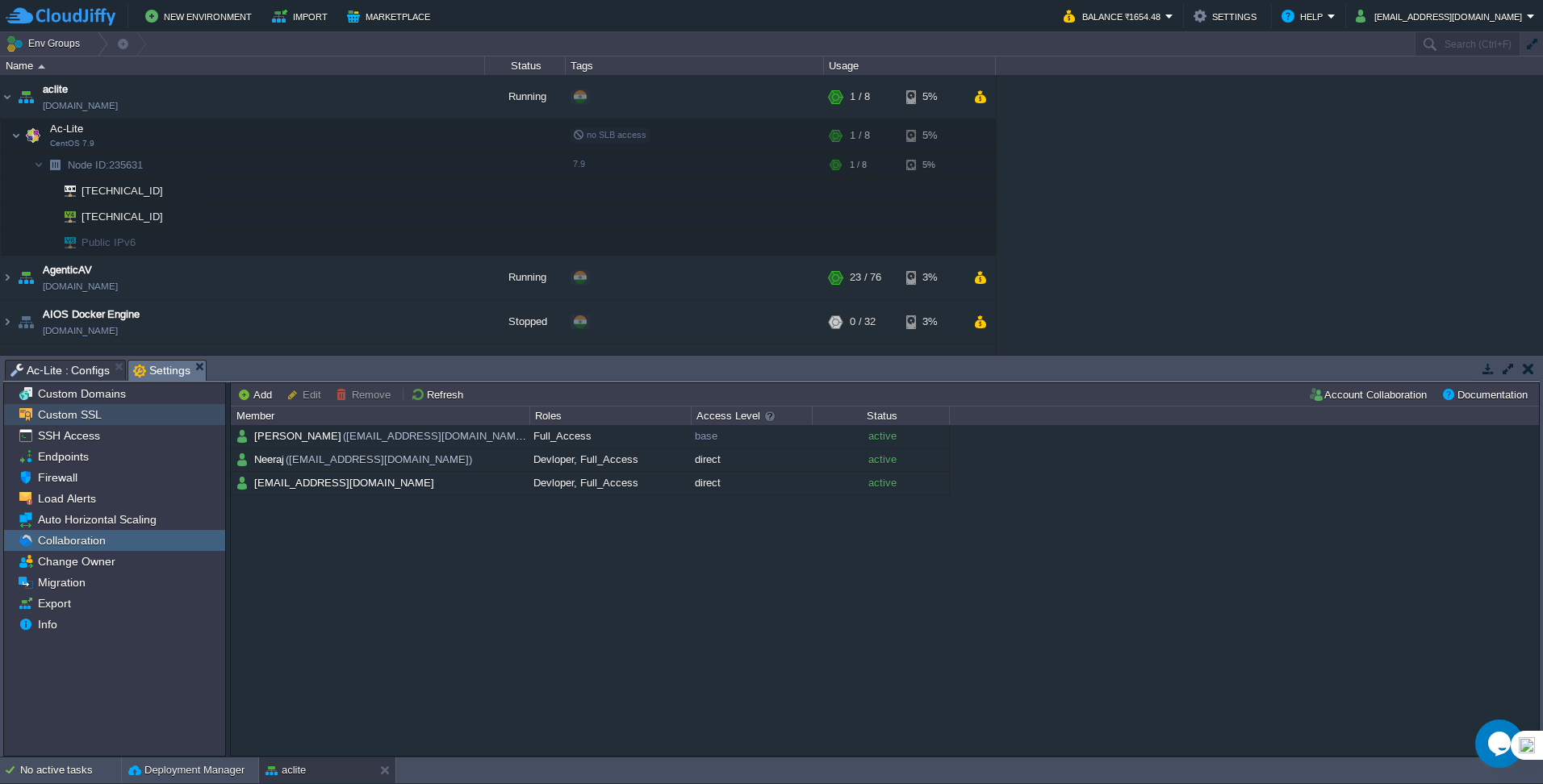 click on "Custom SSL" at bounding box center (69, 415) 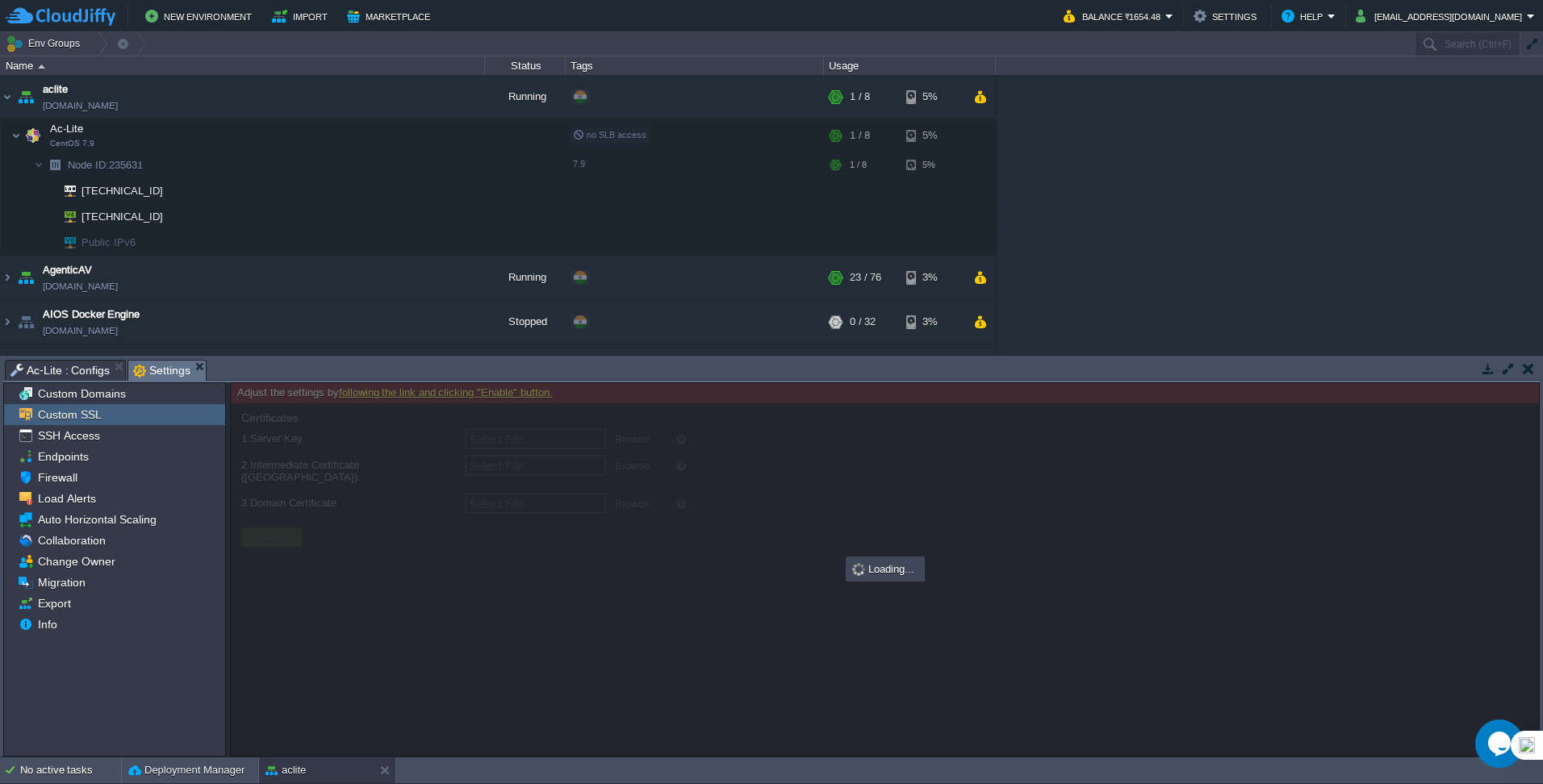 type on "Select File" 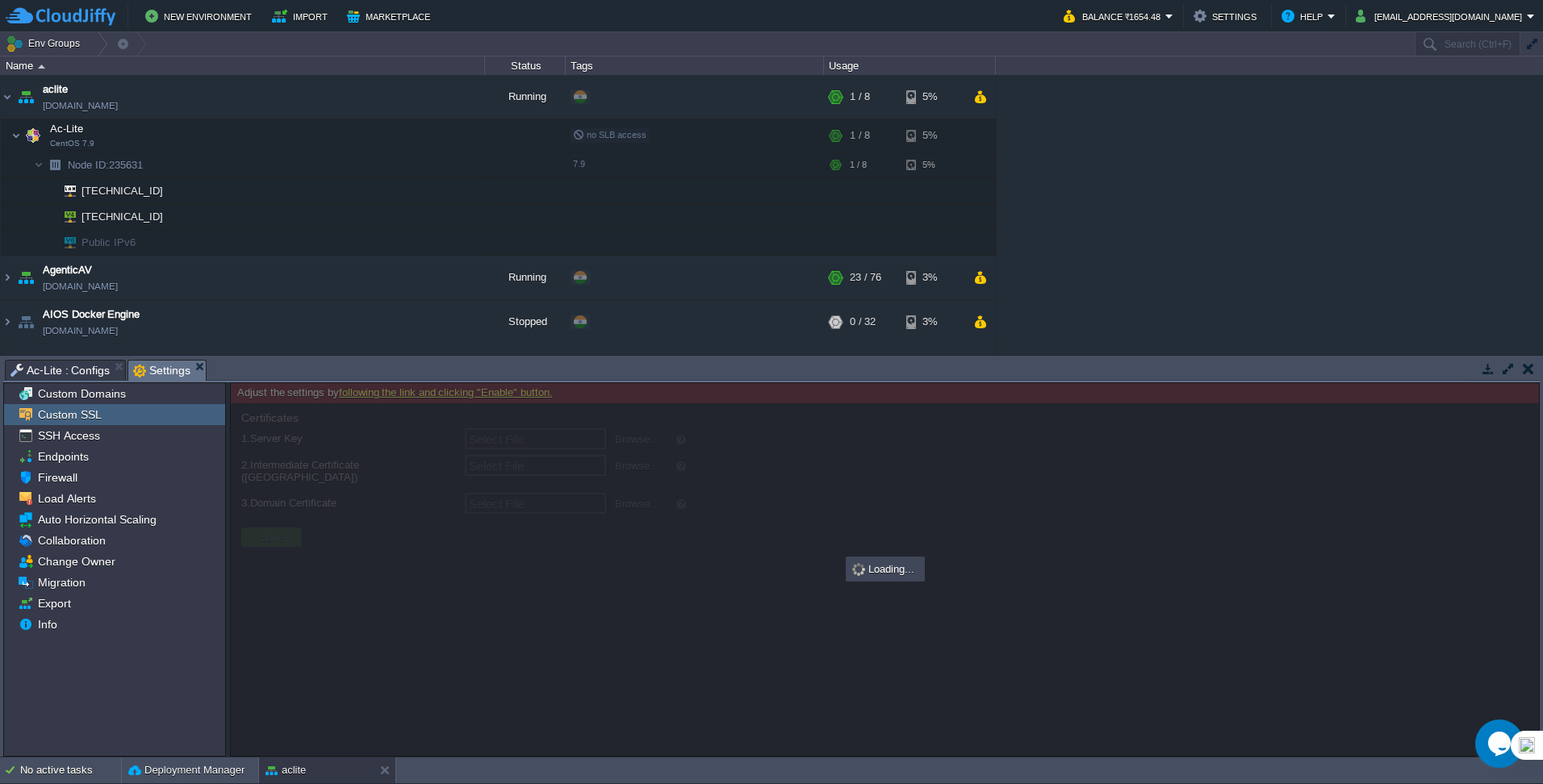 type on "Select File" 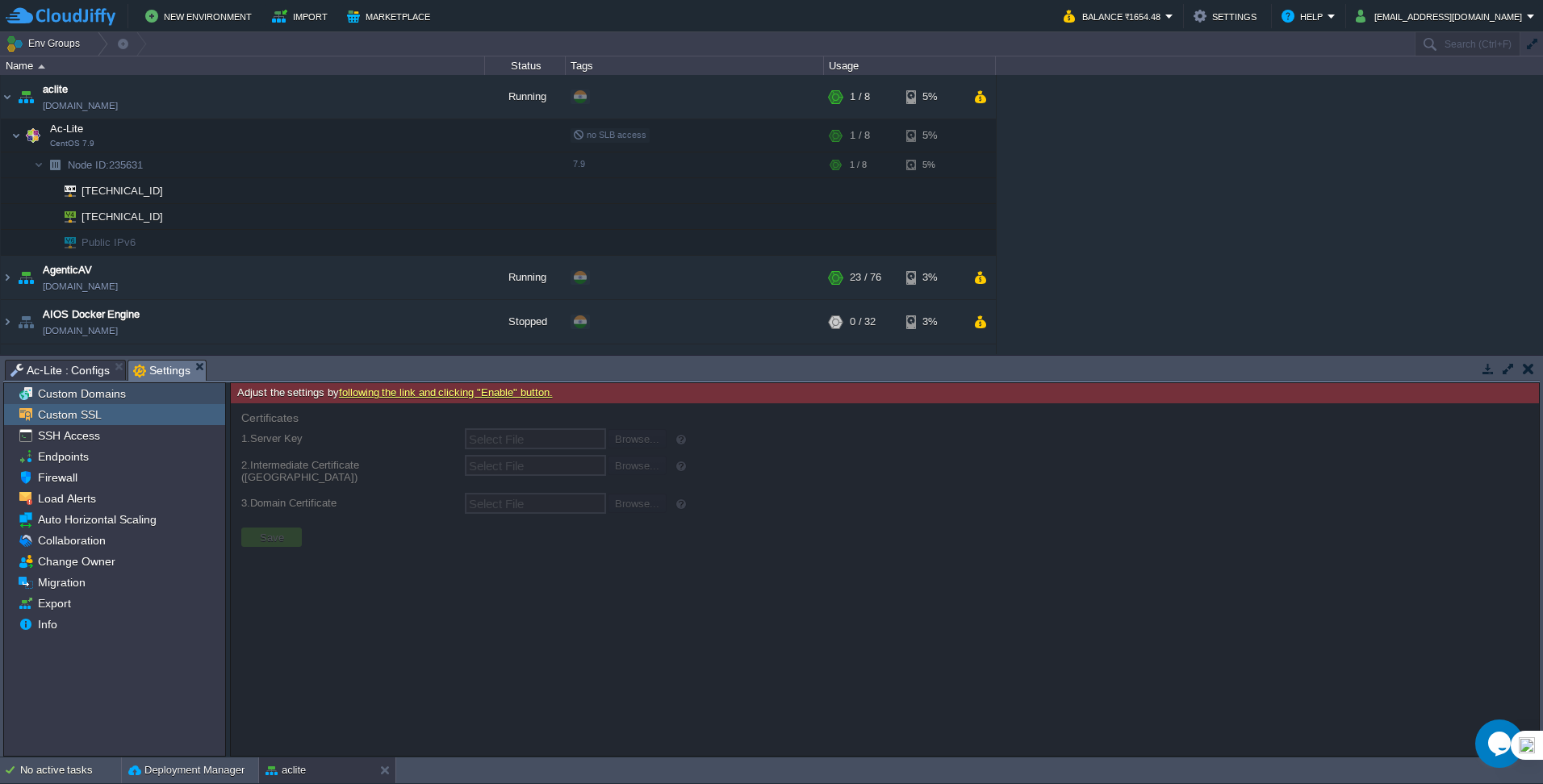 click on "Custom Domains" at bounding box center (82, 394) 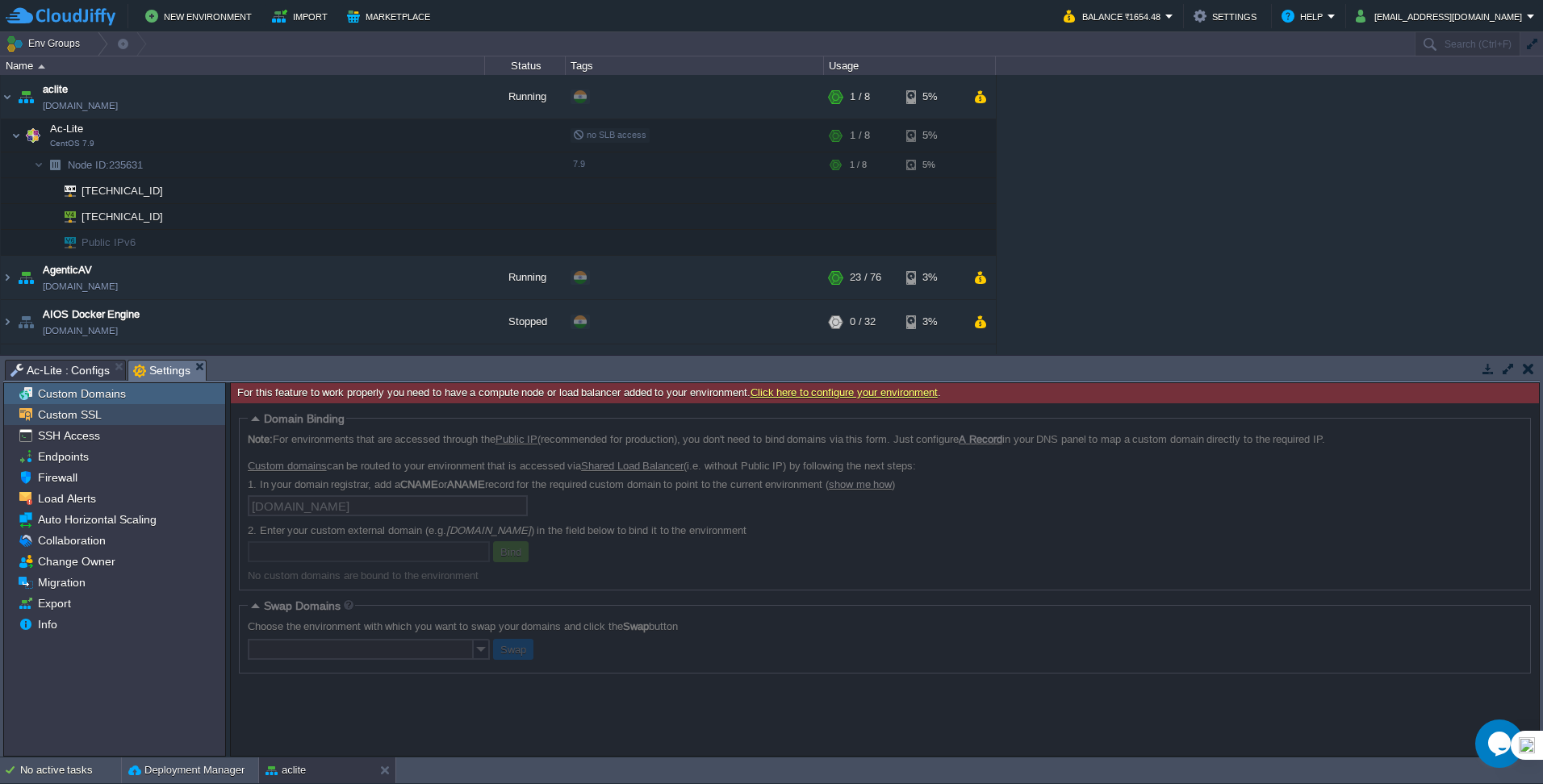 click on "Custom SSL" at bounding box center (115, 415) 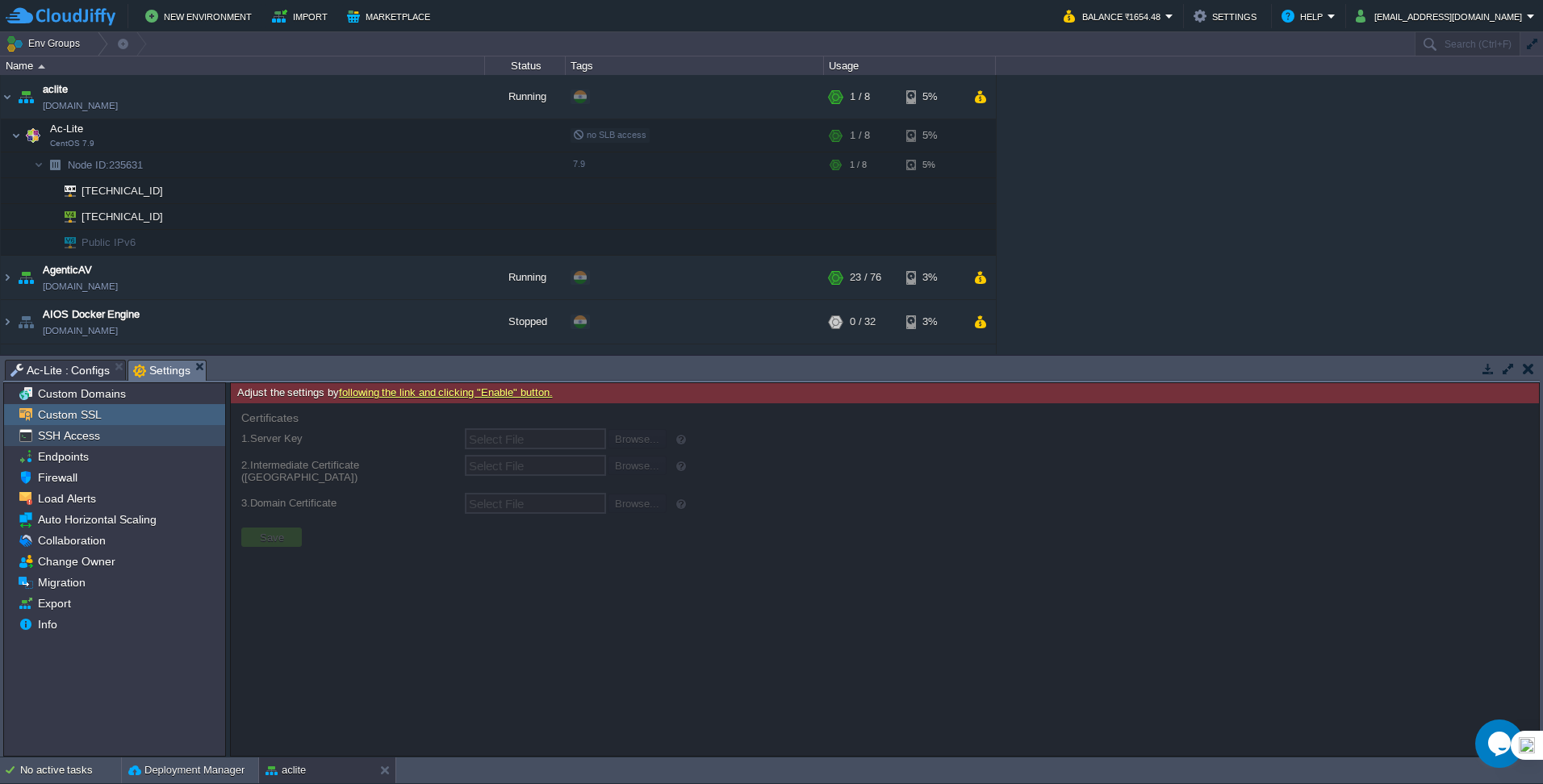 click on "SSH Access" at bounding box center (115, 436) 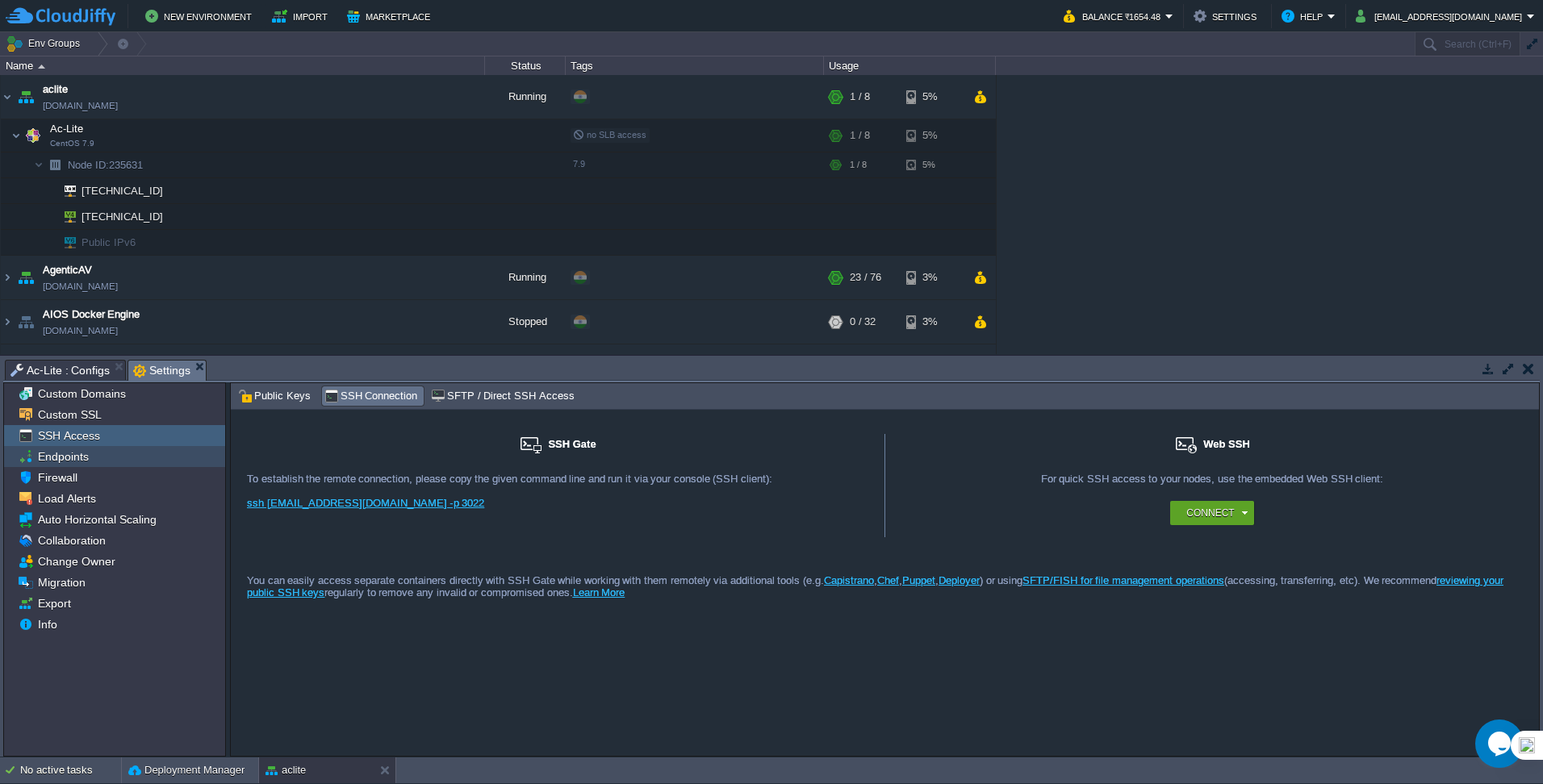 click on "Endpoints" at bounding box center (115, 457) 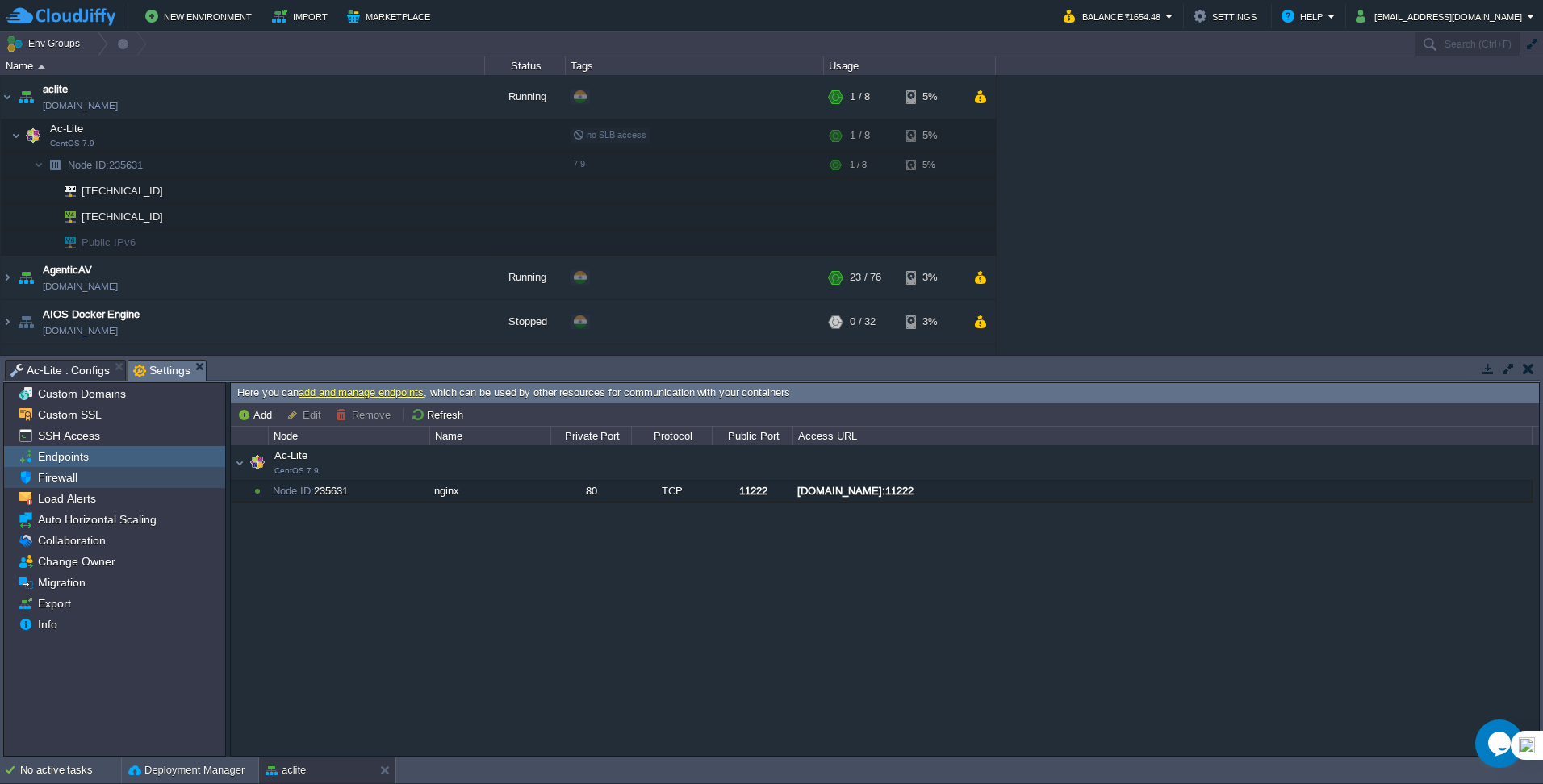 click on "Firewall" at bounding box center (115, 477) 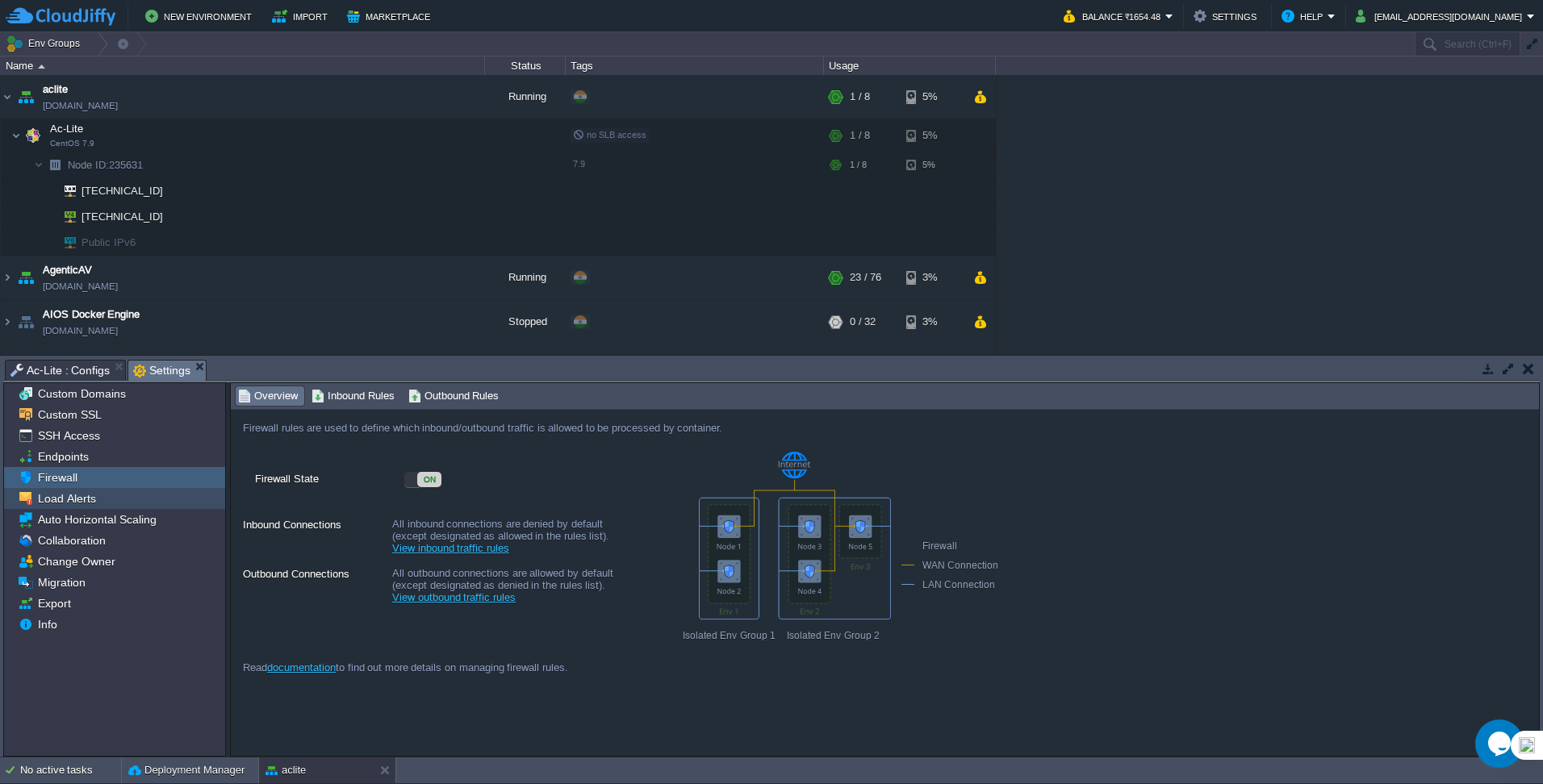 click on "Load Alerts" at bounding box center [115, 498] 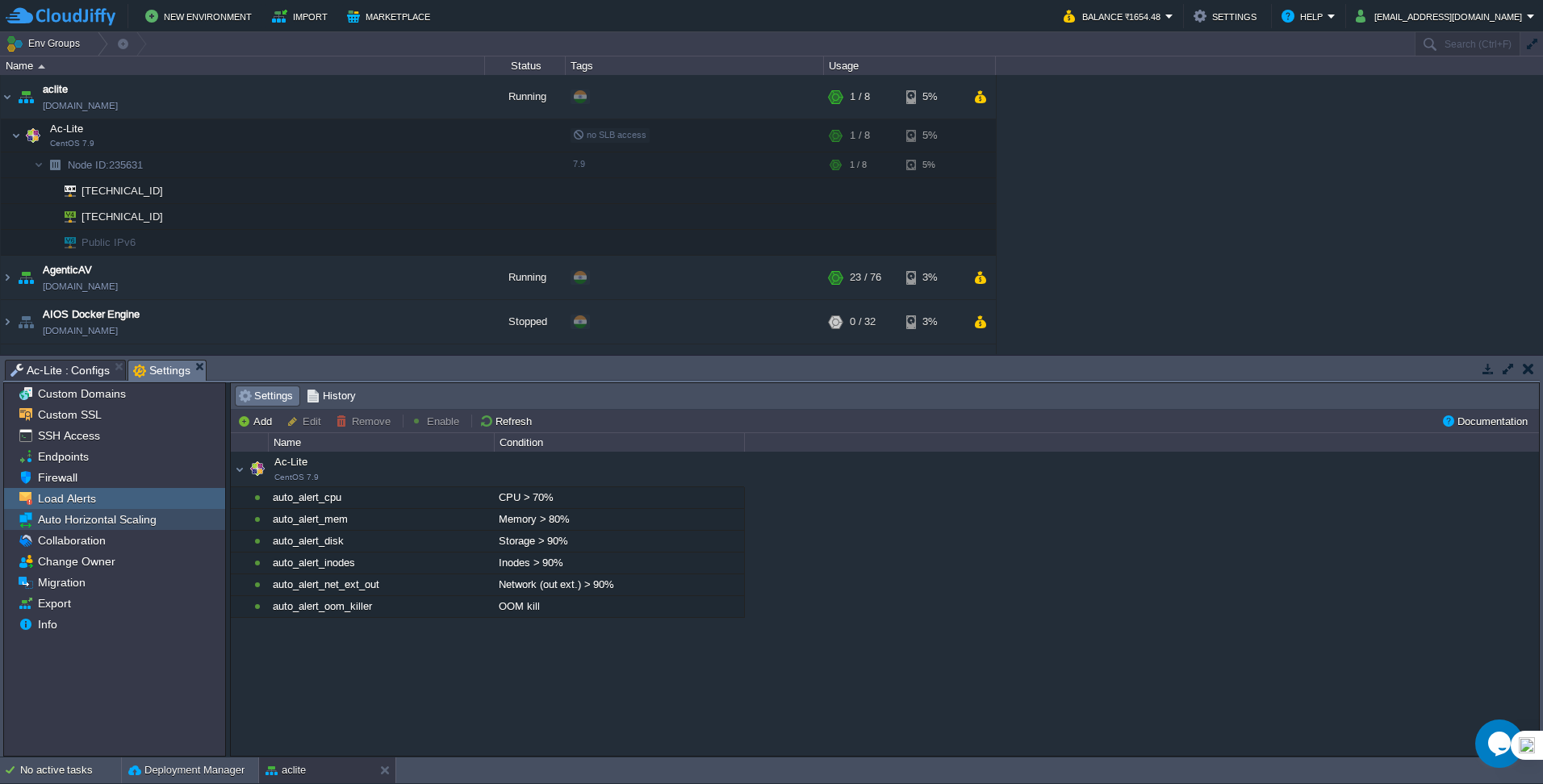 click on "Auto Horizontal Scaling" at bounding box center [97, 519] 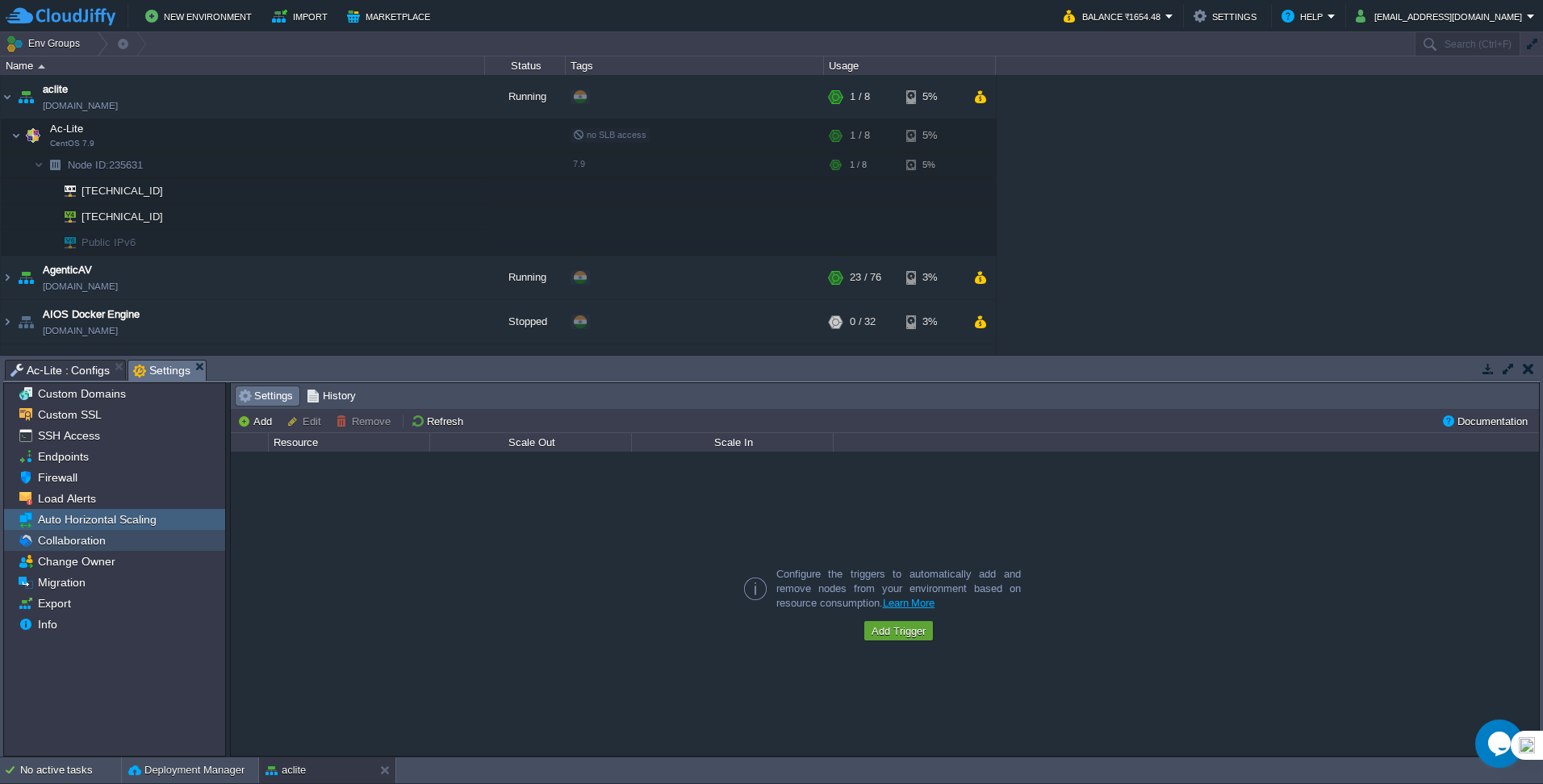 click on "Collaboration" at bounding box center (71, 540) 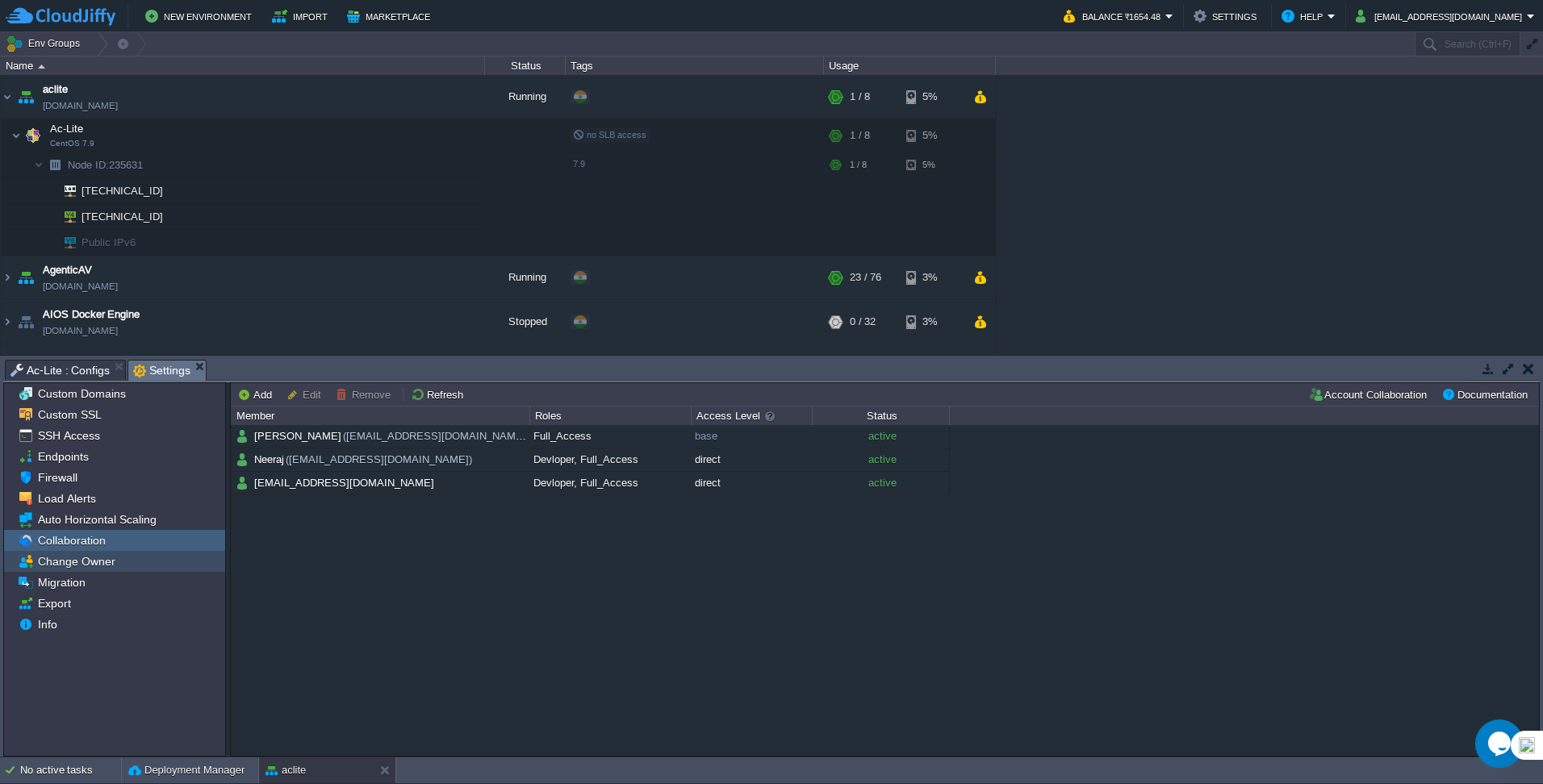 click on "Change Owner" at bounding box center [115, 561] 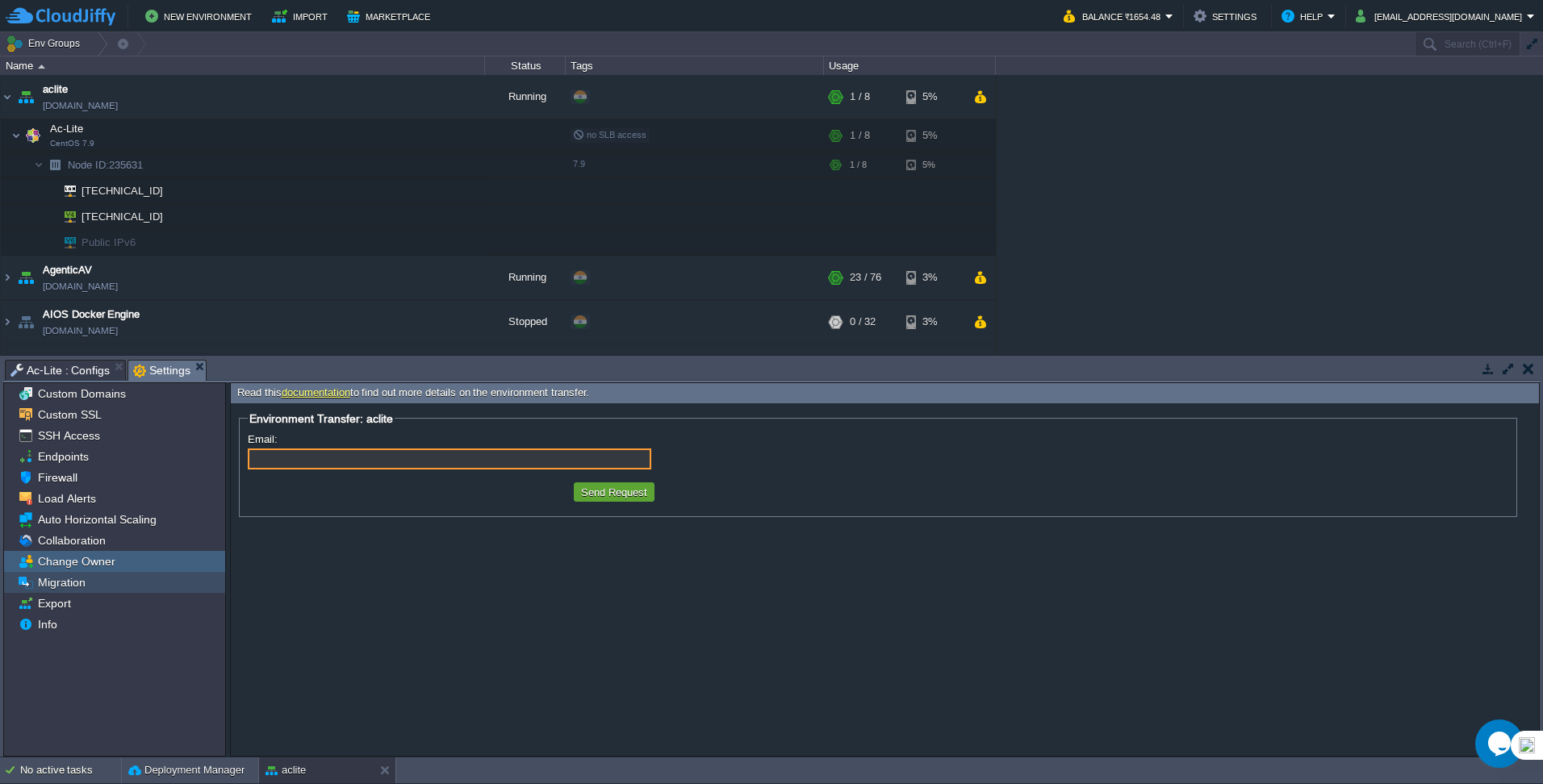 click on "Migration" at bounding box center [115, 582] 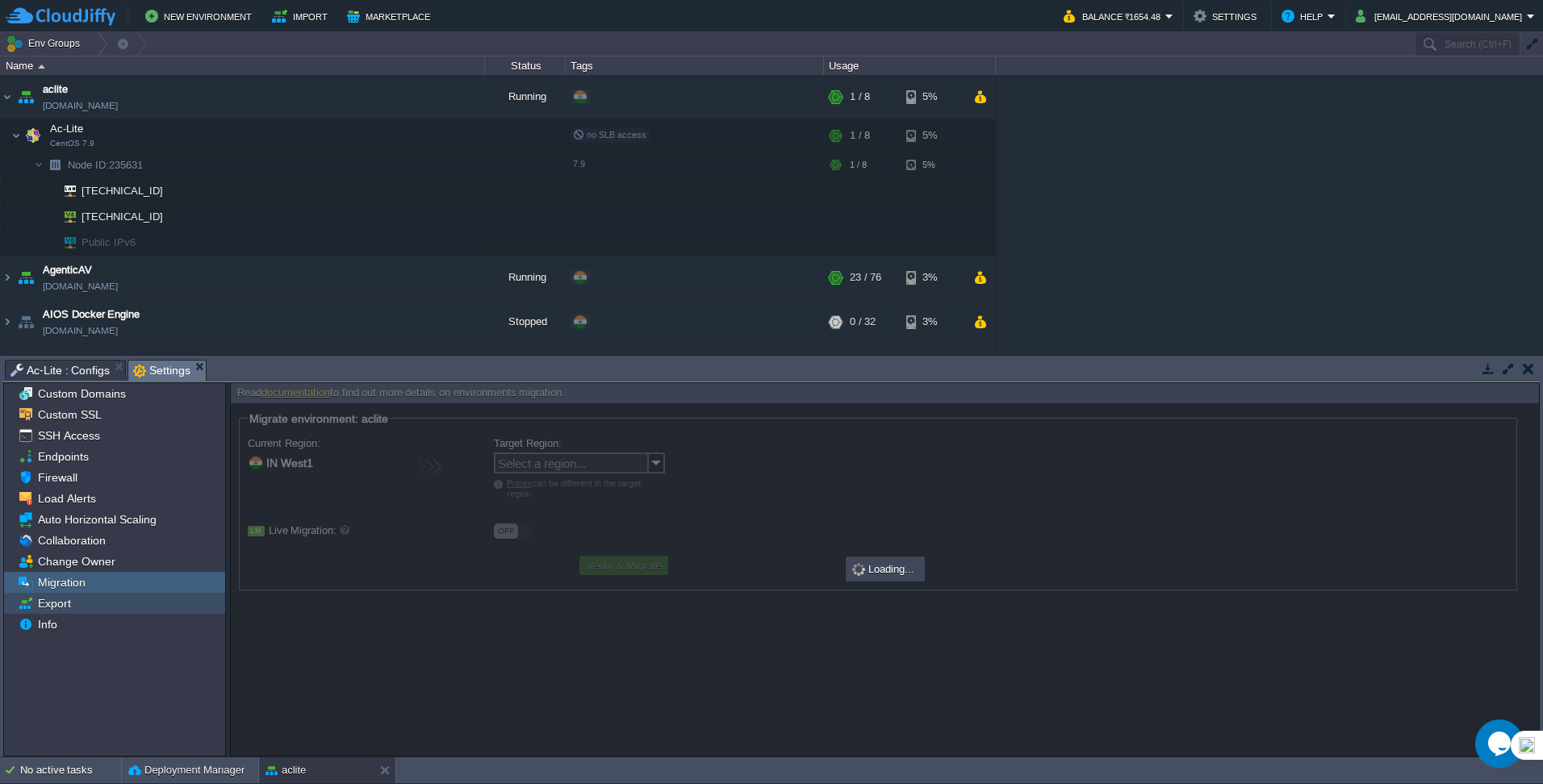 click on "Export" at bounding box center [115, 603] 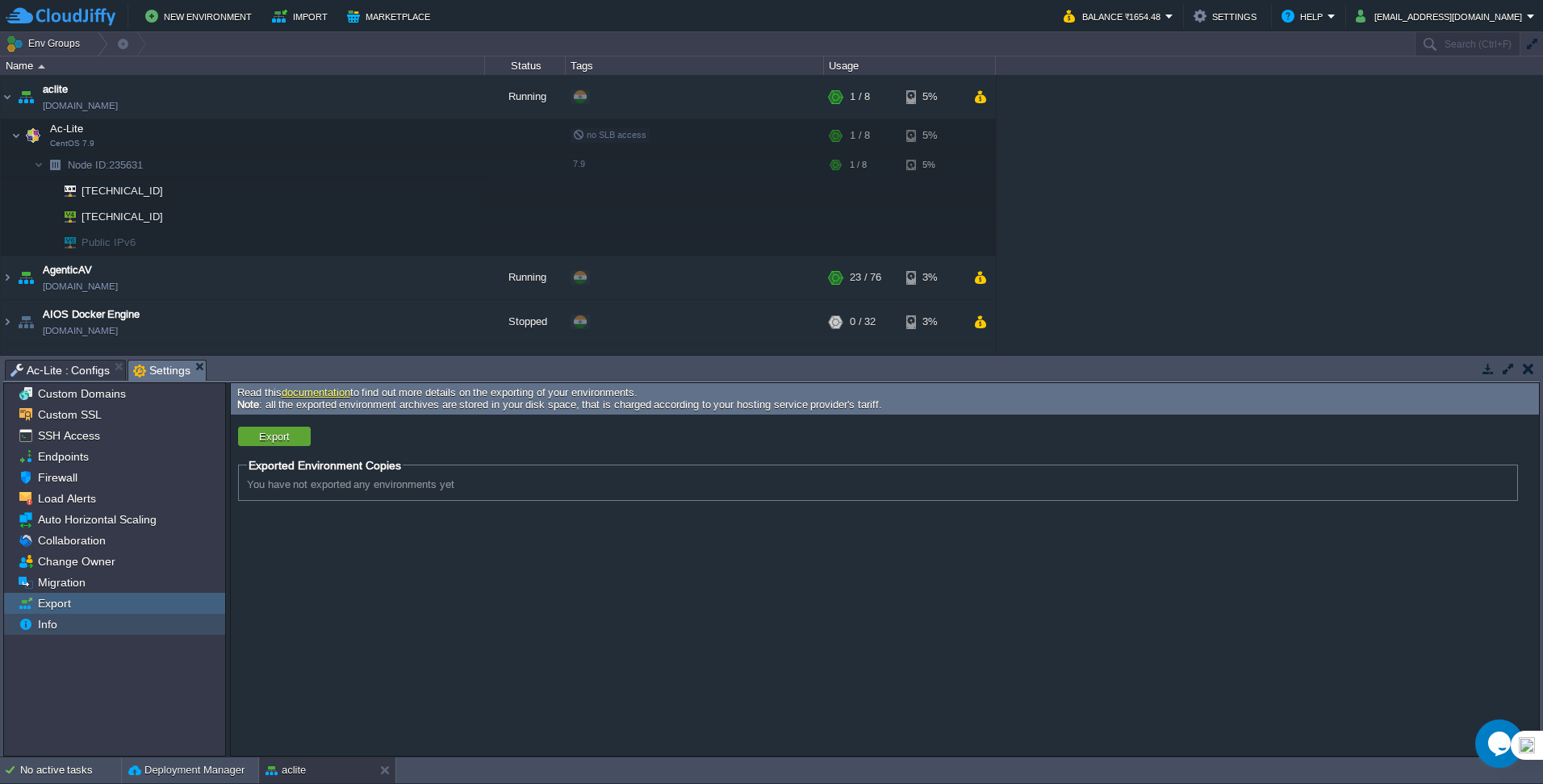 click on "Info" at bounding box center (115, 624) 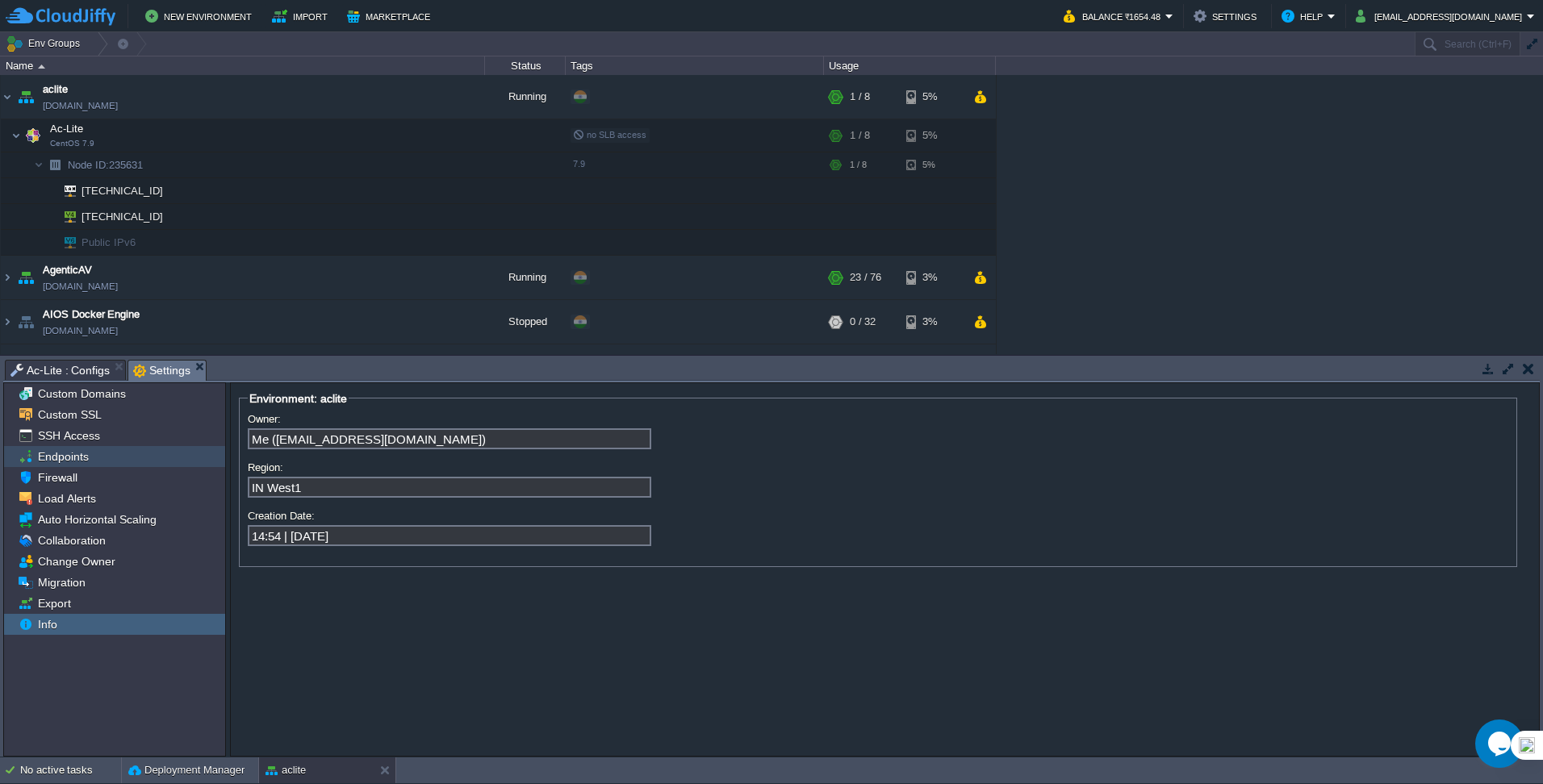 click on "Endpoints" at bounding box center [63, 457] 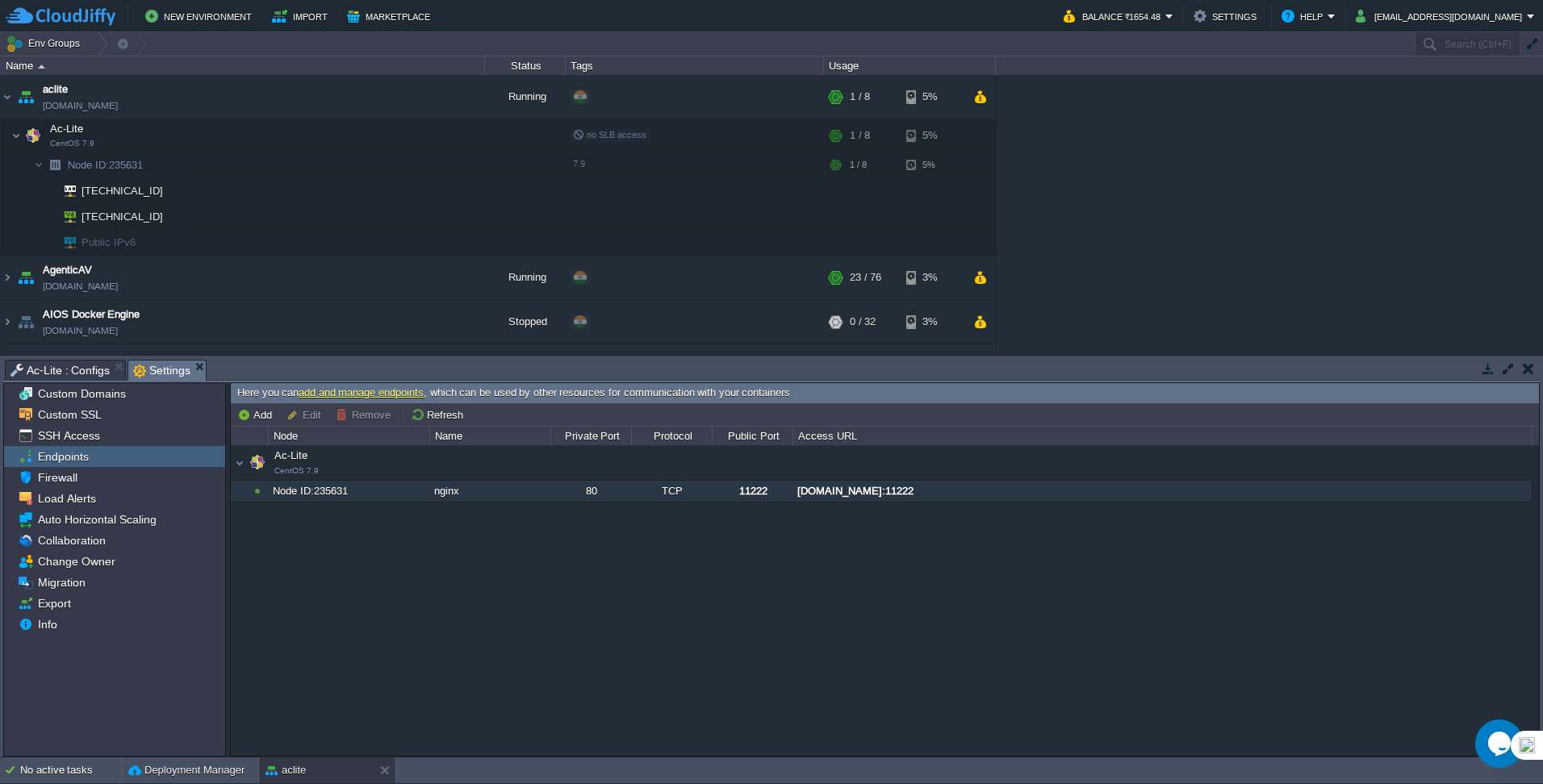 drag, startPoint x: 352, startPoint y: 491, endPoint x: 313, endPoint y: 496, distance: 39.319207 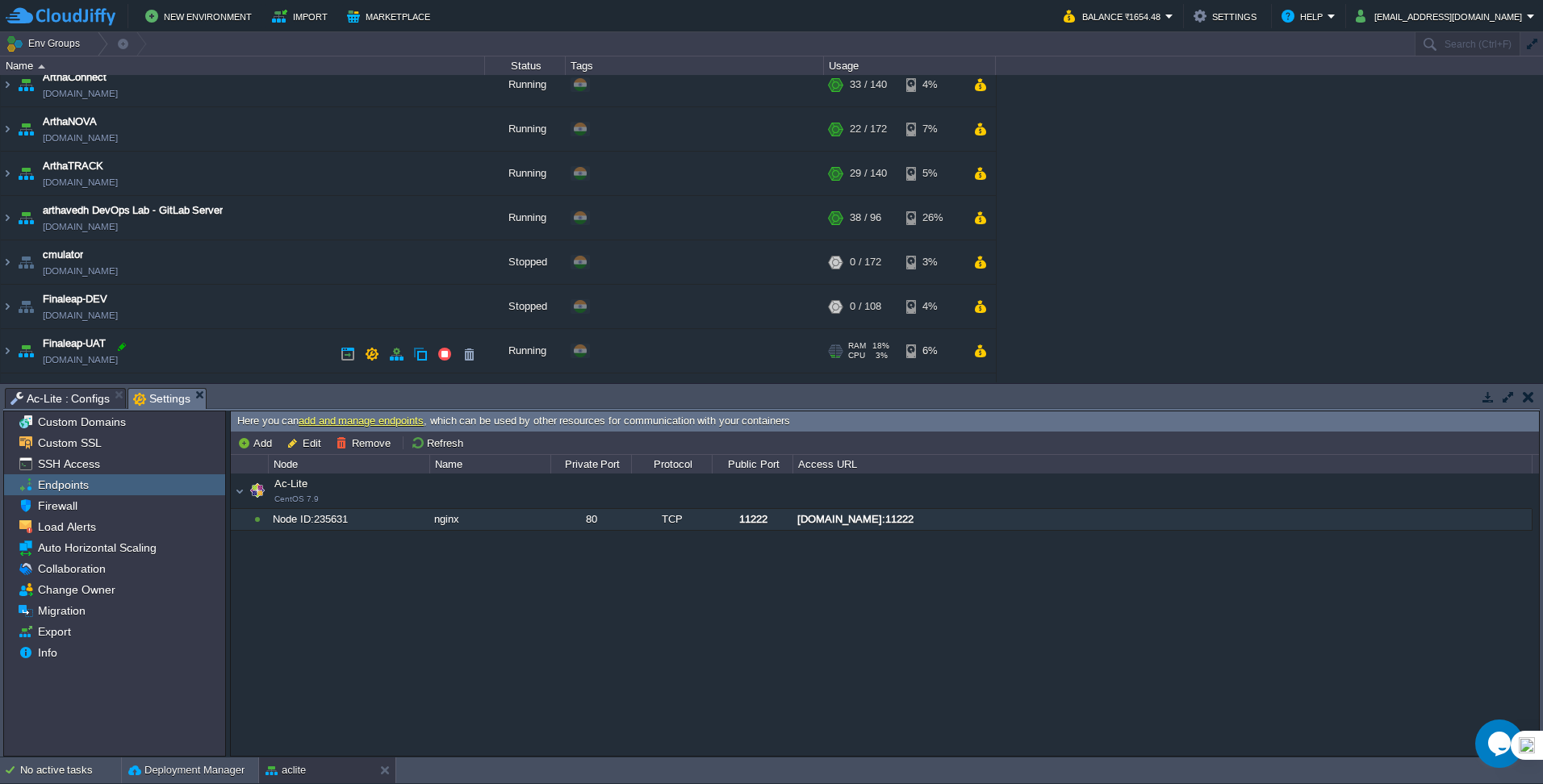 scroll, scrollTop: 403, scrollLeft: 0, axis: vertical 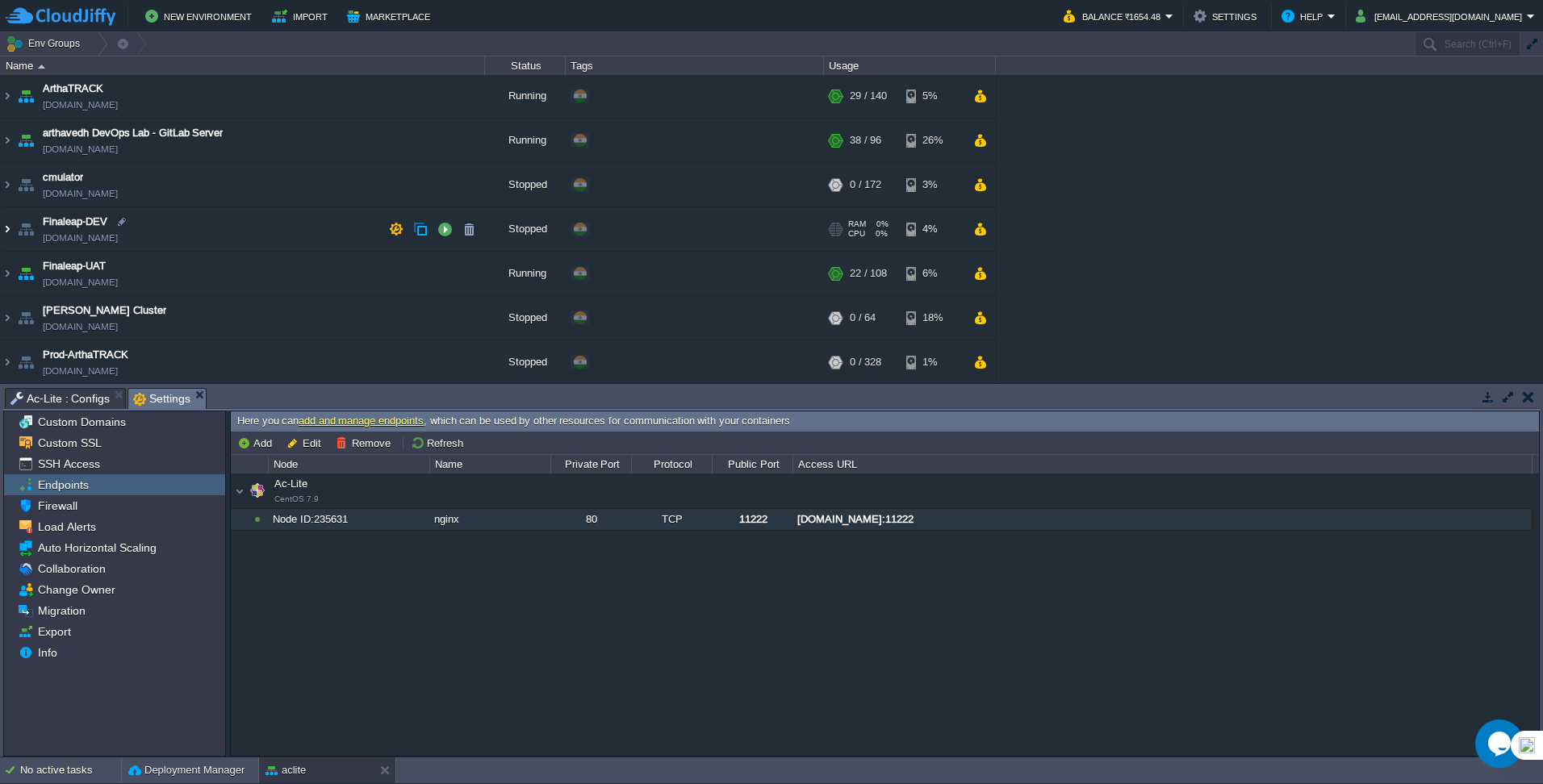 click at bounding box center (7, 229) 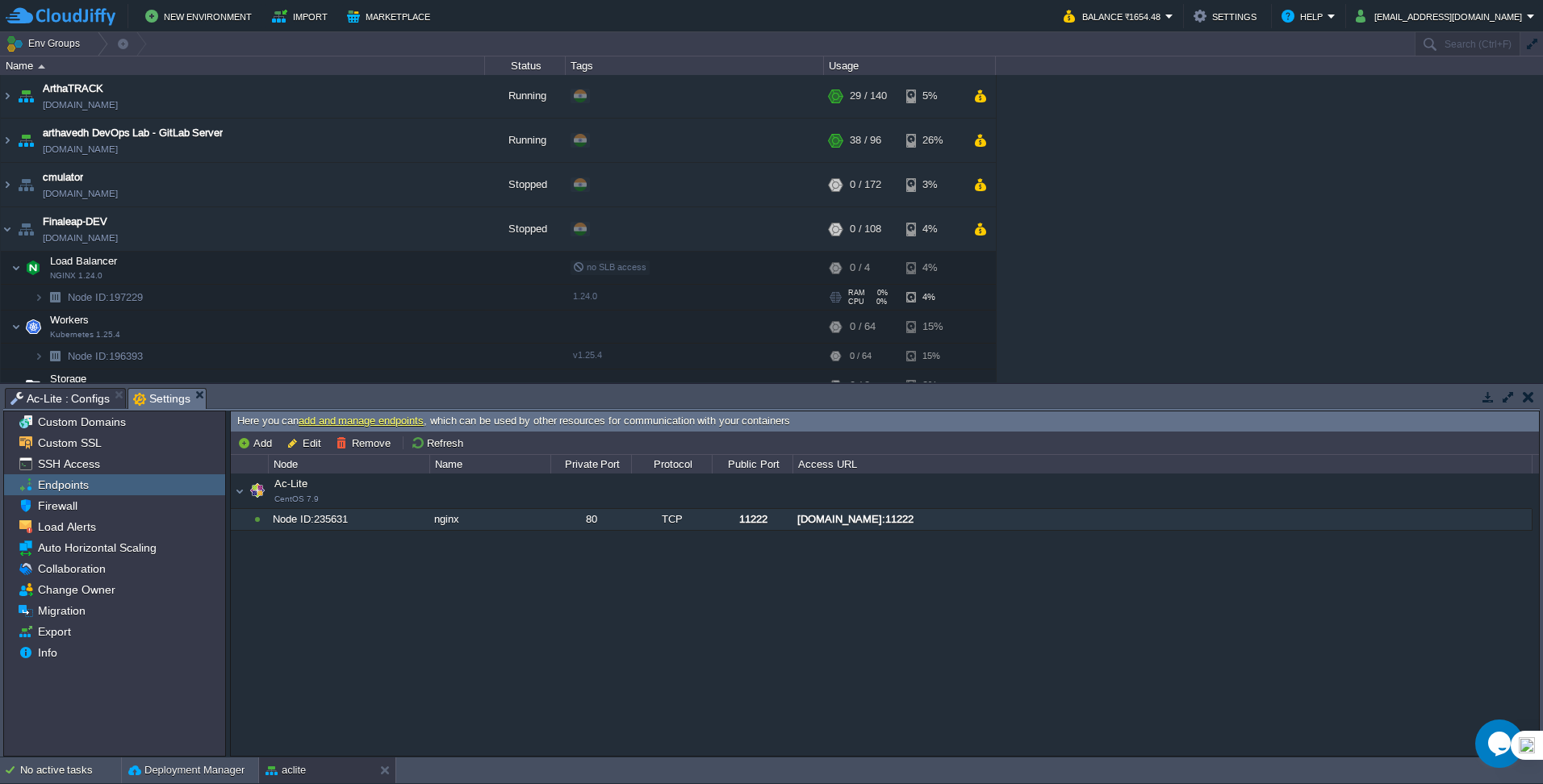 scroll, scrollTop: 565, scrollLeft: 0, axis: vertical 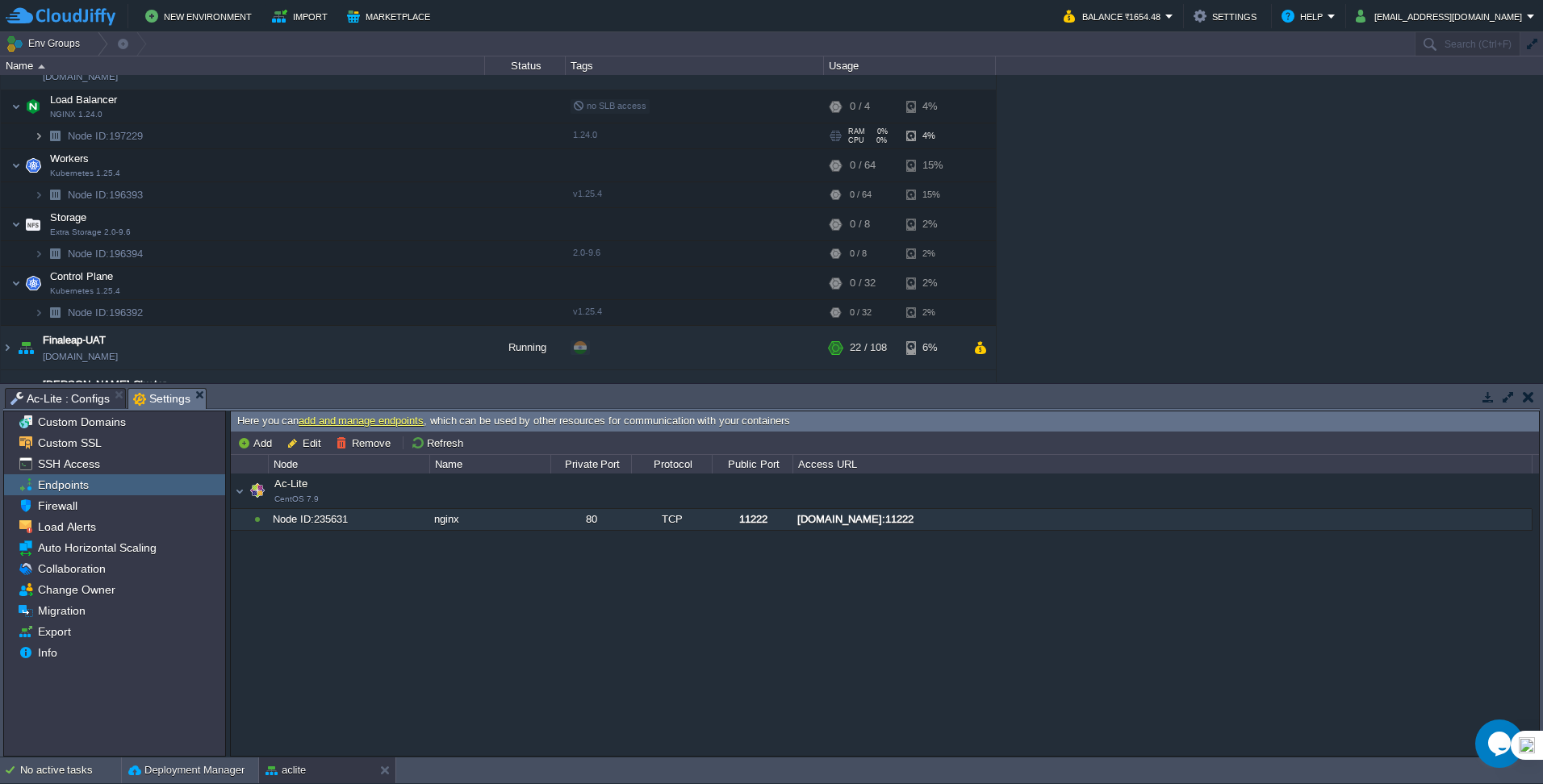 click at bounding box center [39, 136] 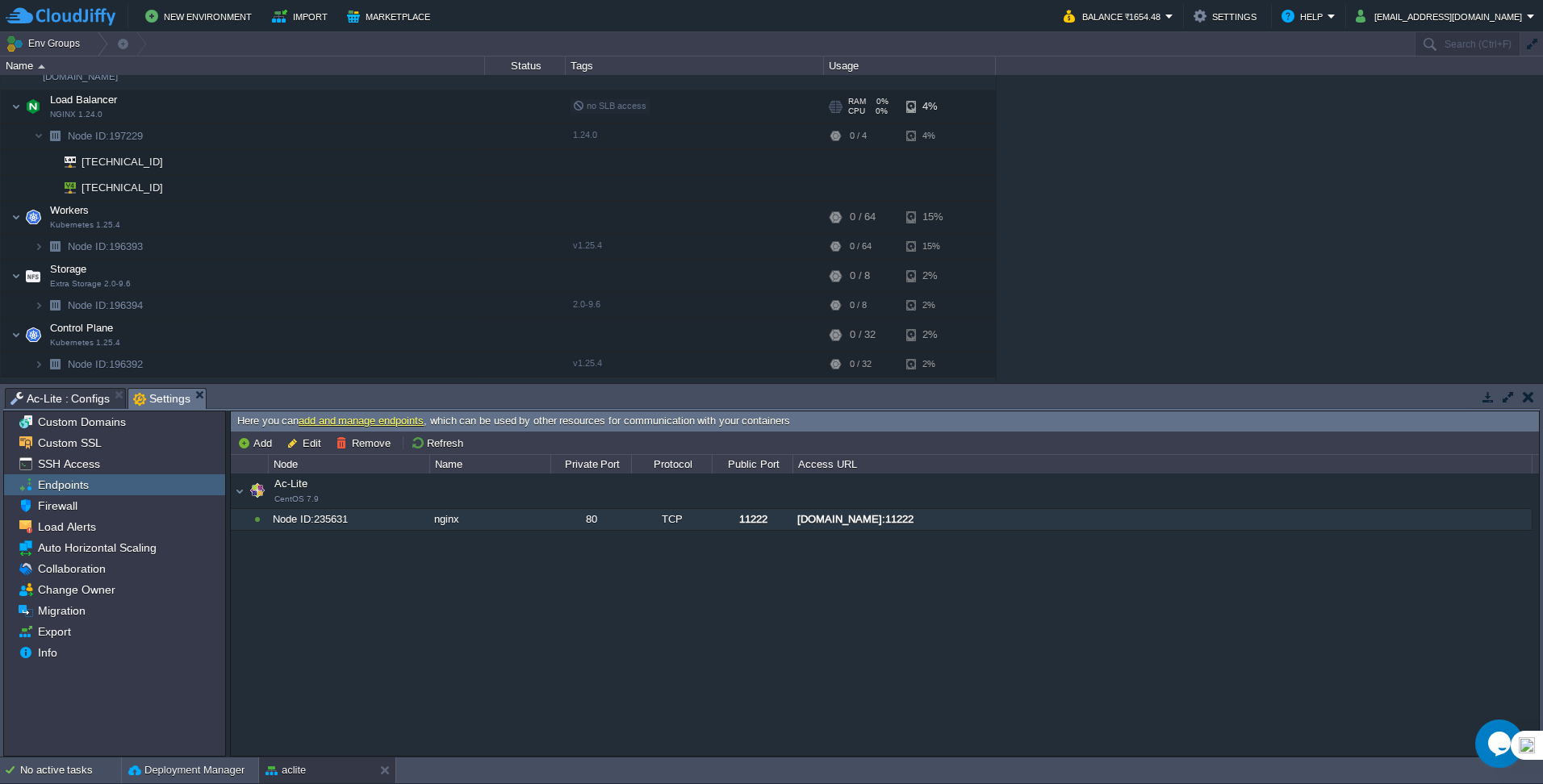 scroll, scrollTop: 645, scrollLeft: 0, axis: vertical 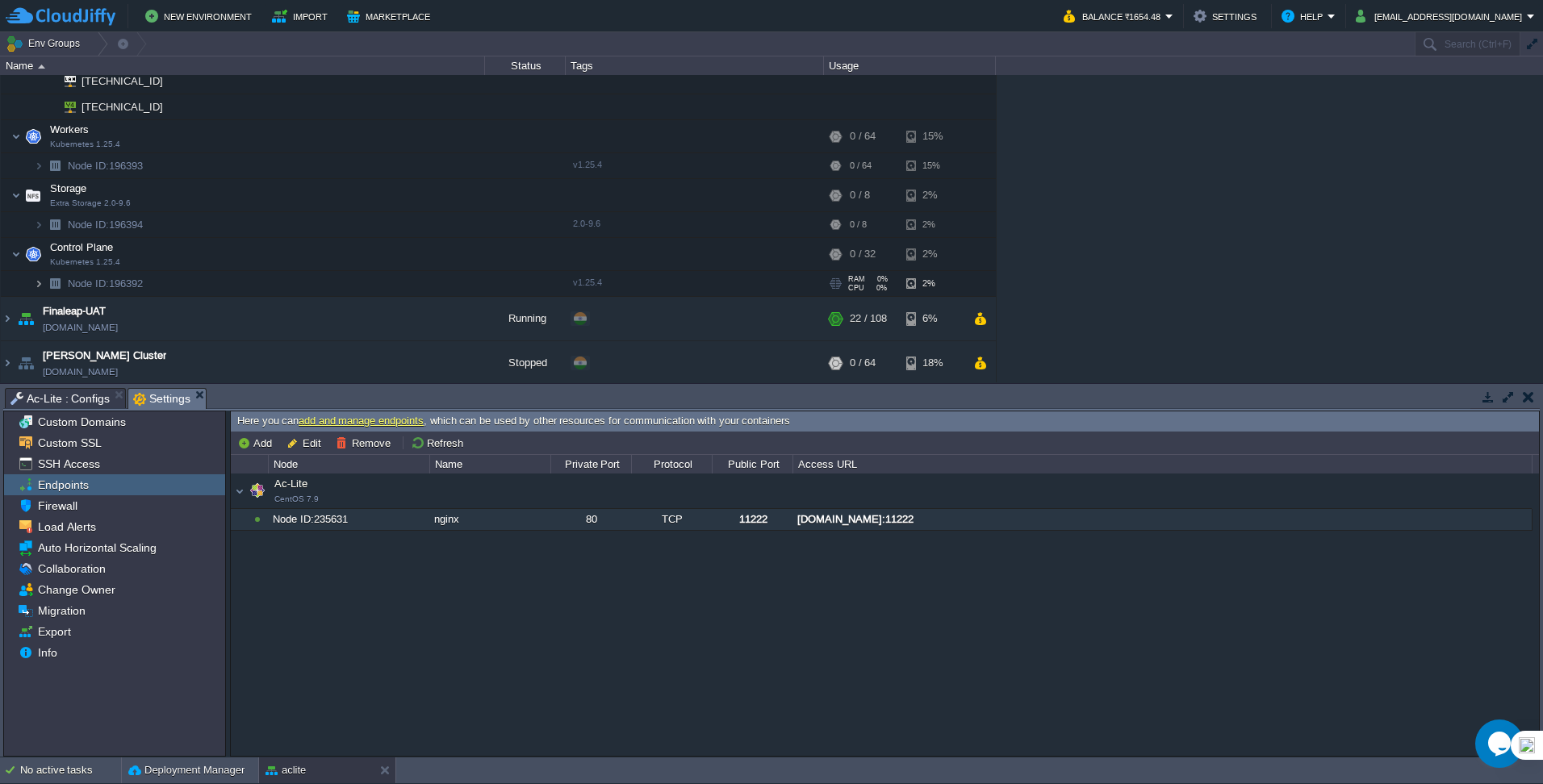 click at bounding box center [39, 283] 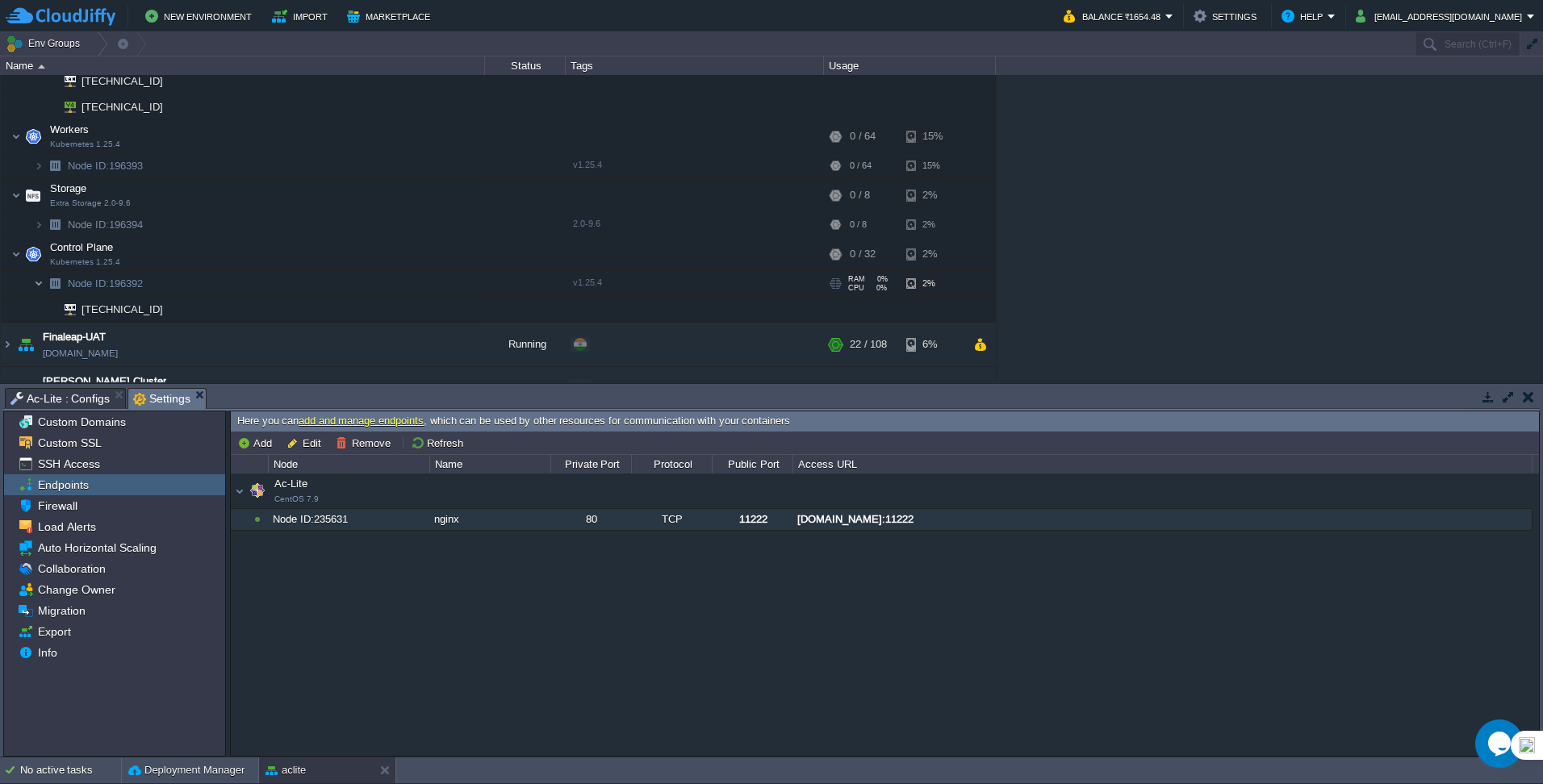 click at bounding box center (39, 283) 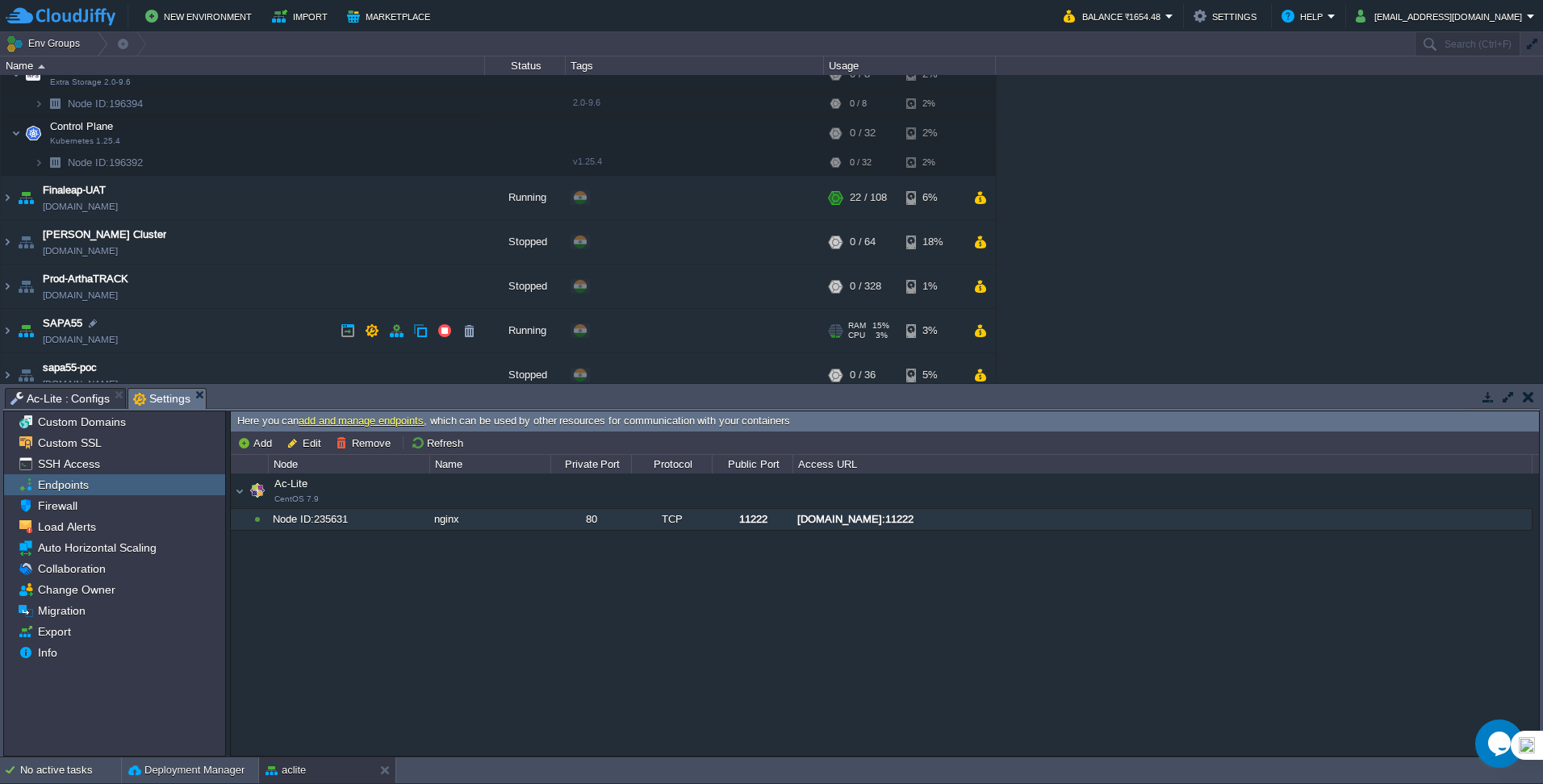 scroll, scrollTop: 807, scrollLeft: 0, axis: vertical 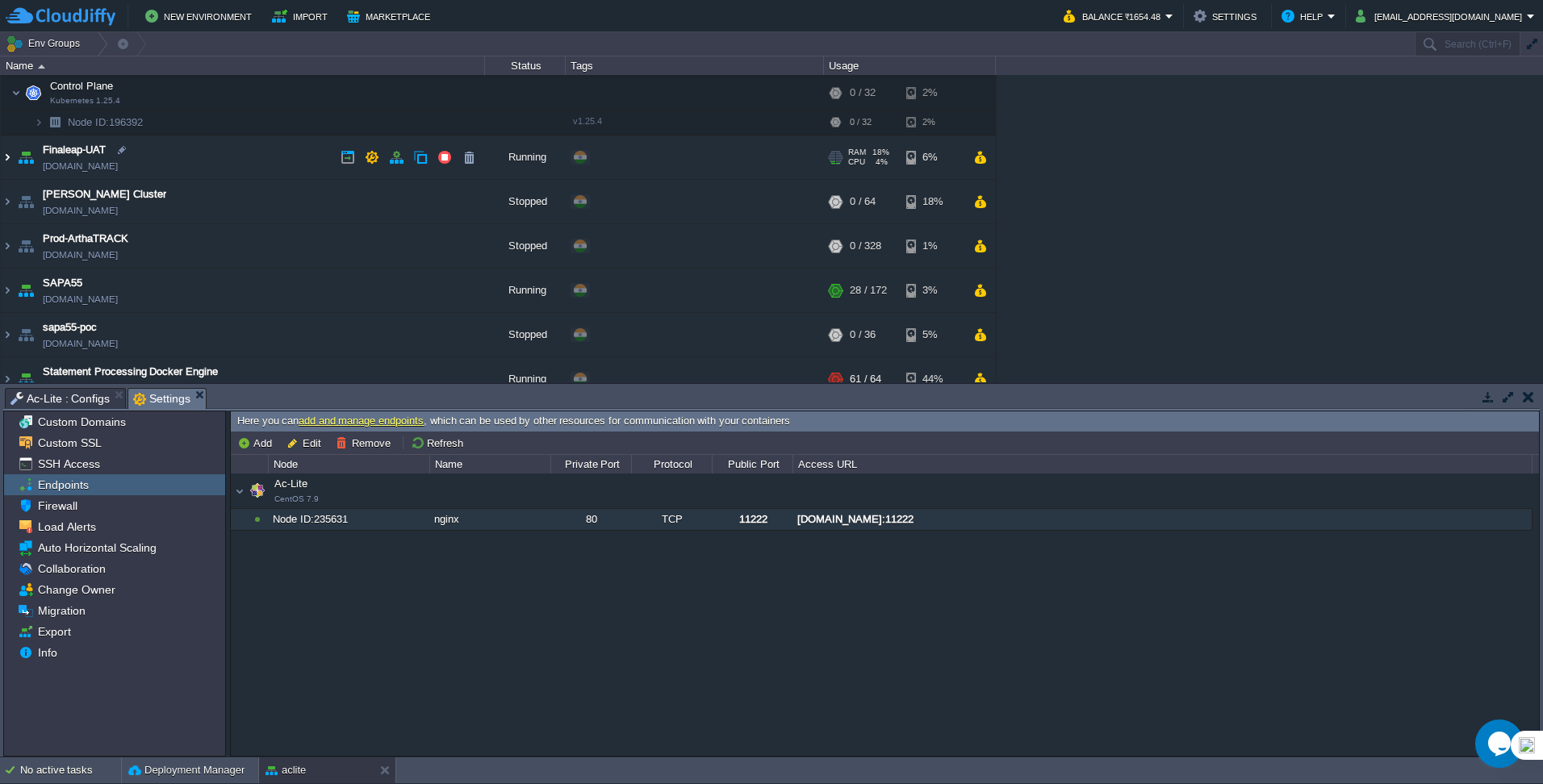 click at bounding box center [7, 157] 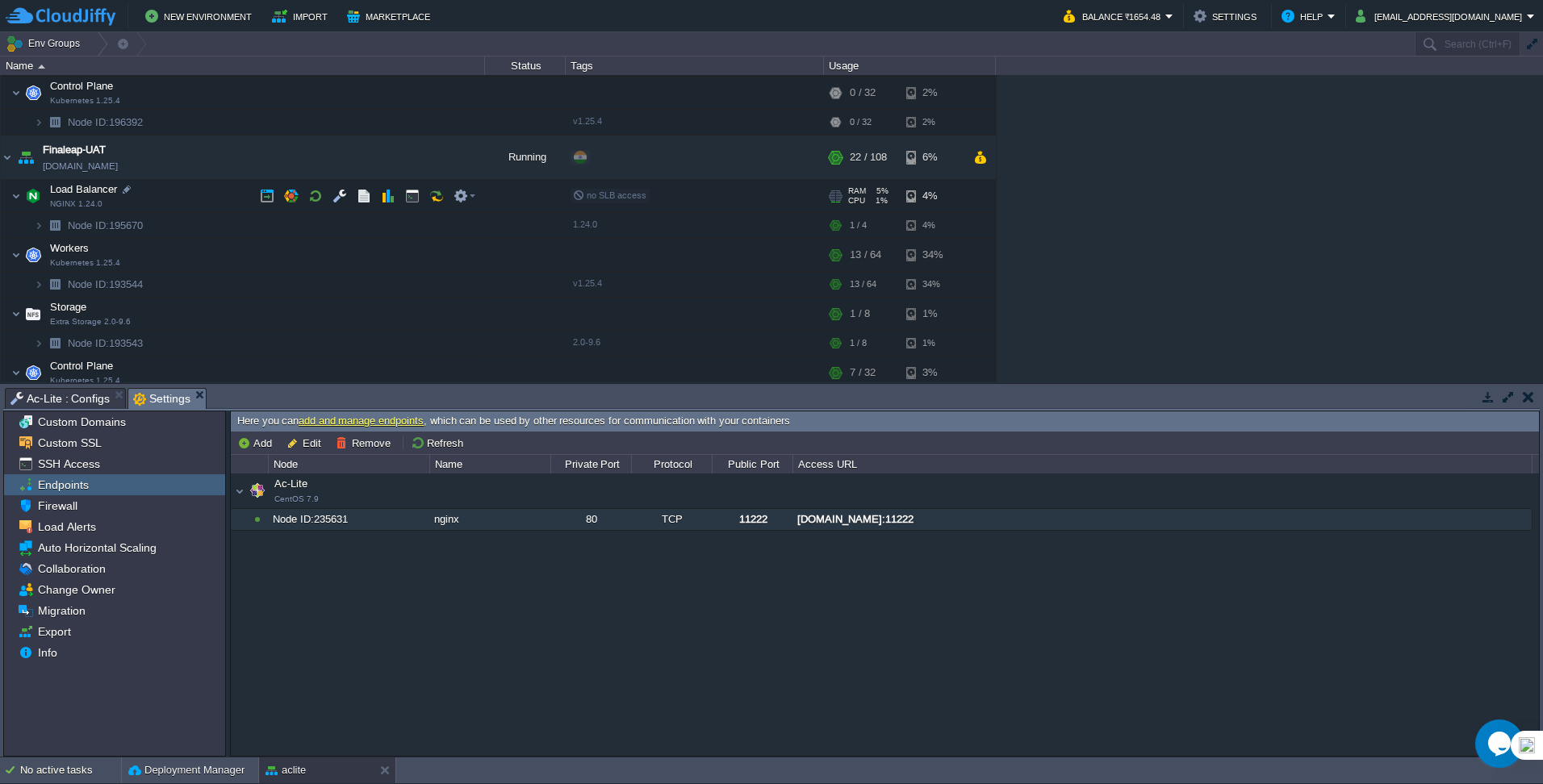 click on "Load Balancer NGINX 1.24.0" at bounding box center (243, 196) 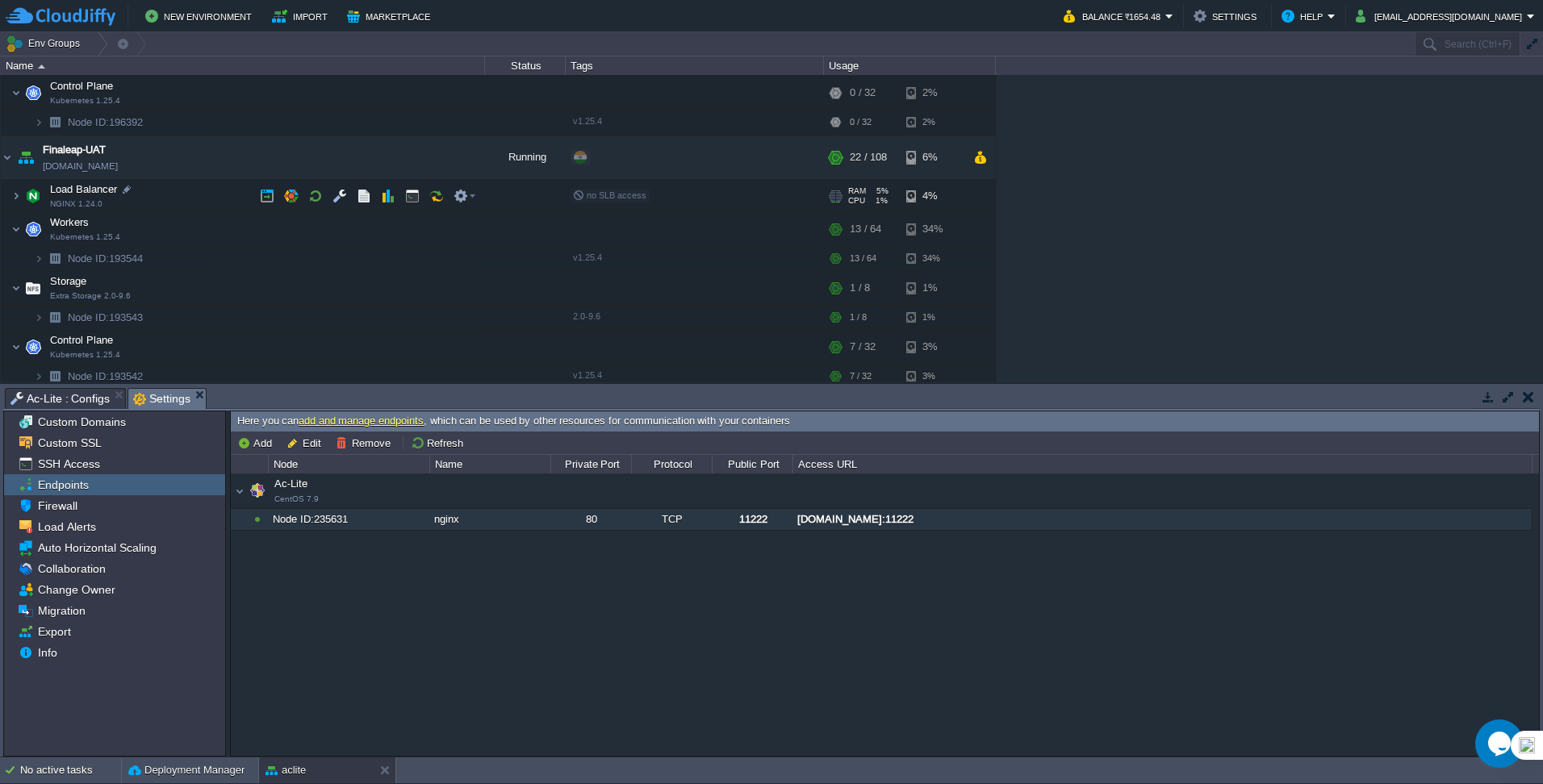 click on "Load Balancer NGINX 1.24.0" at bounding box center (243, 196) 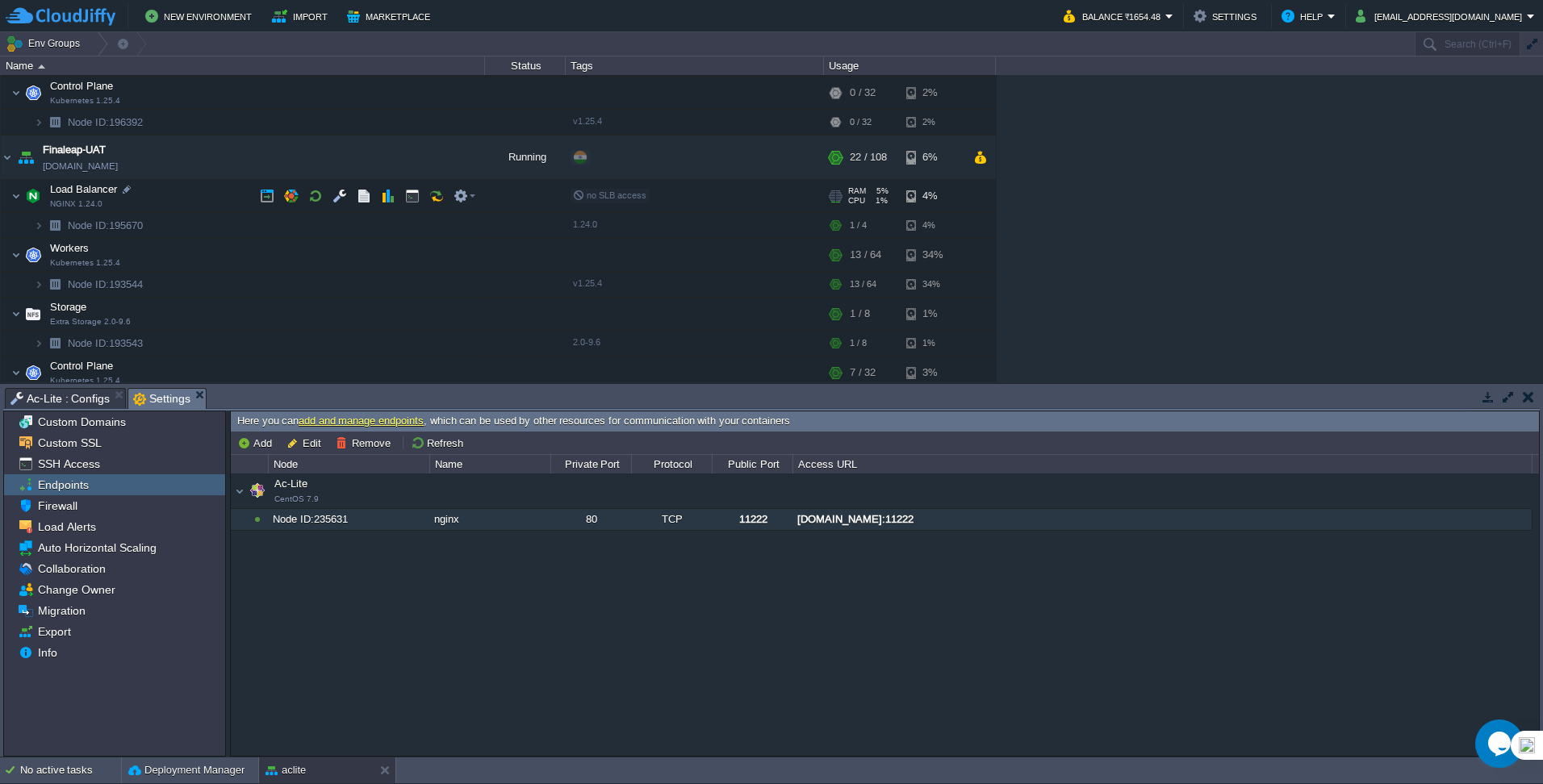 click on "Load Balancer NGINX 1.24.0" at bounding box center [243, 196] 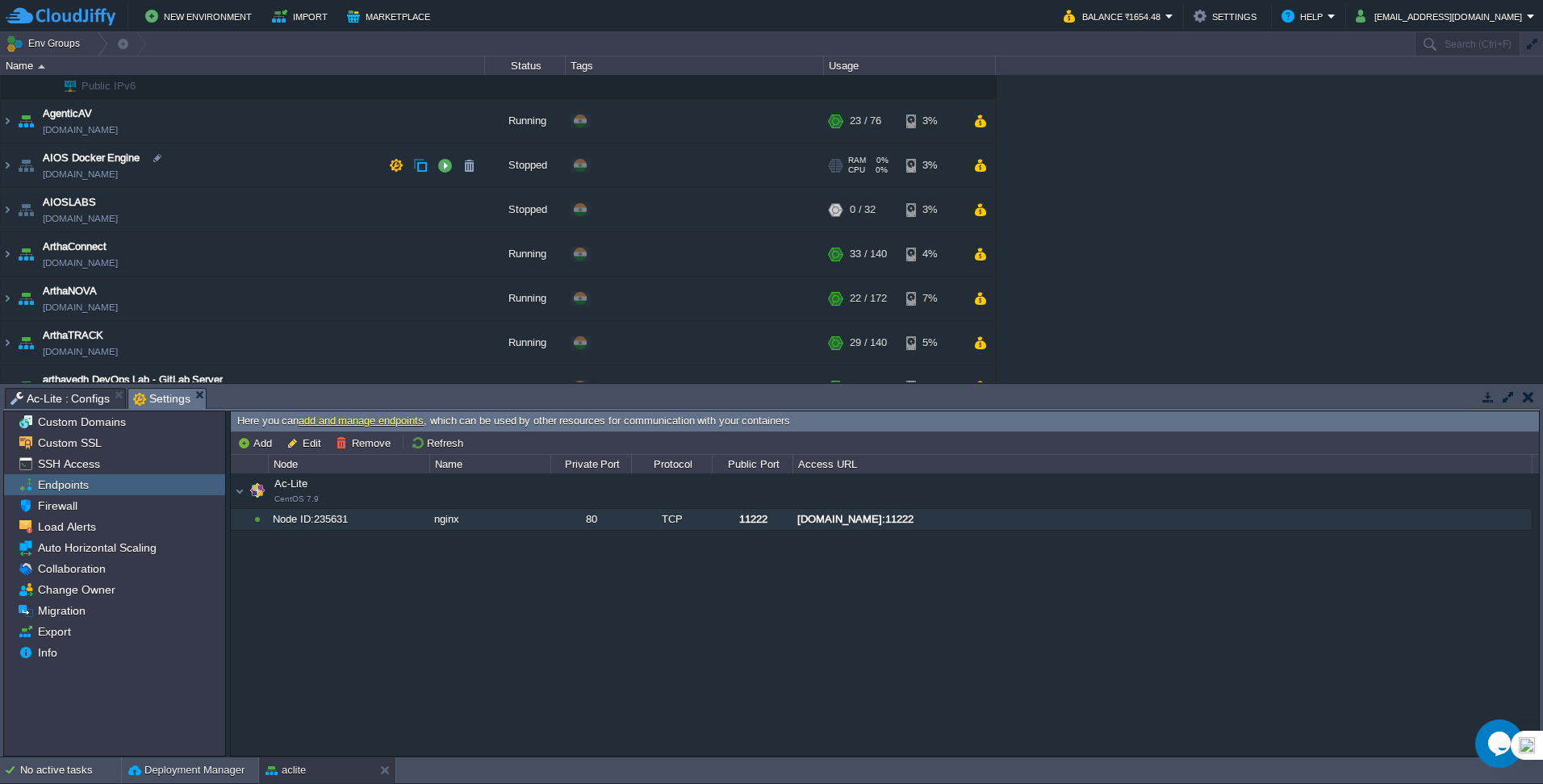 scroll, scrollTop: 0, scrollLeft: 0, axis: both 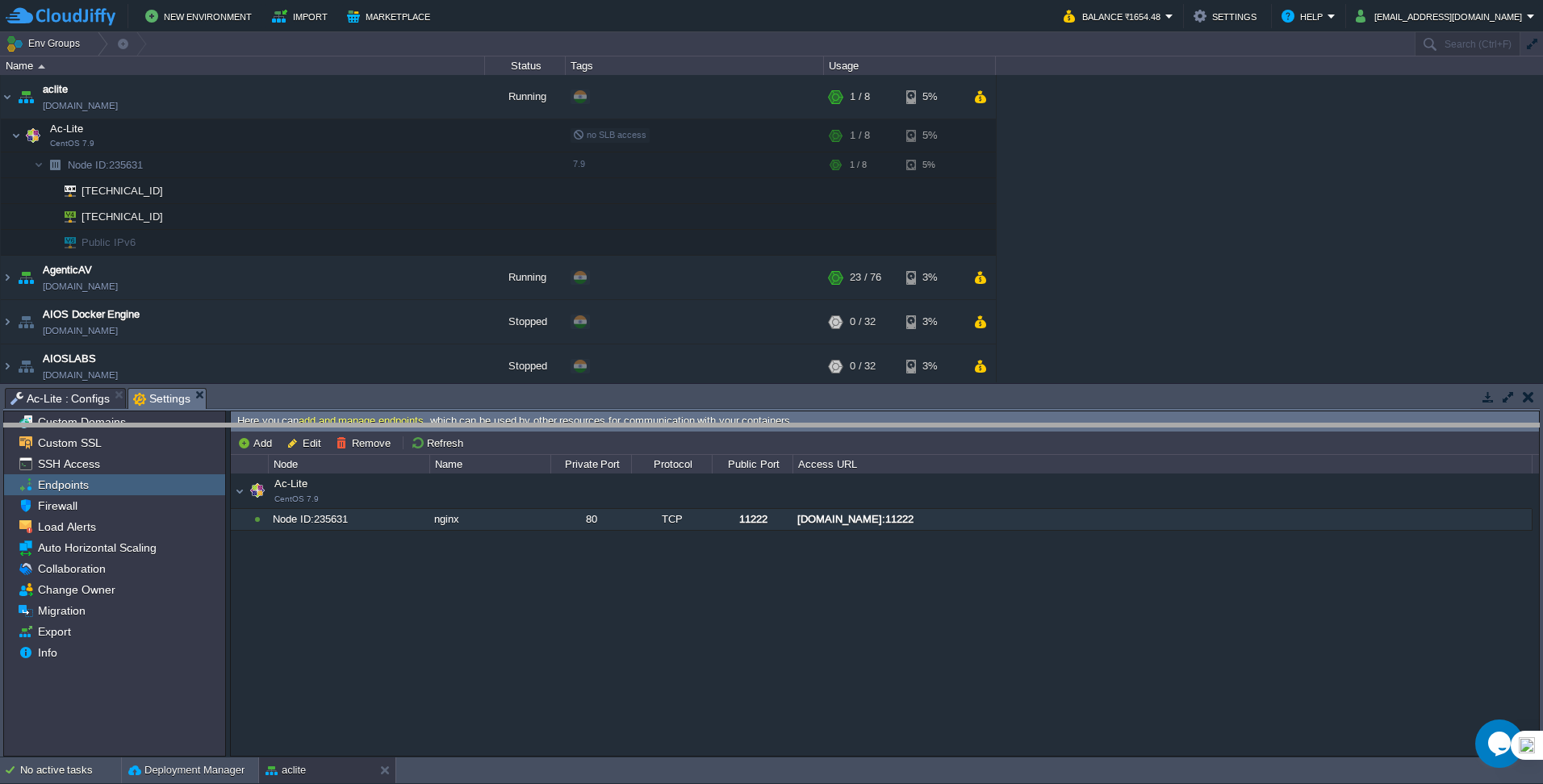 drag, startPoint x: 855, startPoint y: 397, endPoint x: 859, endPoint y: 432, distance: 35.22783 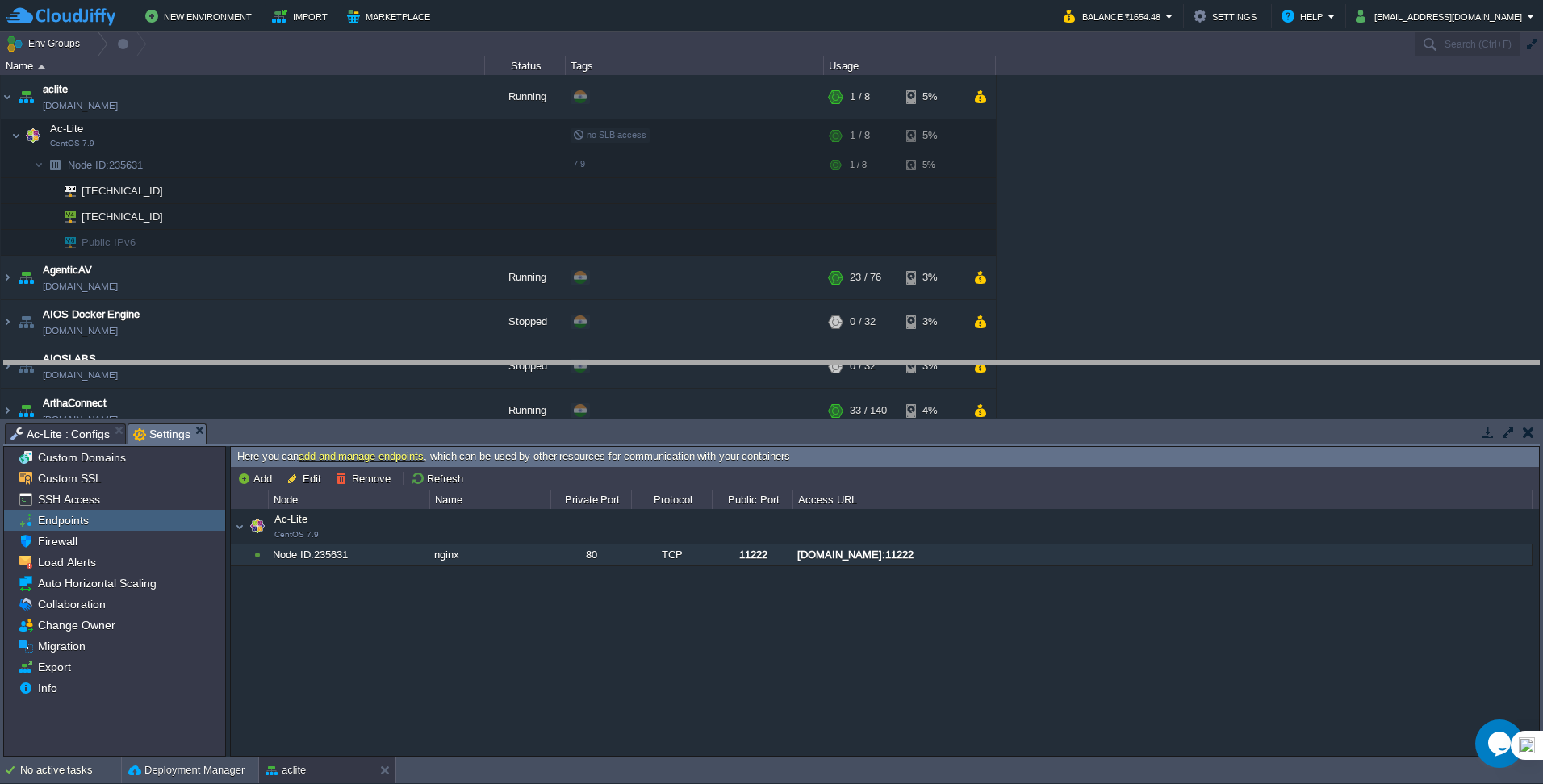 drag, startPoint x: 837, startPoint y: 438, endPoint x: 835, endPoint y: 398, distance: 40.05 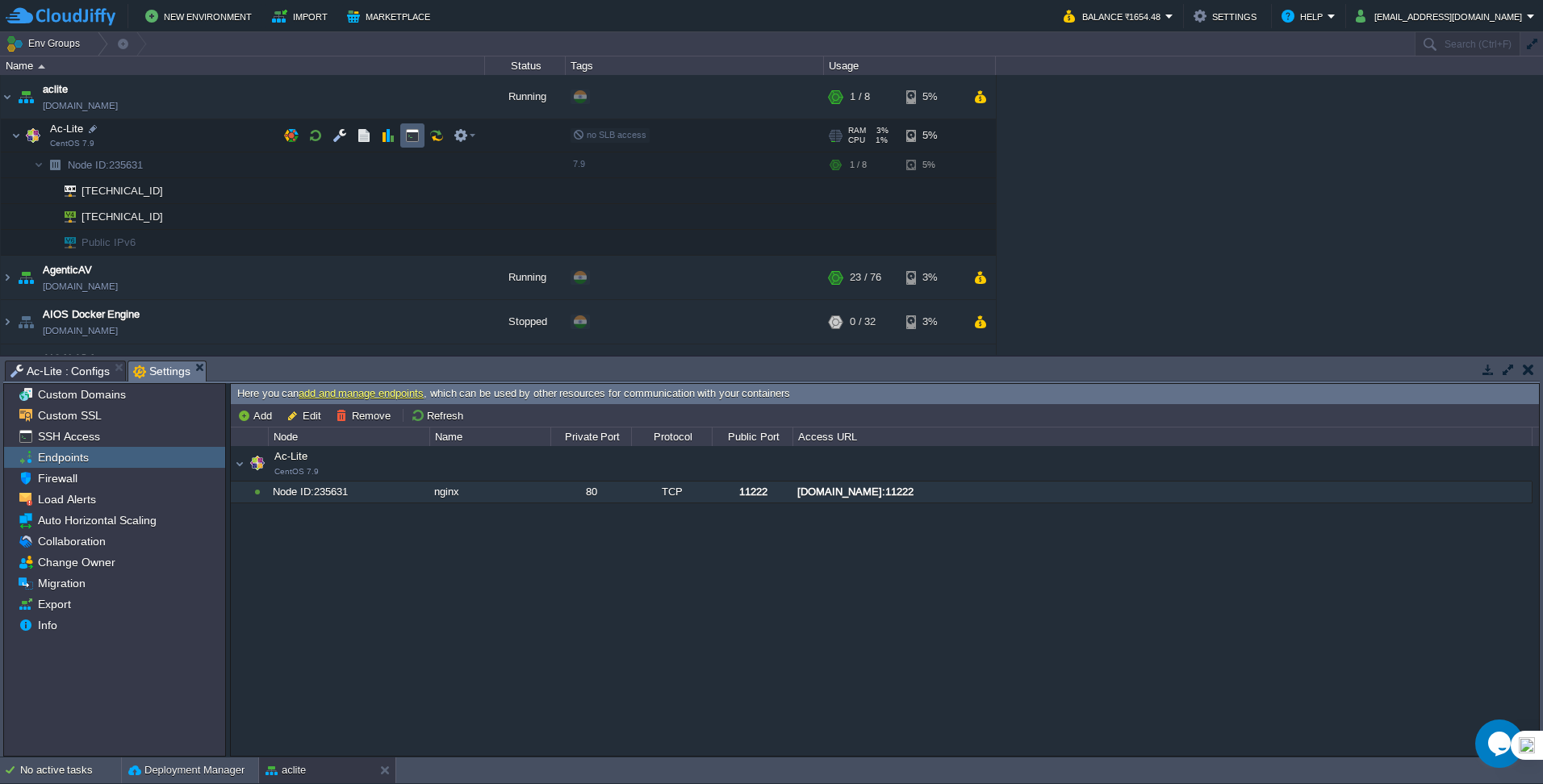 click at bounding box center (412, 136) 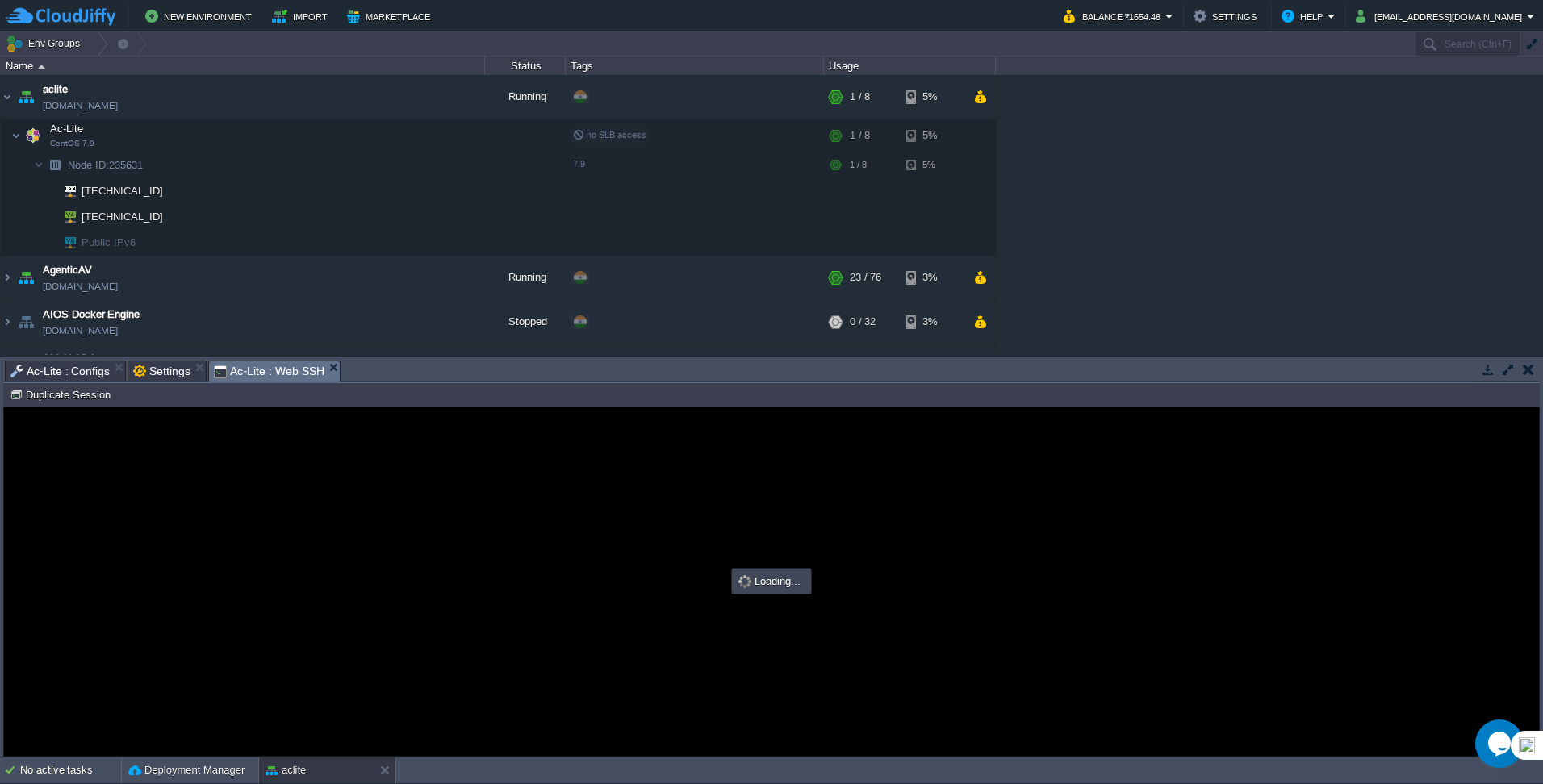 scroll, scrollTop: 0, scrollLeft: 0, axis: both 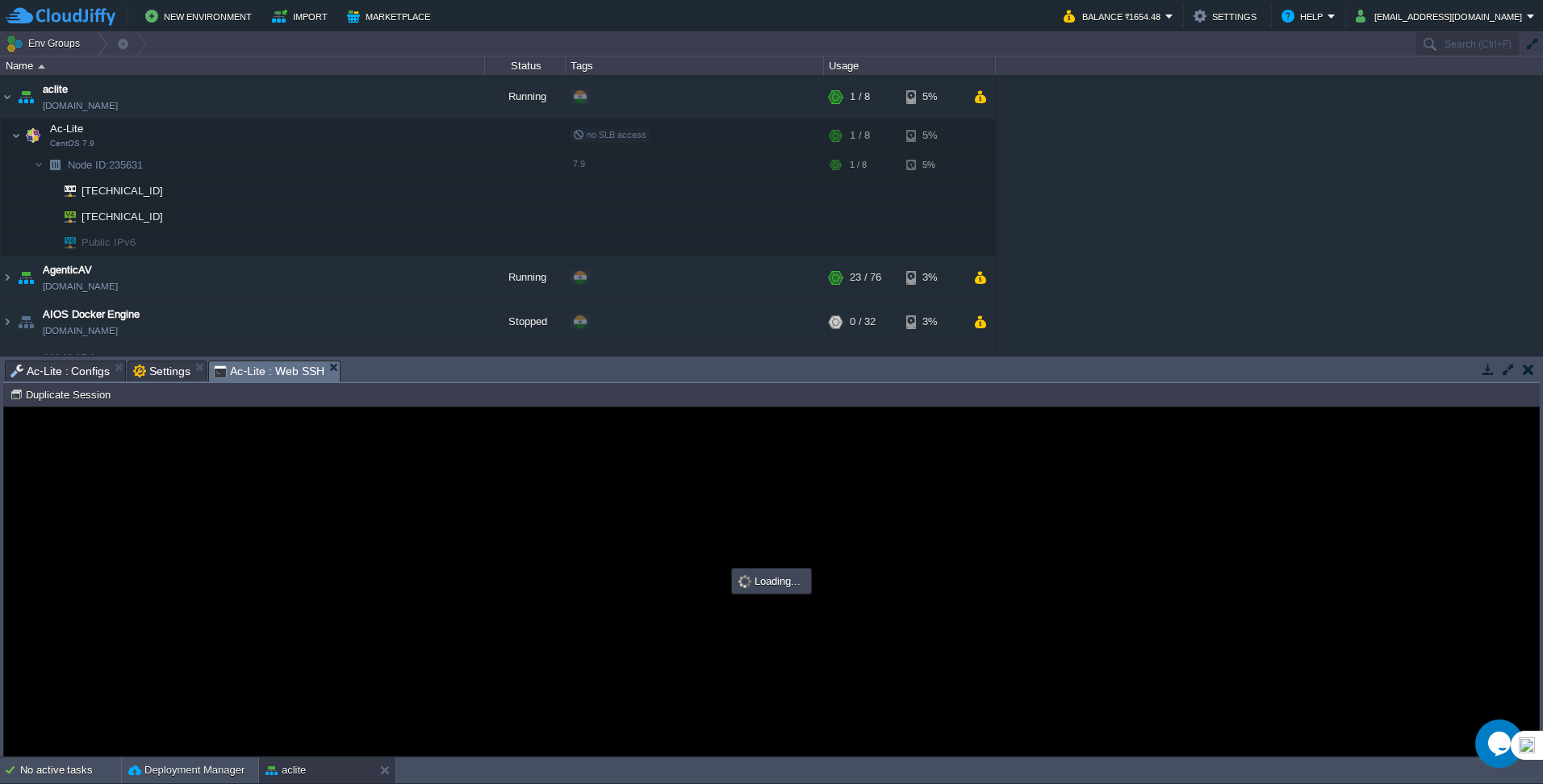 type on "#000000" 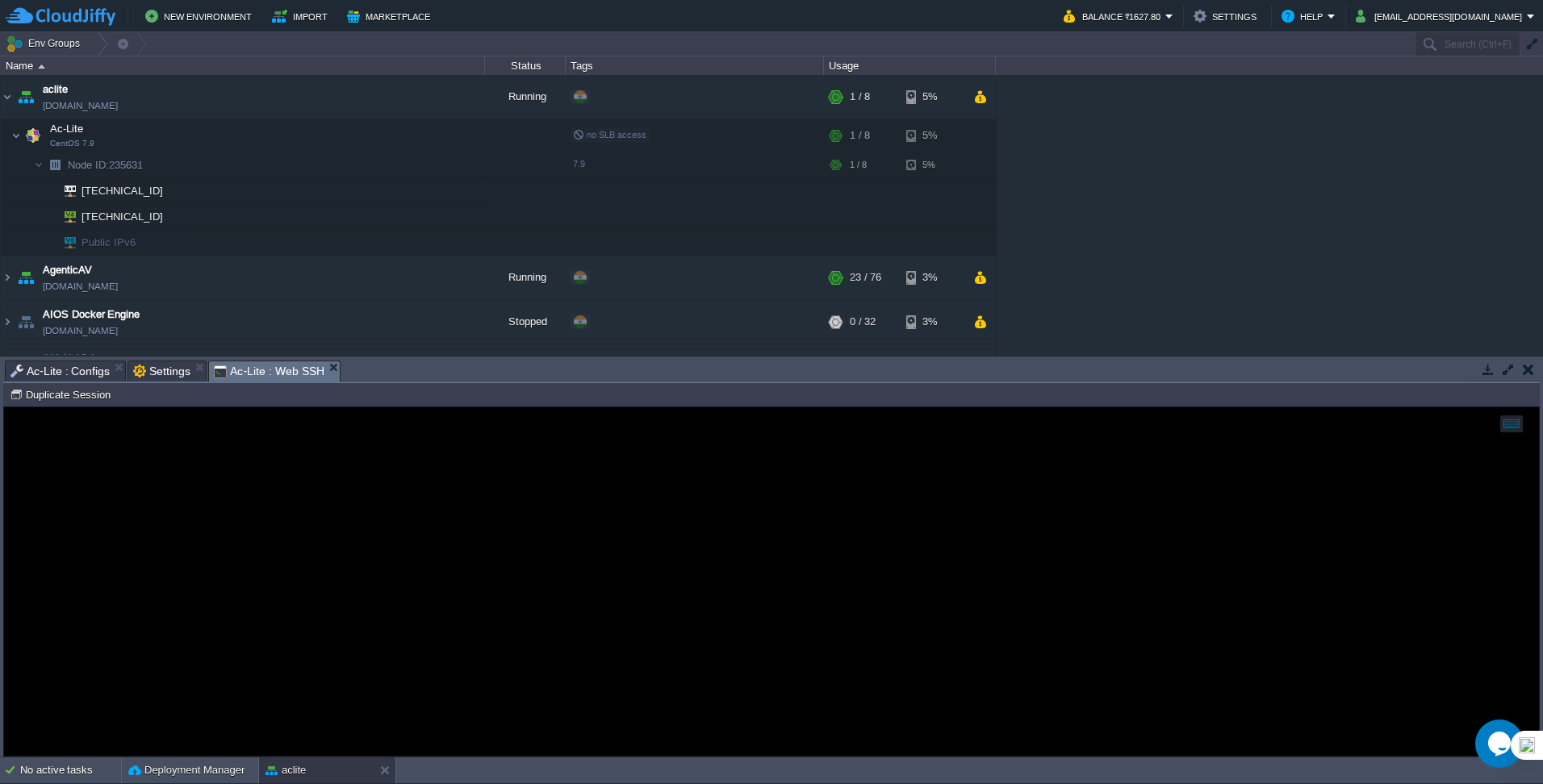 click on "Ac-Lite : Configs" at bounding box center (60, 371) 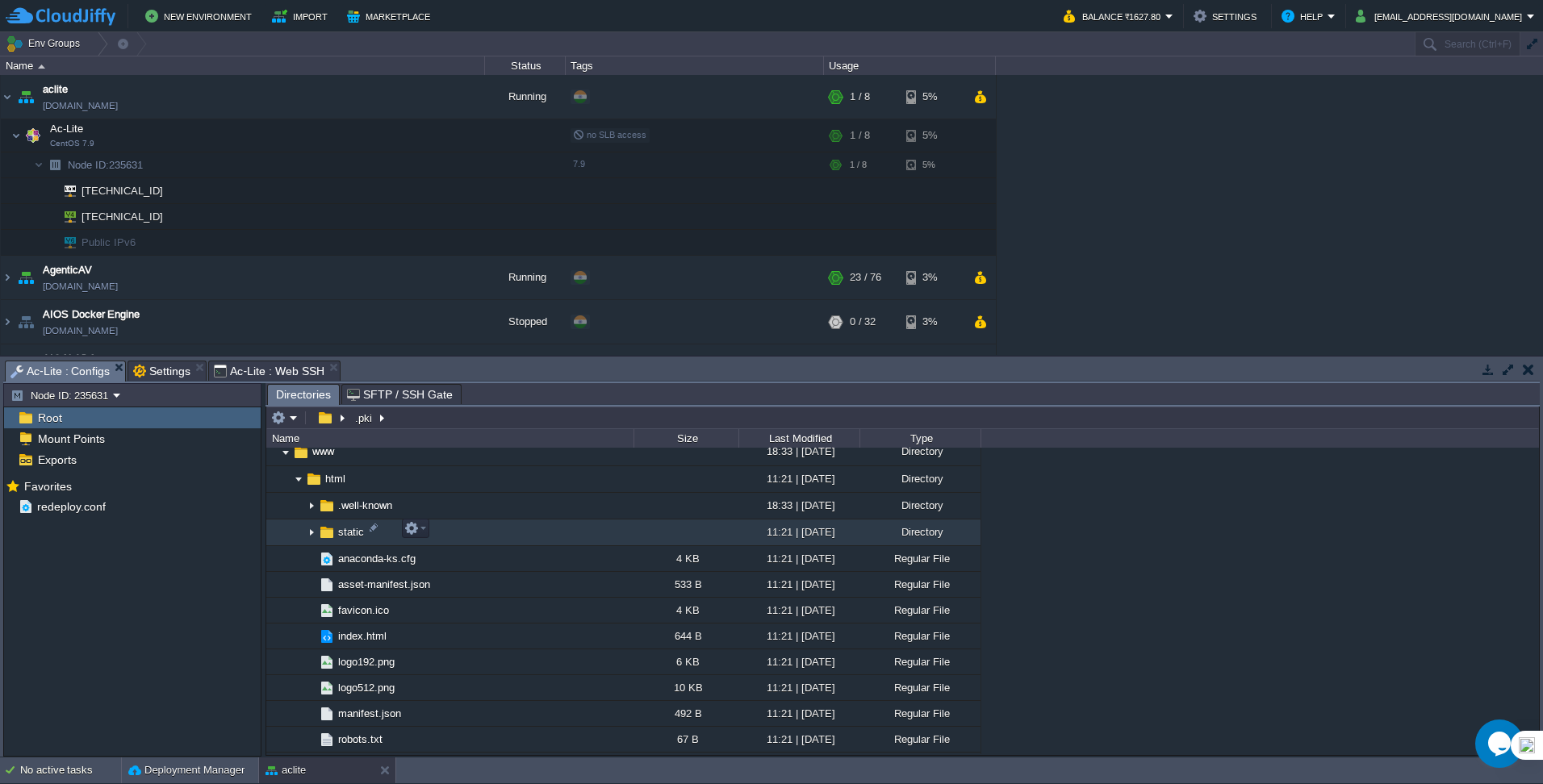 scroll, scrollTop: 968, scrollLeft: 0, axis: vertical 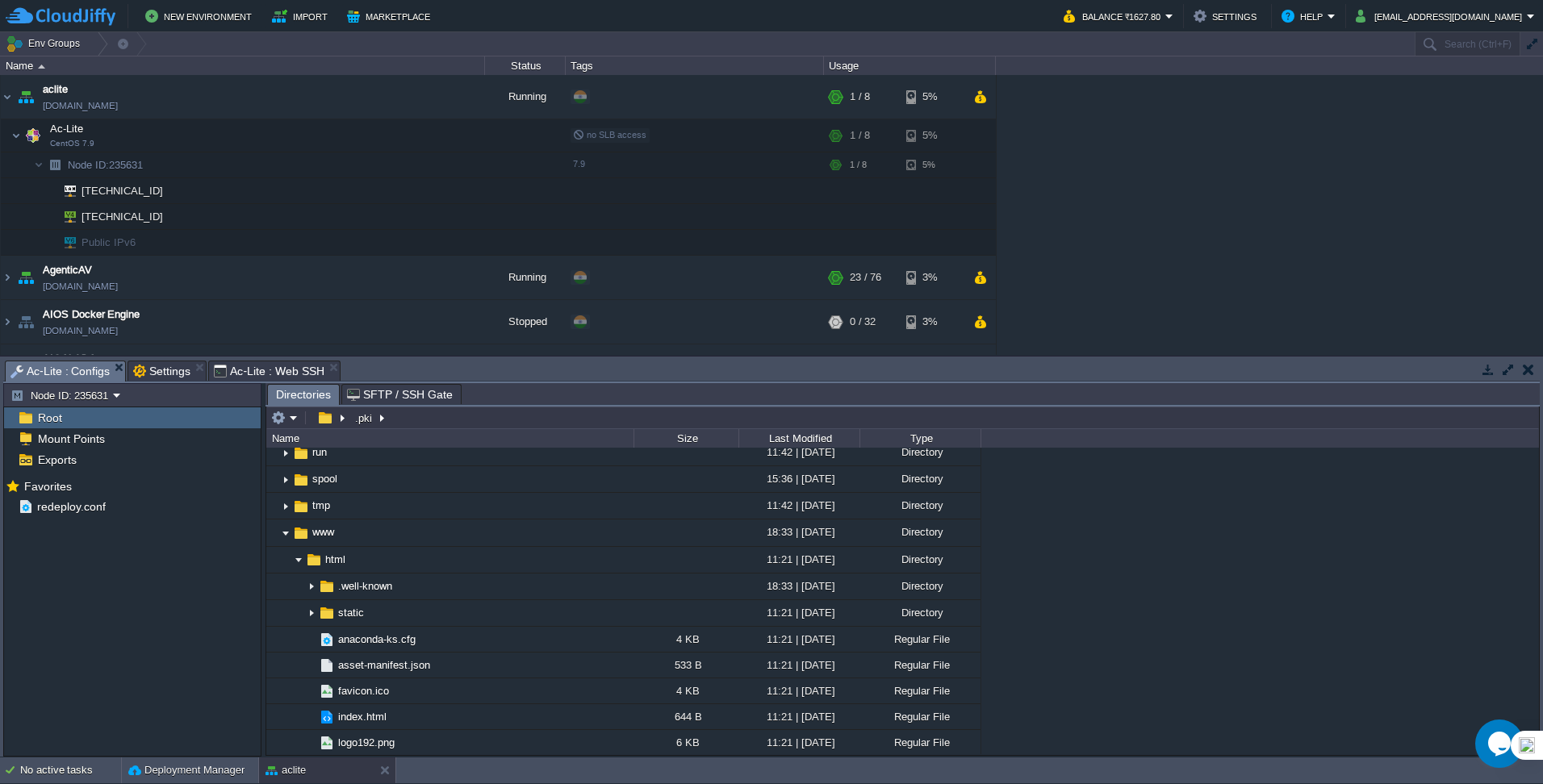 click on "Ac-Lite : Web SSH" at bounding box center [269, 371] 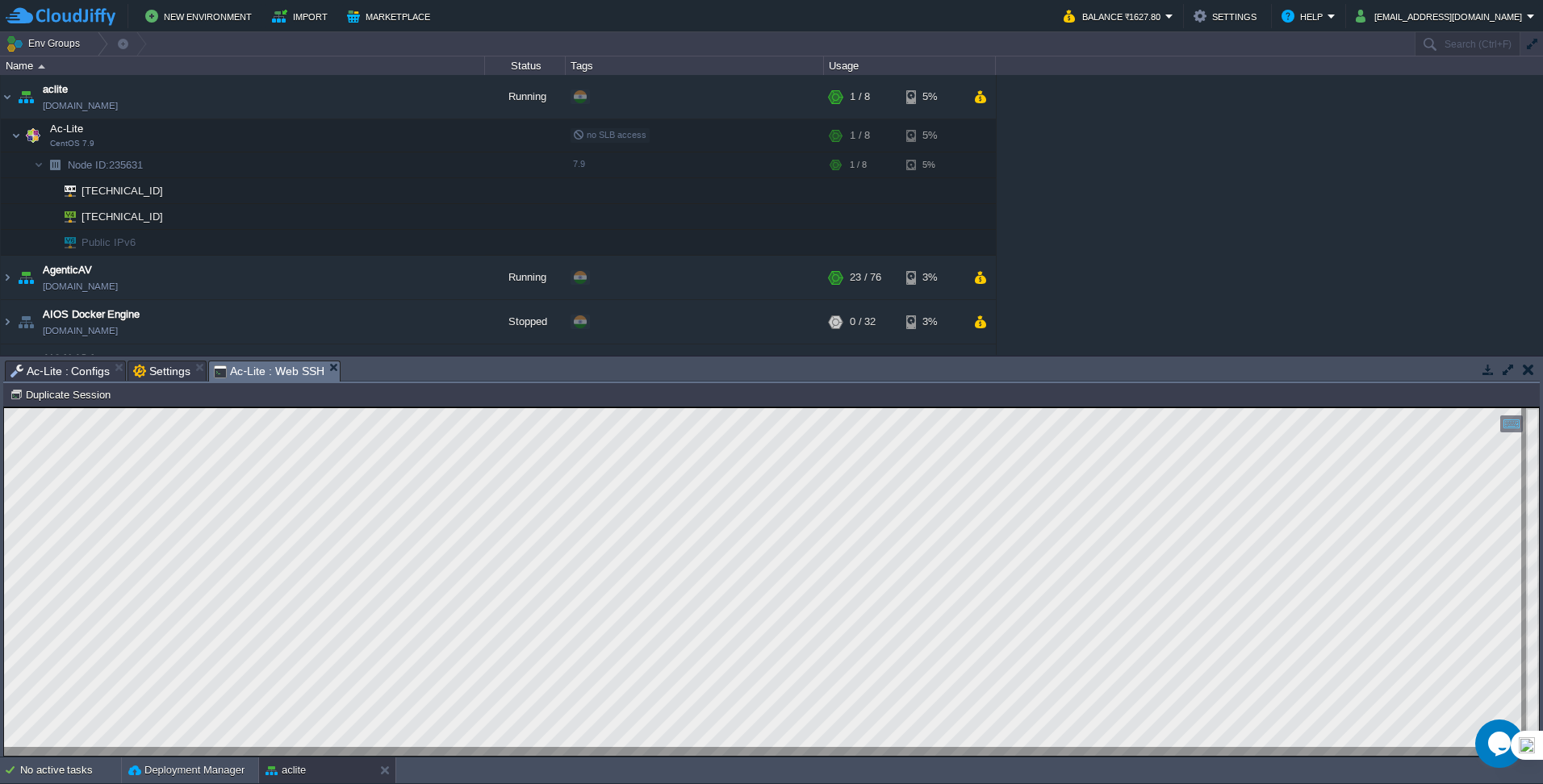 click on "Ac-Lite : Configs" at bounding box center [60, 371] 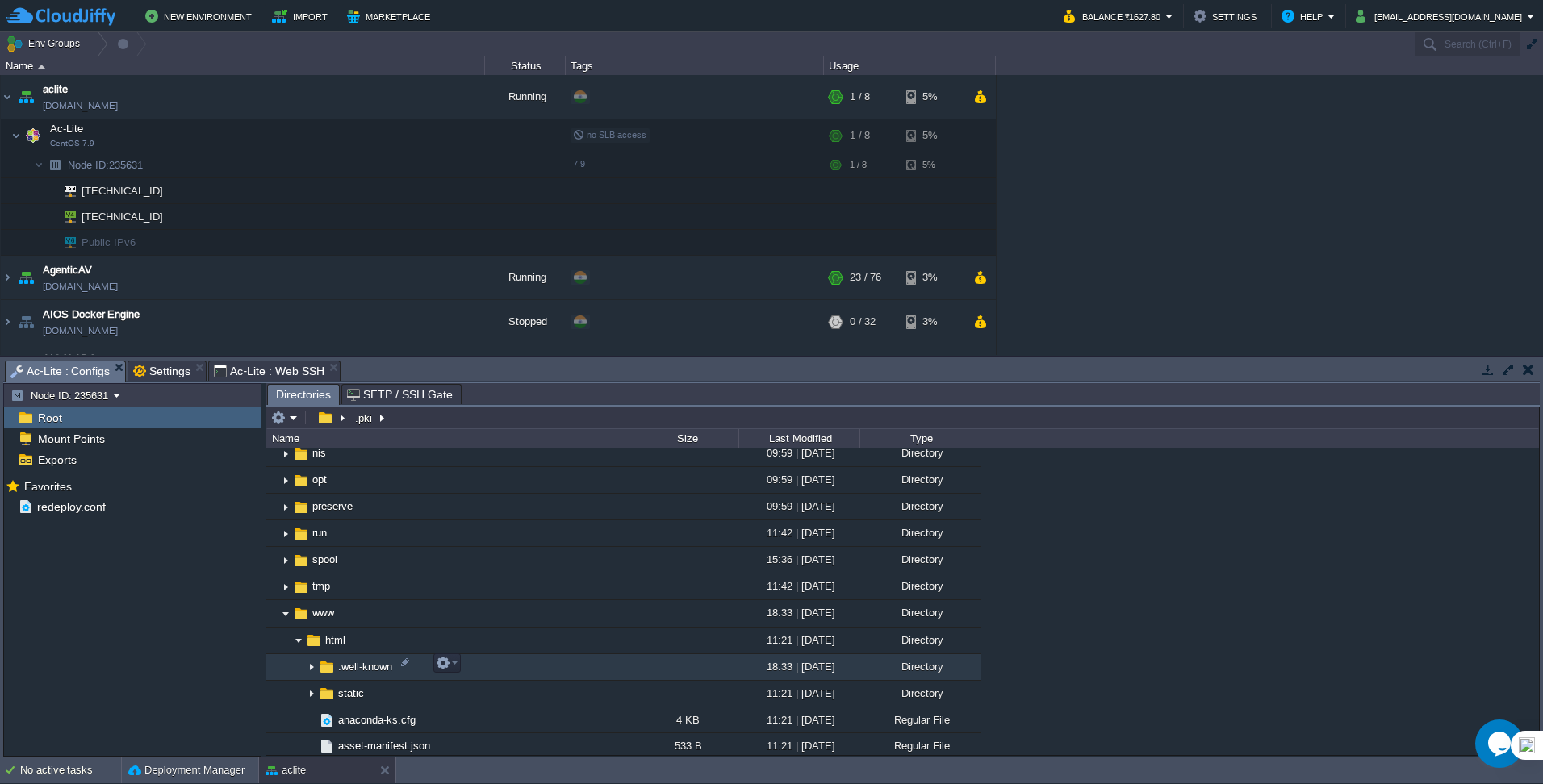 scroll, scrollTop: 968, scrollLeft: 0, axis: vertical 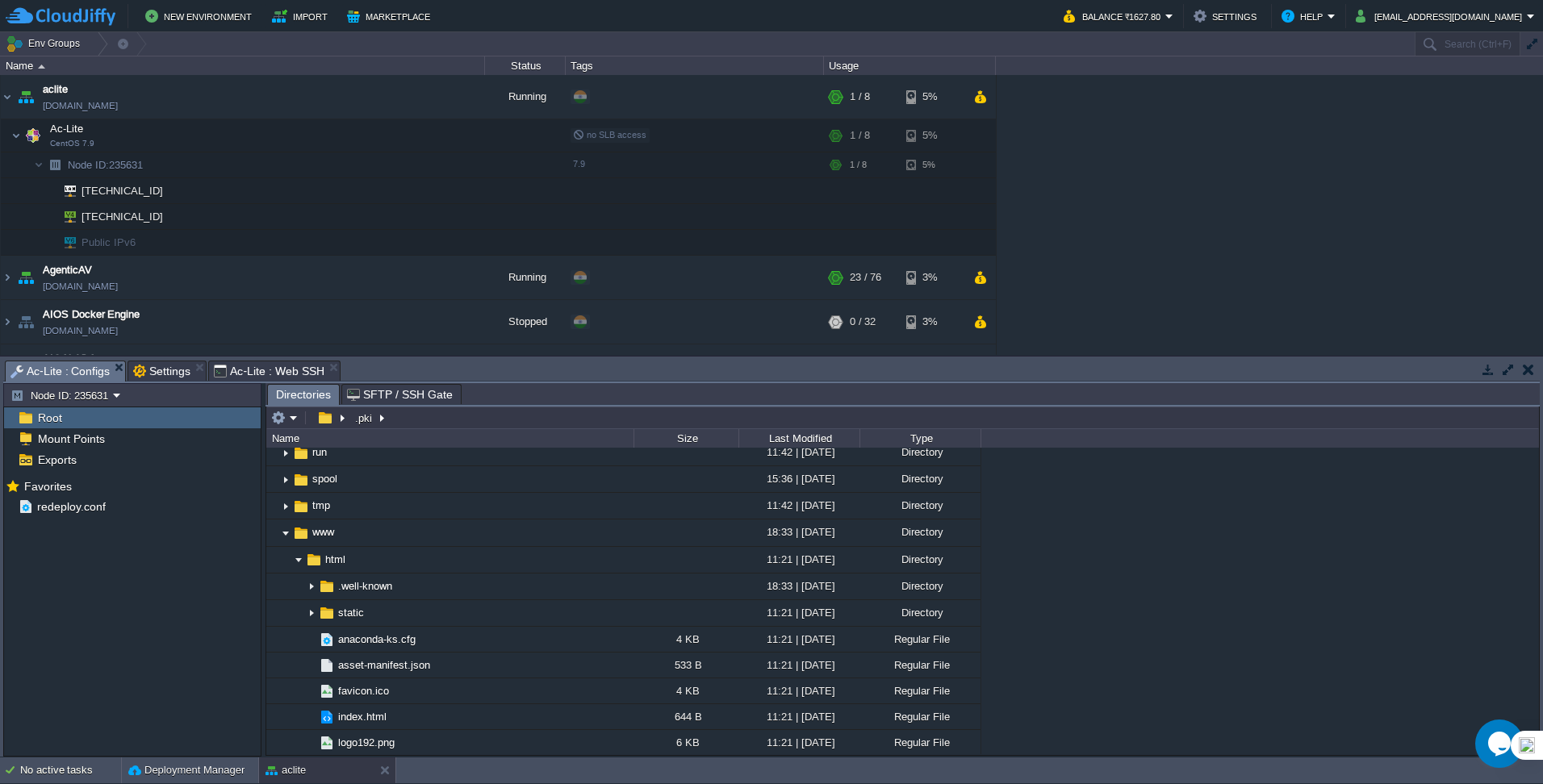 click on "Ac-Lite : Web SSH" at bounding box center (269, 371) 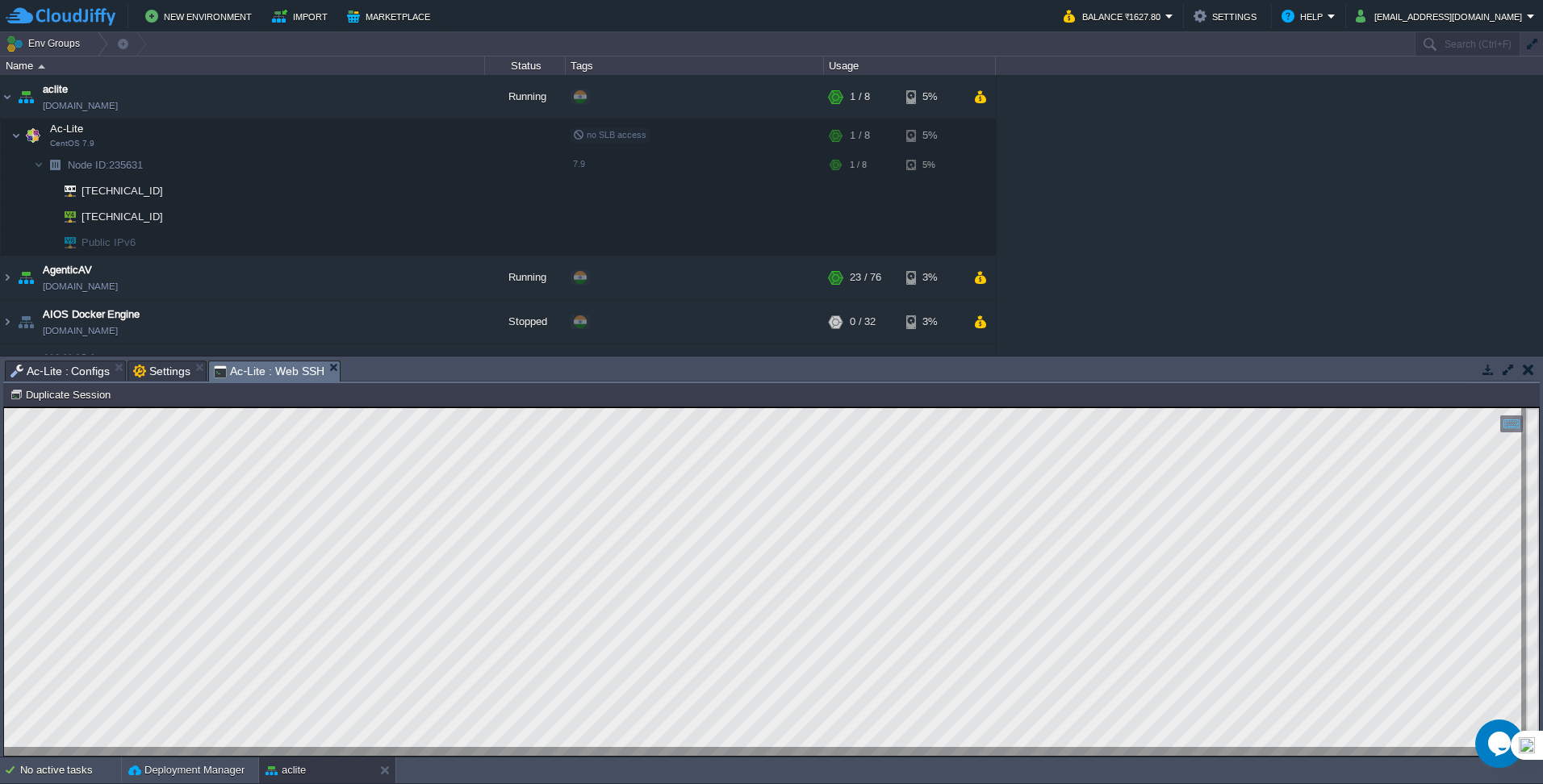 click on "Ac-Lite : Configs" at bounding box center (60, 371) 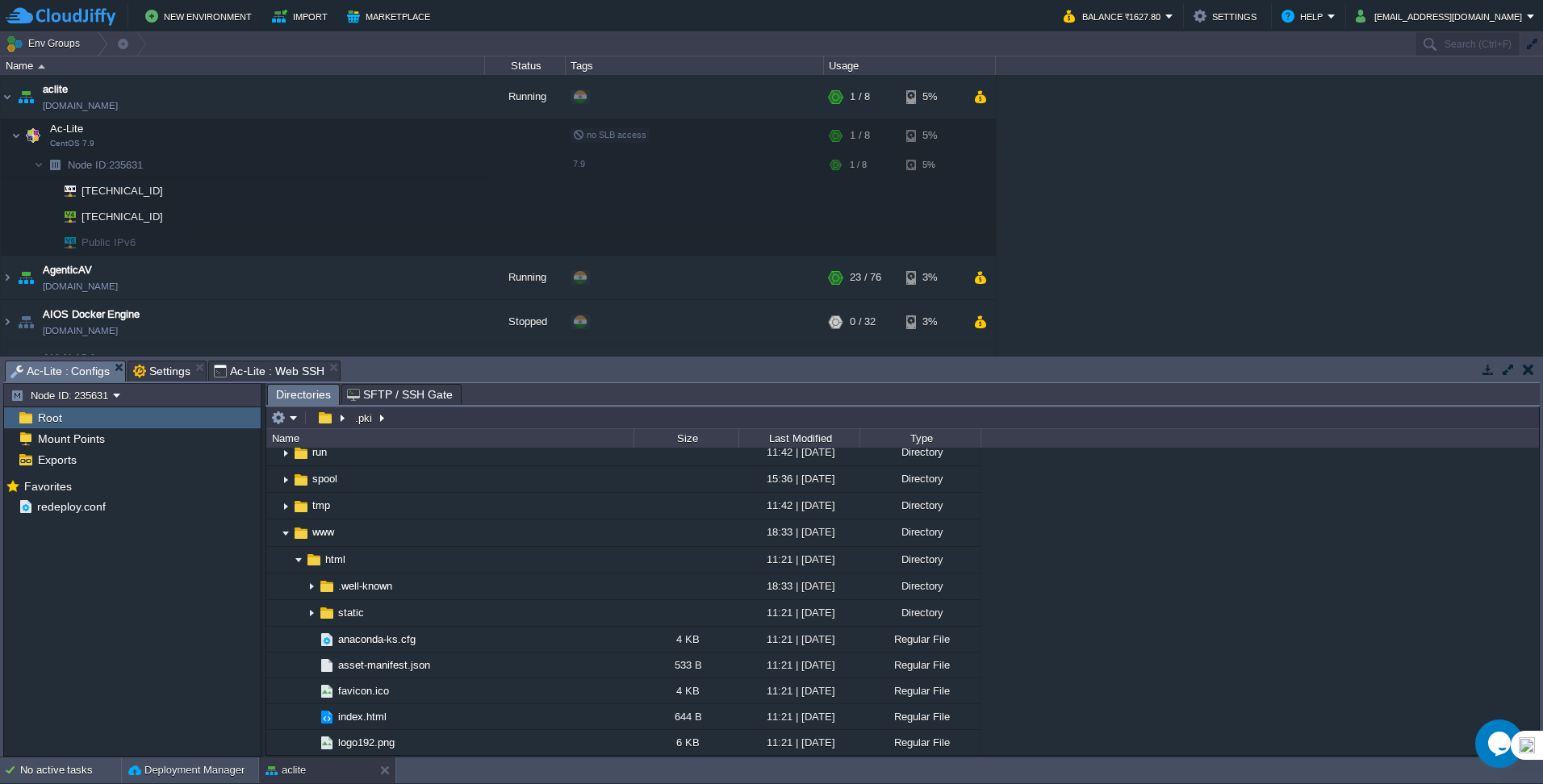 click on "Ac-Lite : Web SSH" at bounding box center (269, 371) 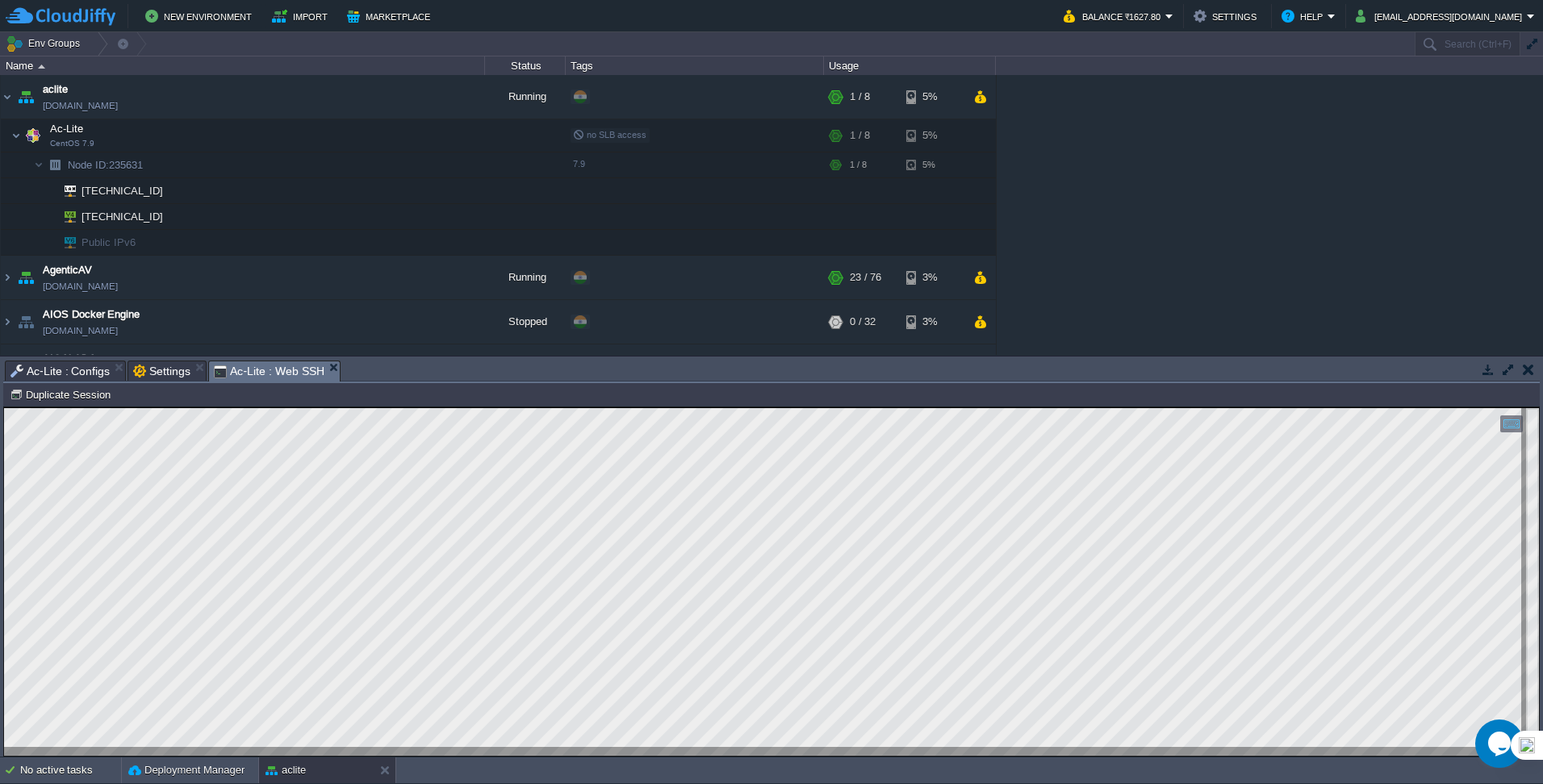 click on "Ac-Lite : Configs" at bounding box center [60, 371] 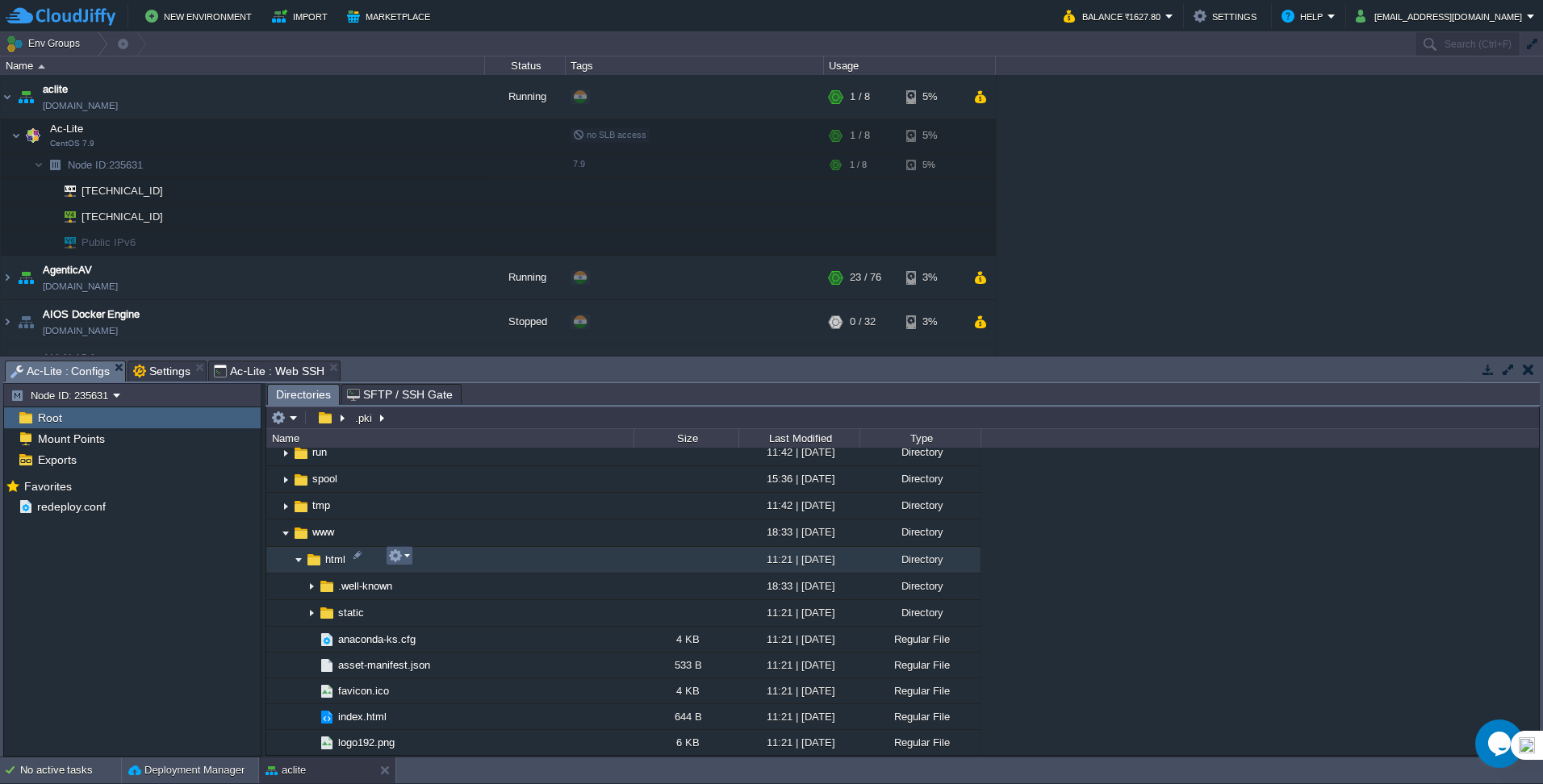click at bounding box center (399, 556) 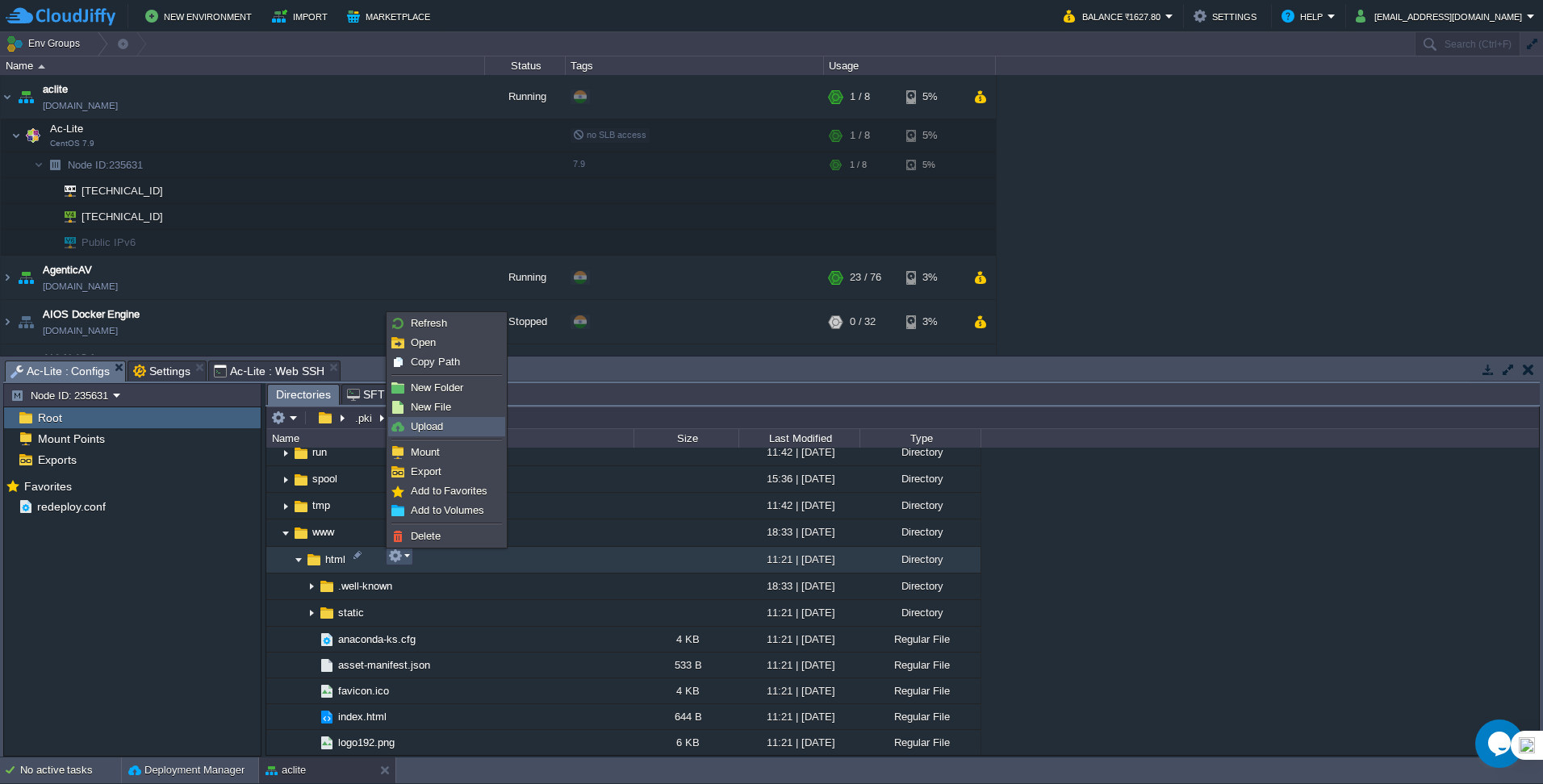 click on "Upload" at bounding box center (427, 426) 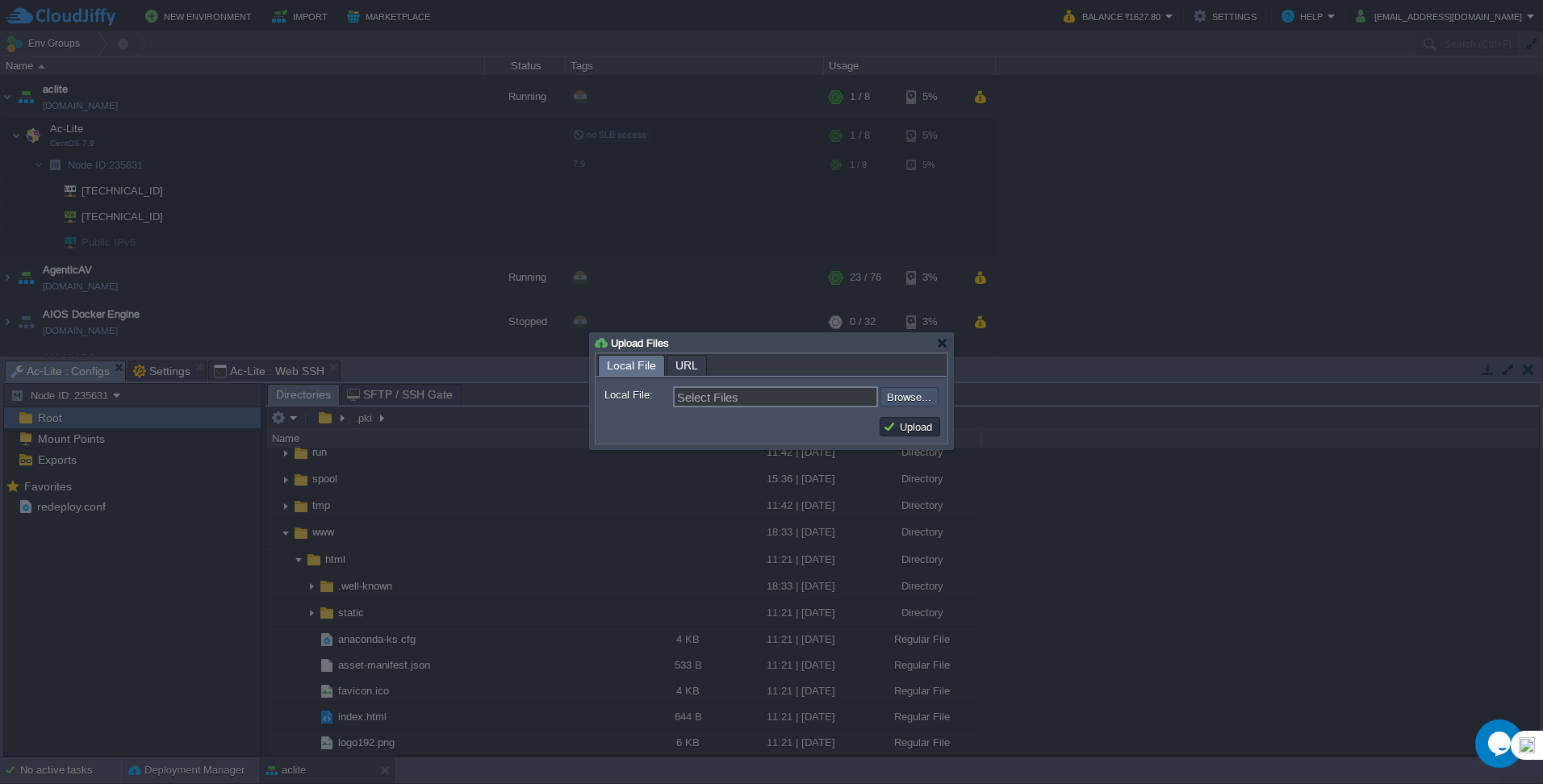 click at bounding box center (836, 397) 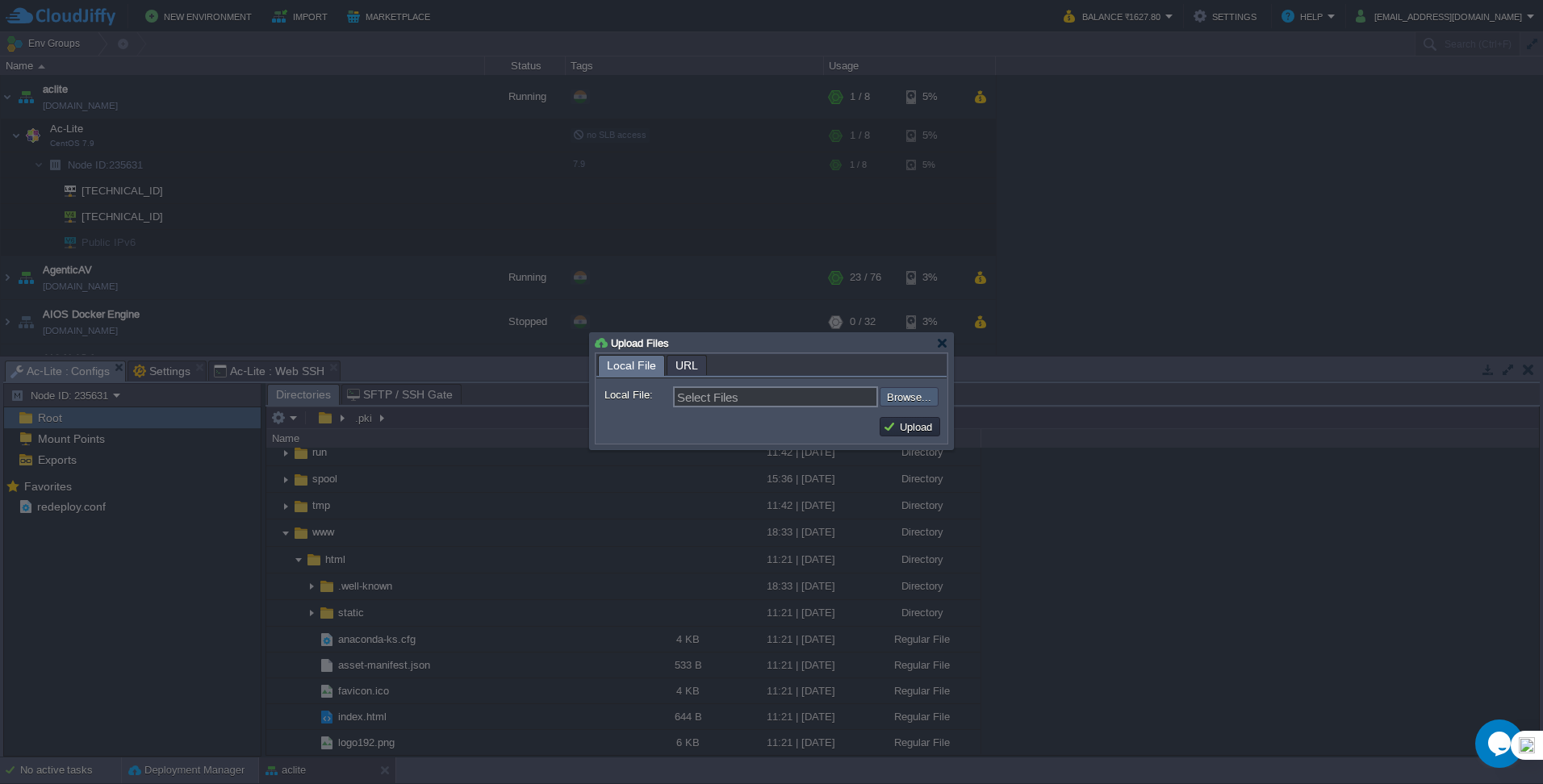 click at bounding box center (836, 397) 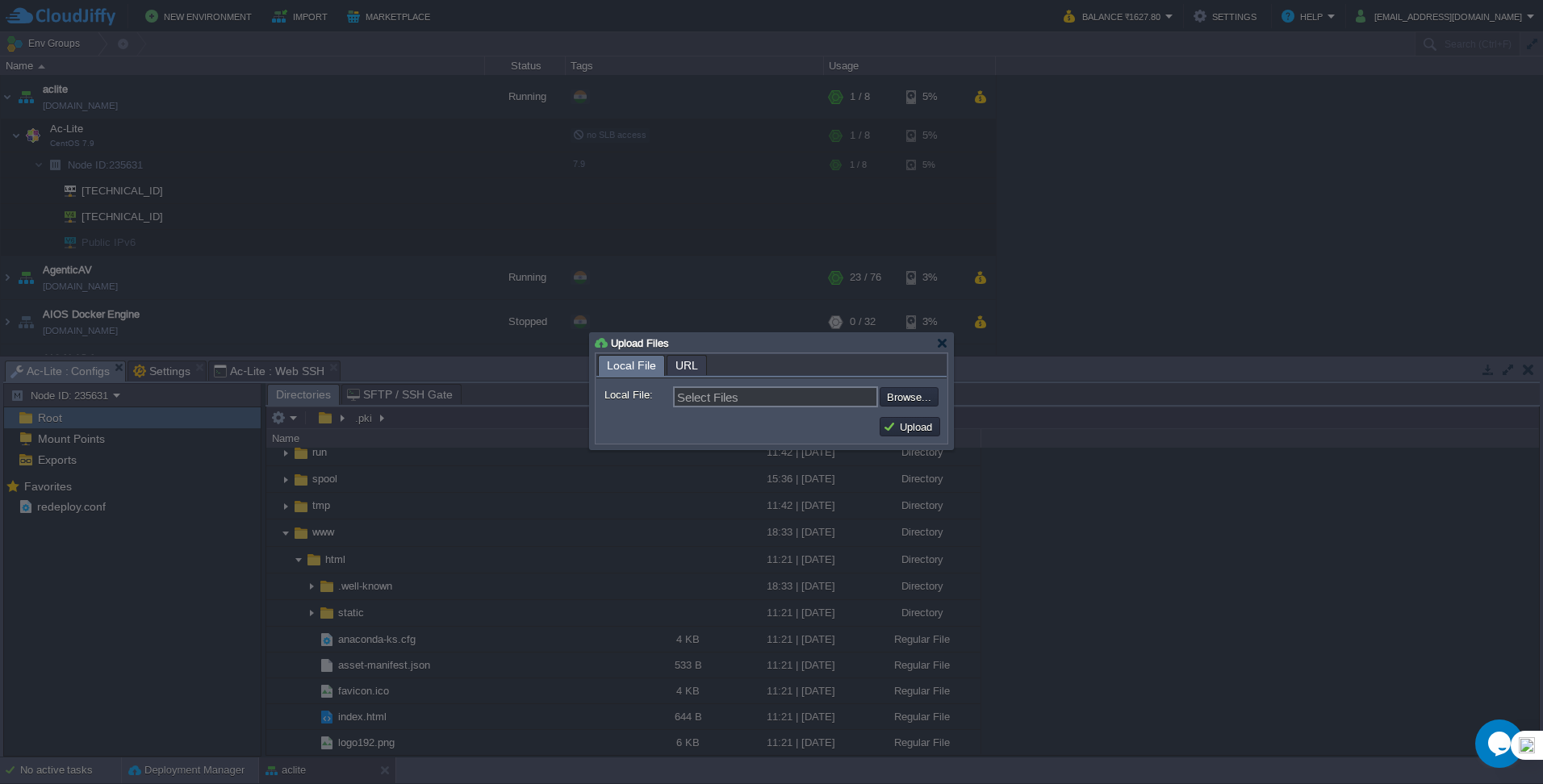 type on "C:\fakepath\index.html" 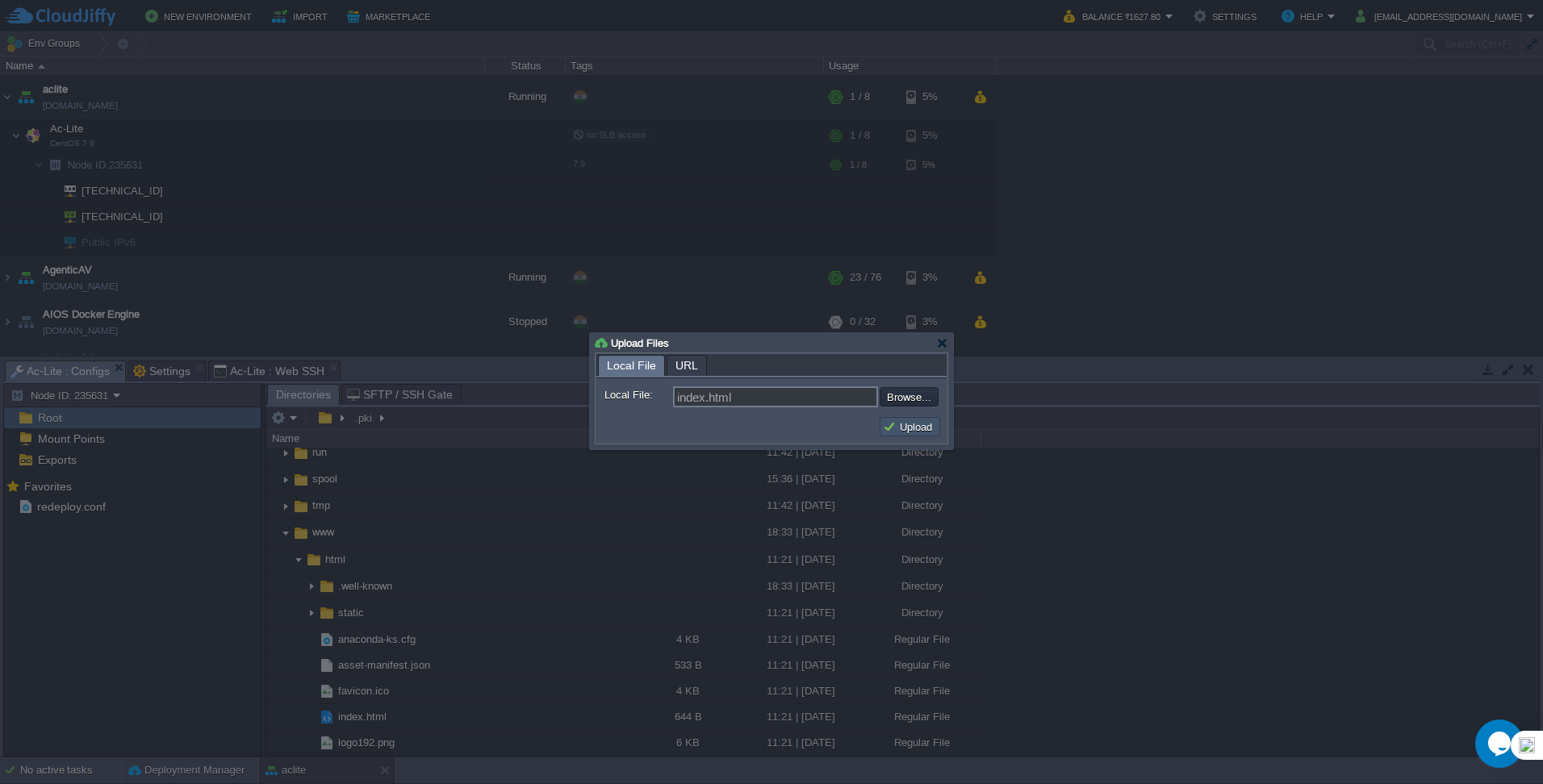 click on "Upload" at bounding box center [909, 427] 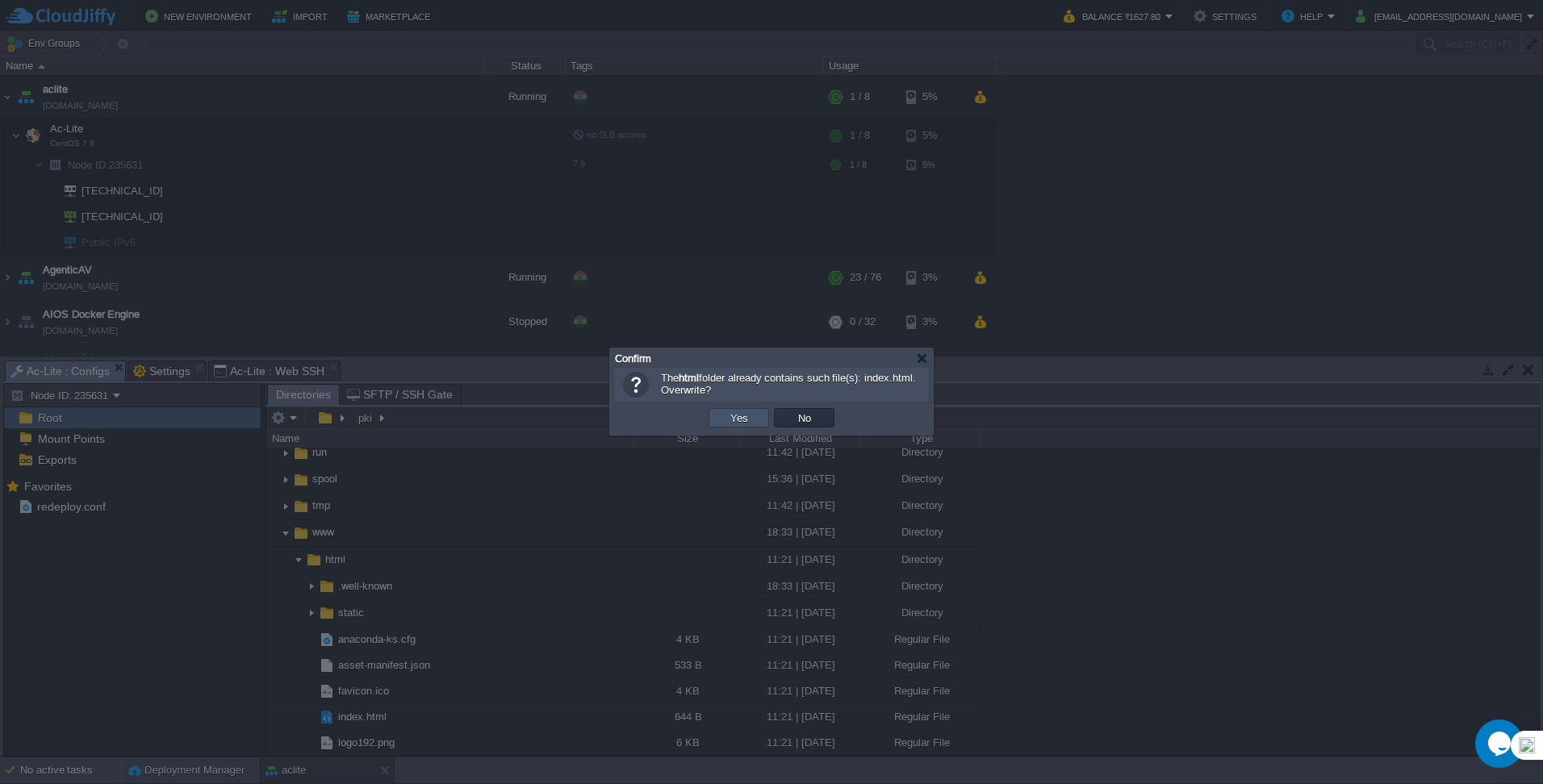click on "Yes" at bounding box center (739, 418) 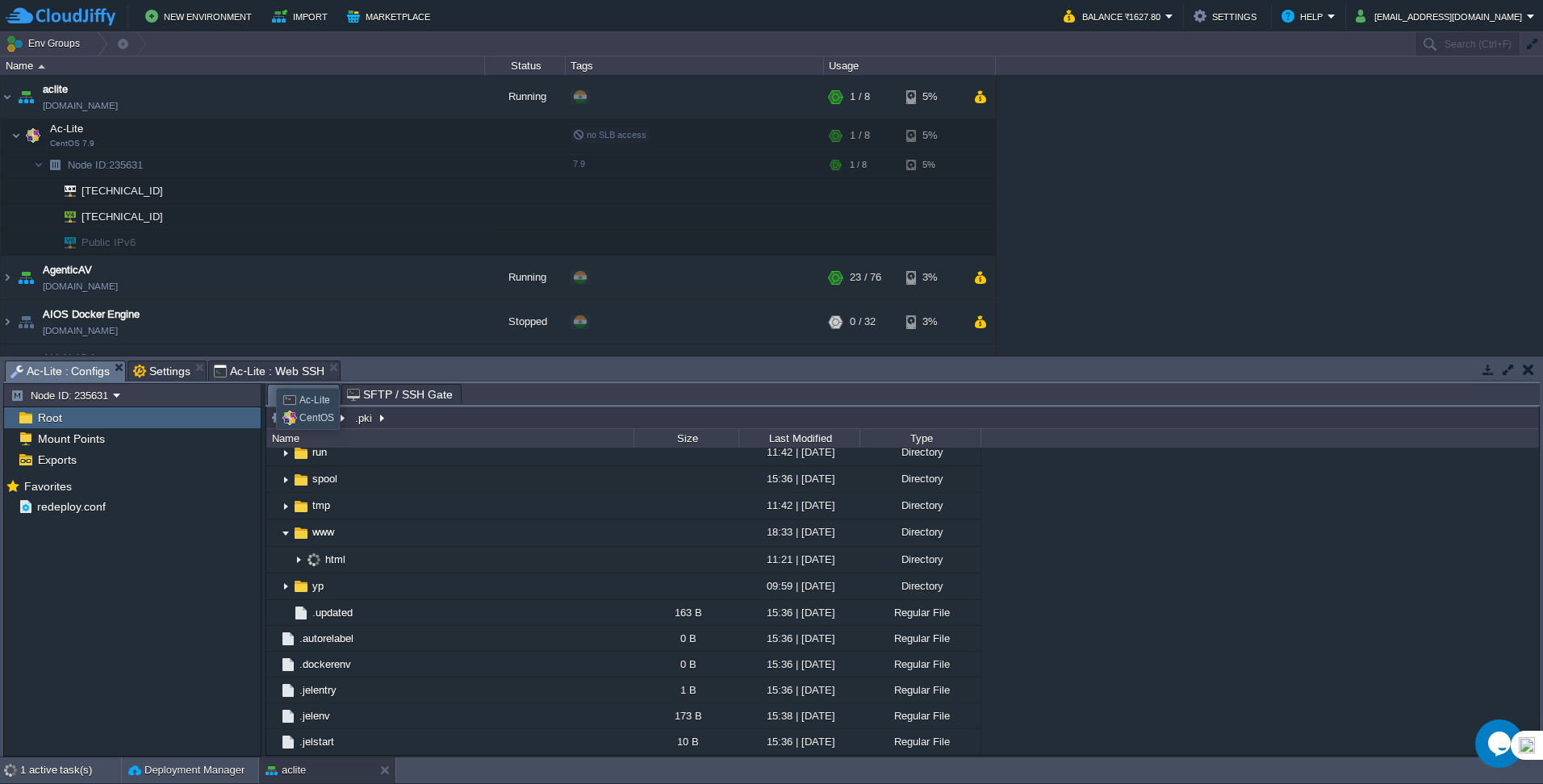 click on "Ac-Lite : Web SSH" at bounding box center [269, 371] 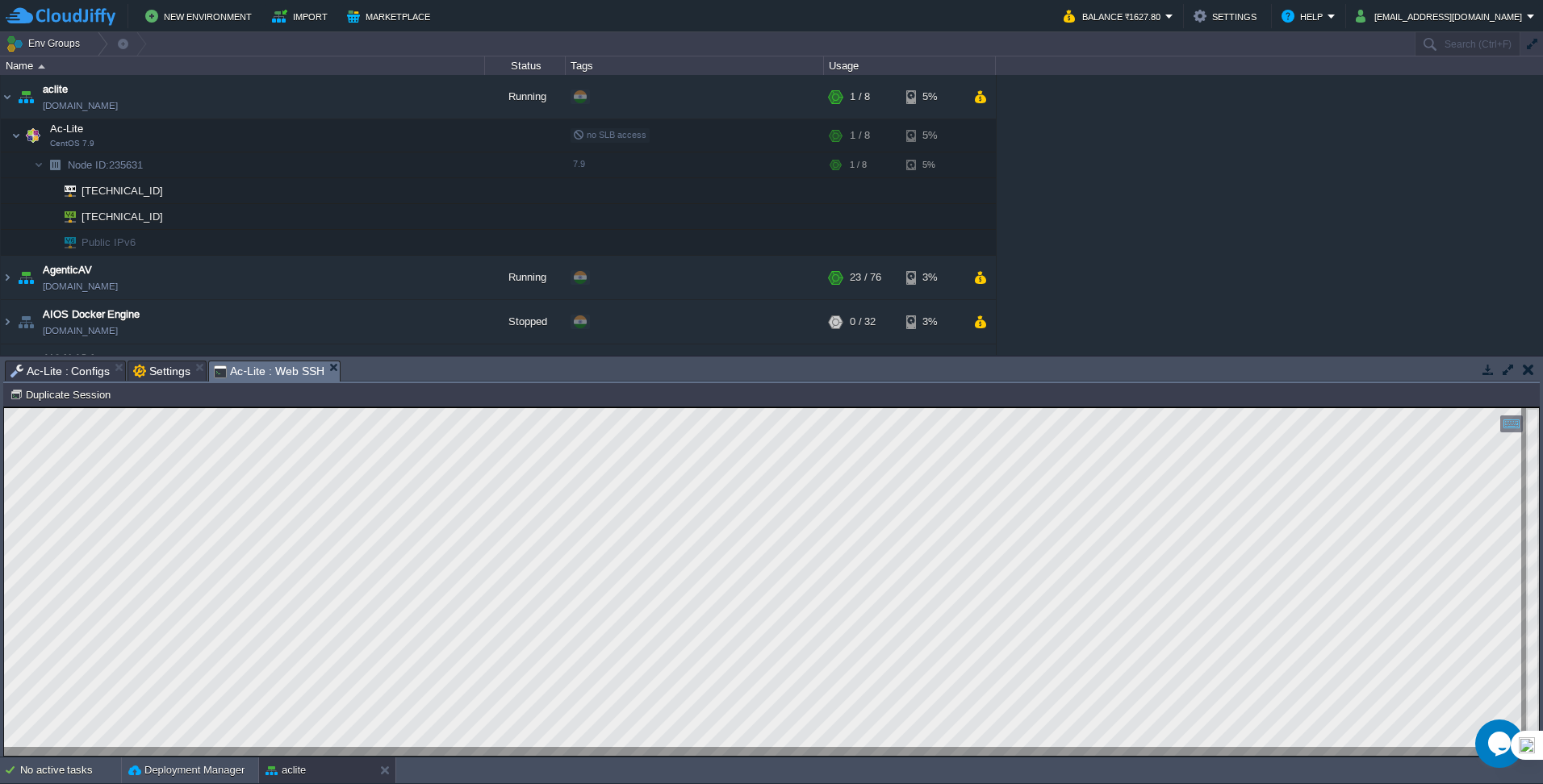 click on "Ac-Lite : Configs" at bounding box center [60, 371] 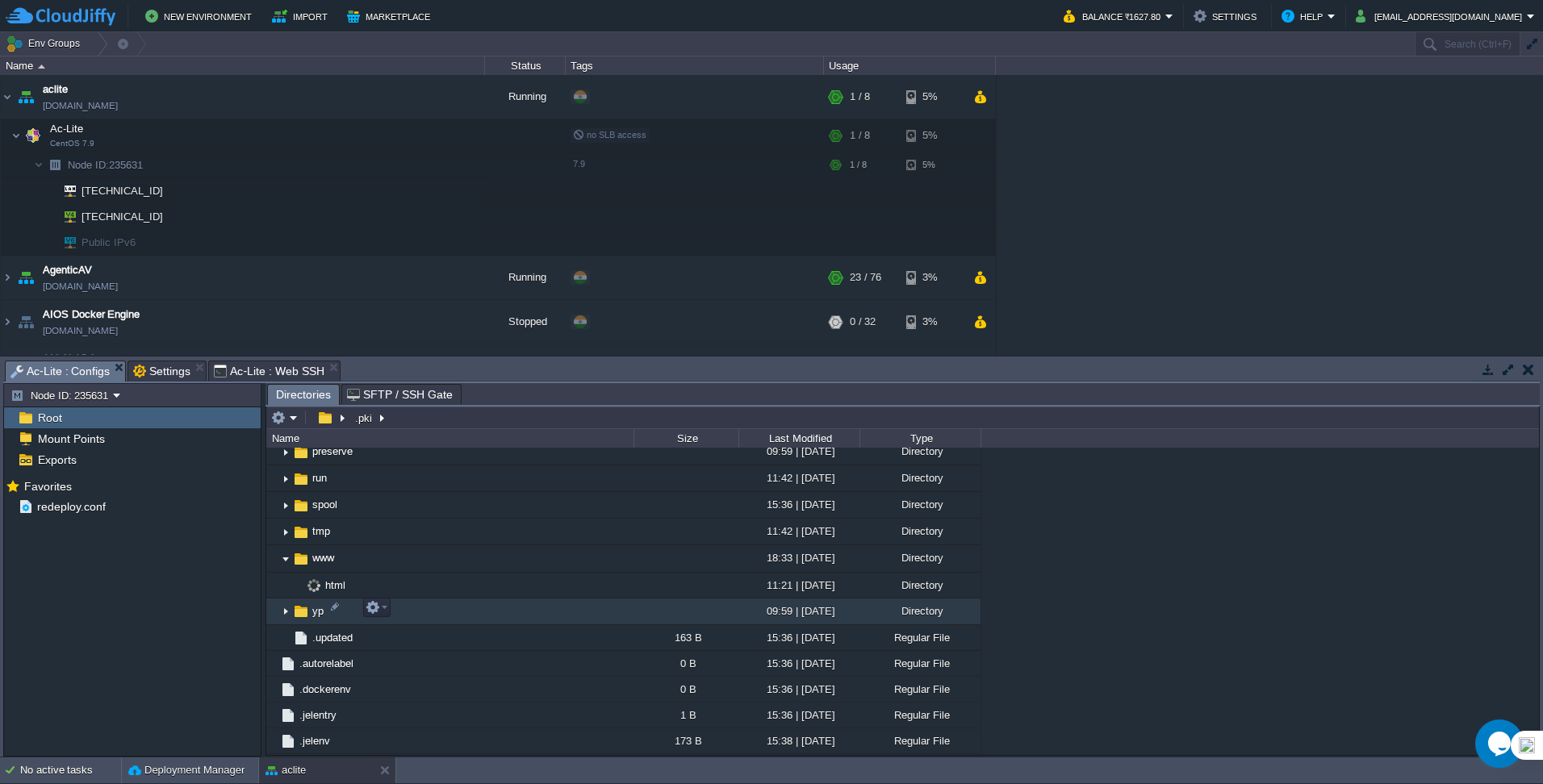 scroll, scrollTop: 957, scrollLeft: 0, axis: vertical 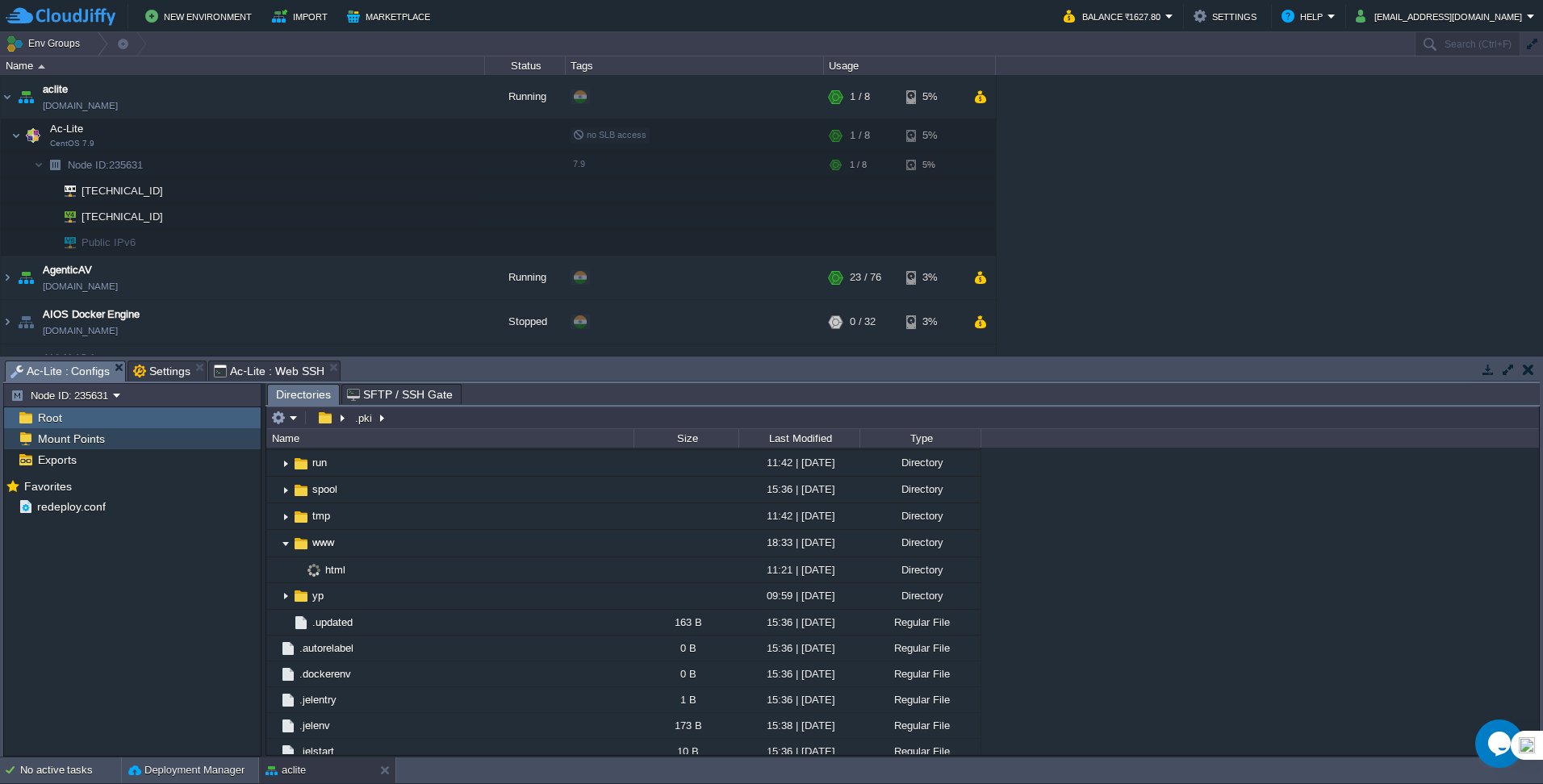 click on "Mount Points" at bounding box center (71, 439) 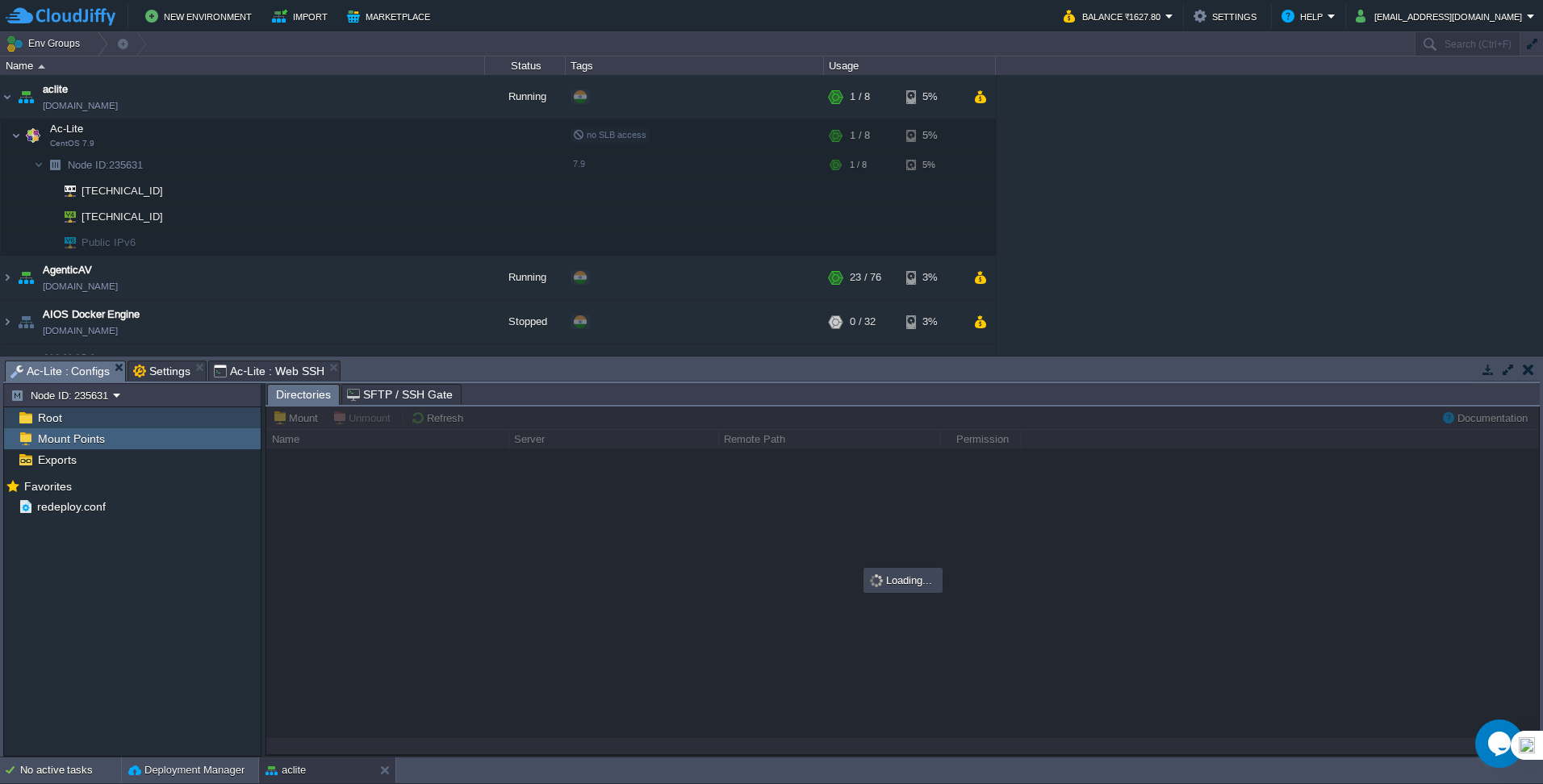 click on "Root" at bounding box center [132, 418] 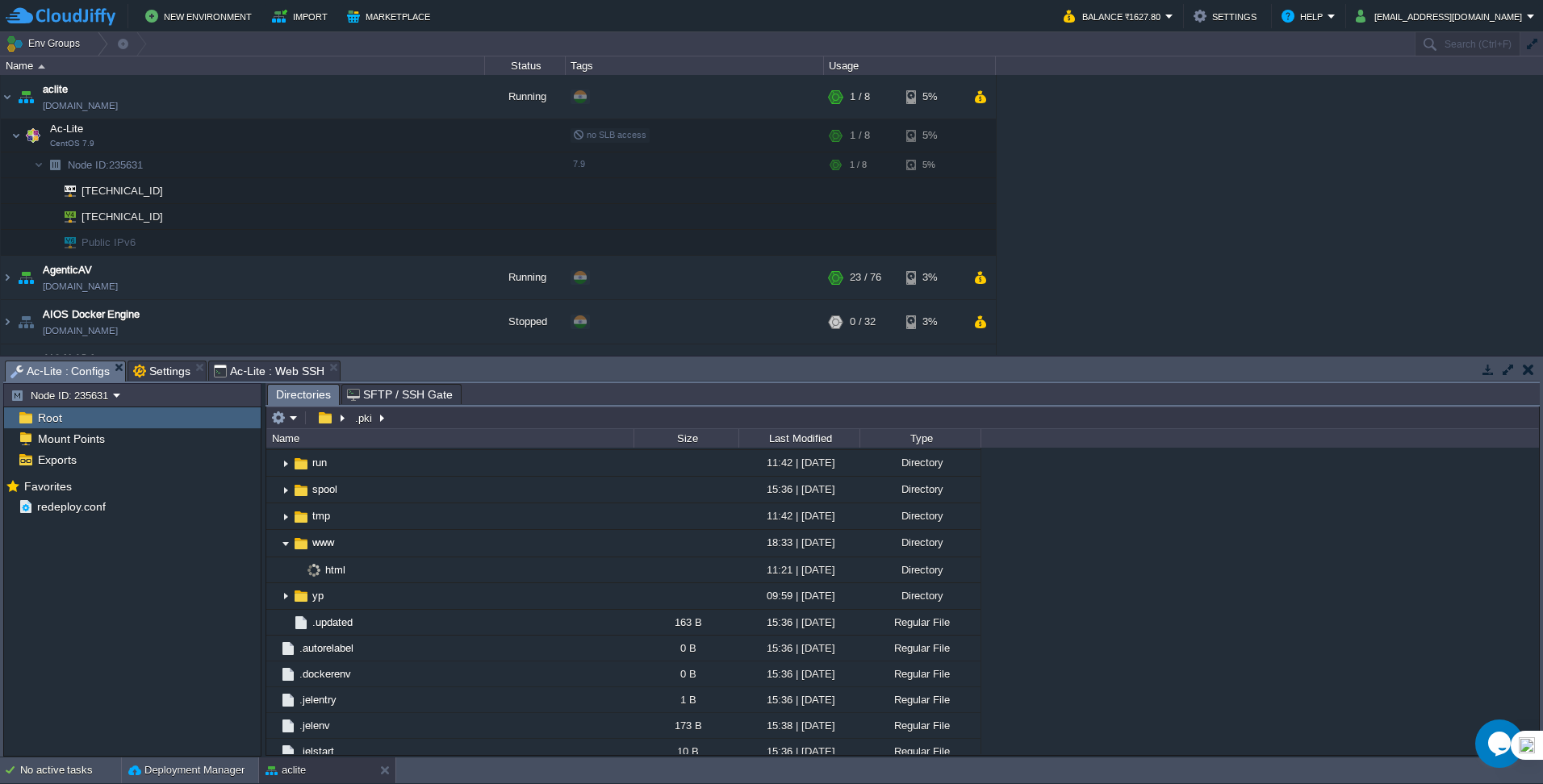 click on "Ac-Lite : Web SSH" at bounding box center (269, 371) 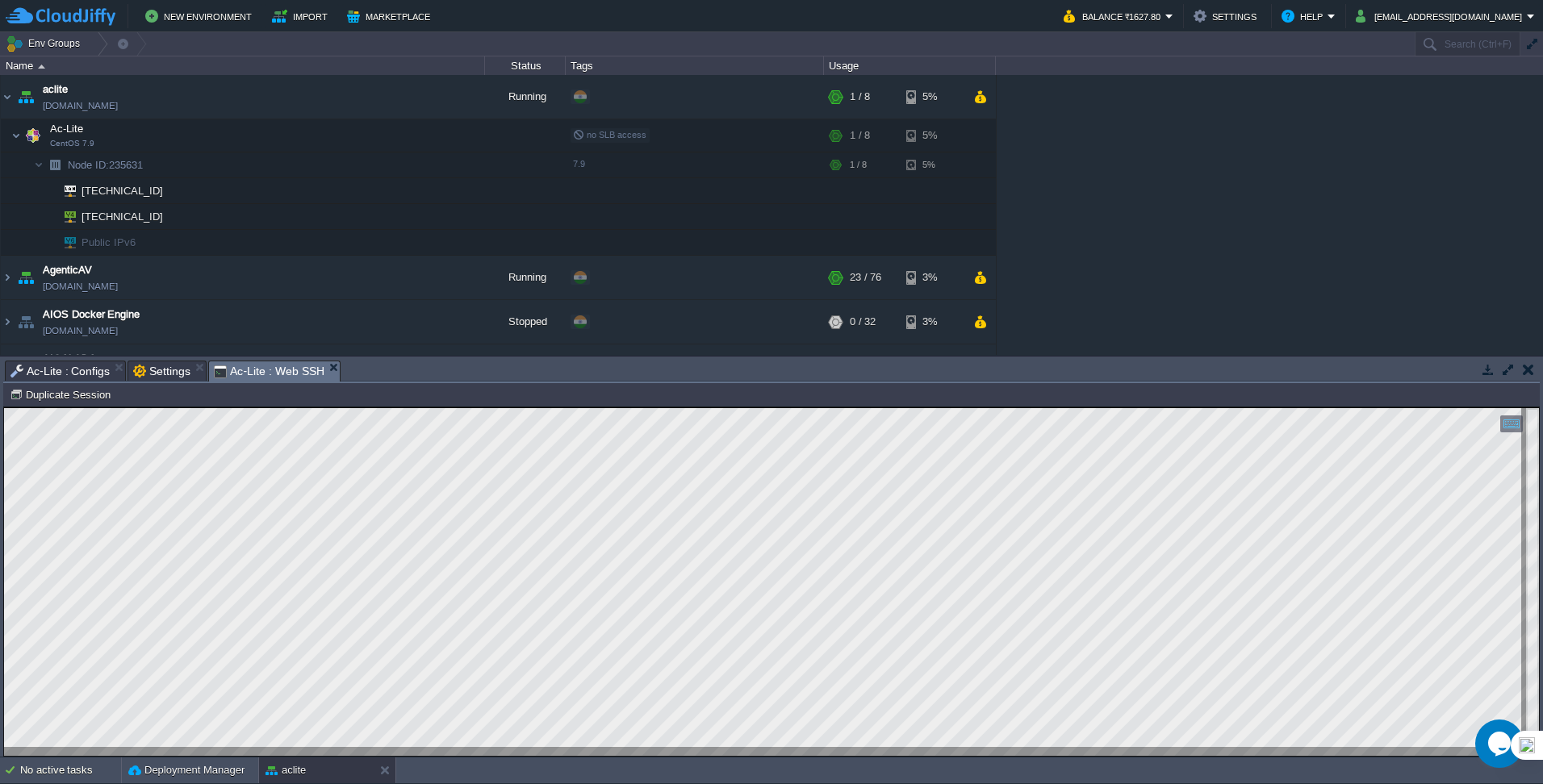 click on "Ac-Lite : Configs" at bounding box center [60, 371] 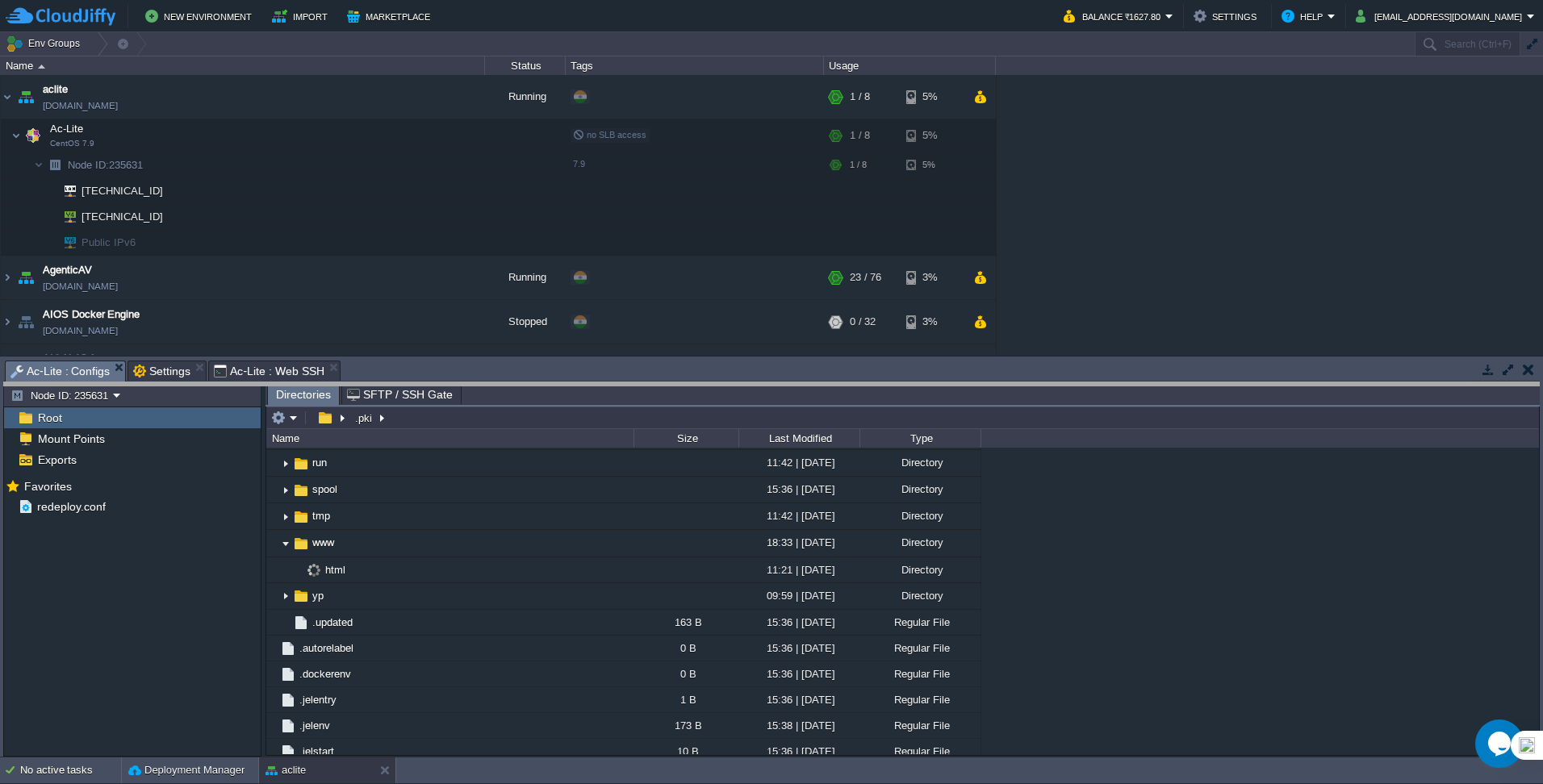 drag, startPoint x: 514, startPoint y: 380, endPoint x: 516, endPoint y: 402, distance: 22.090722 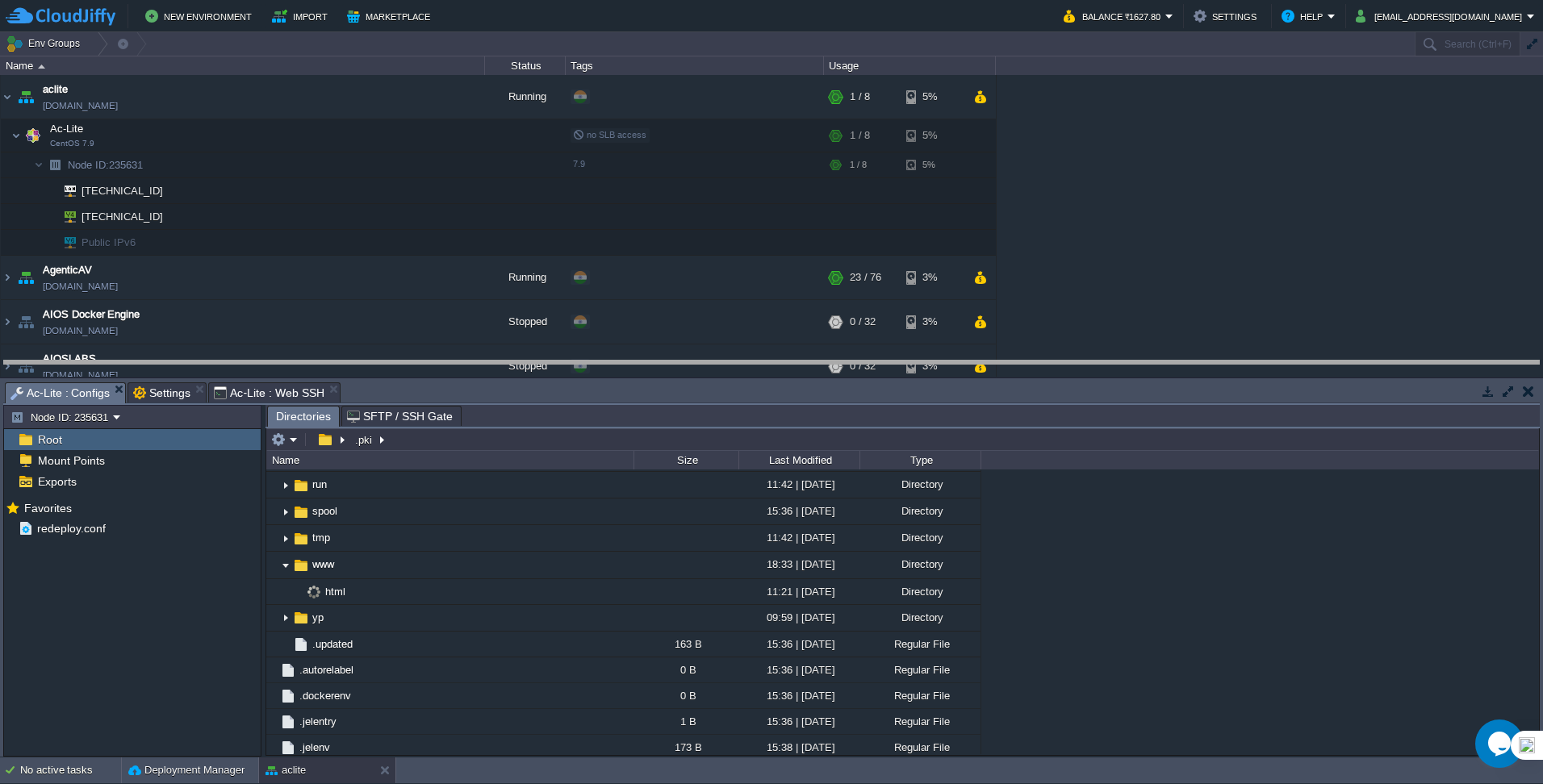 drag, startPoint x: 506, startPoint y: 398, endPoint x: 510, endPoint y: 376, distance: 22.36068 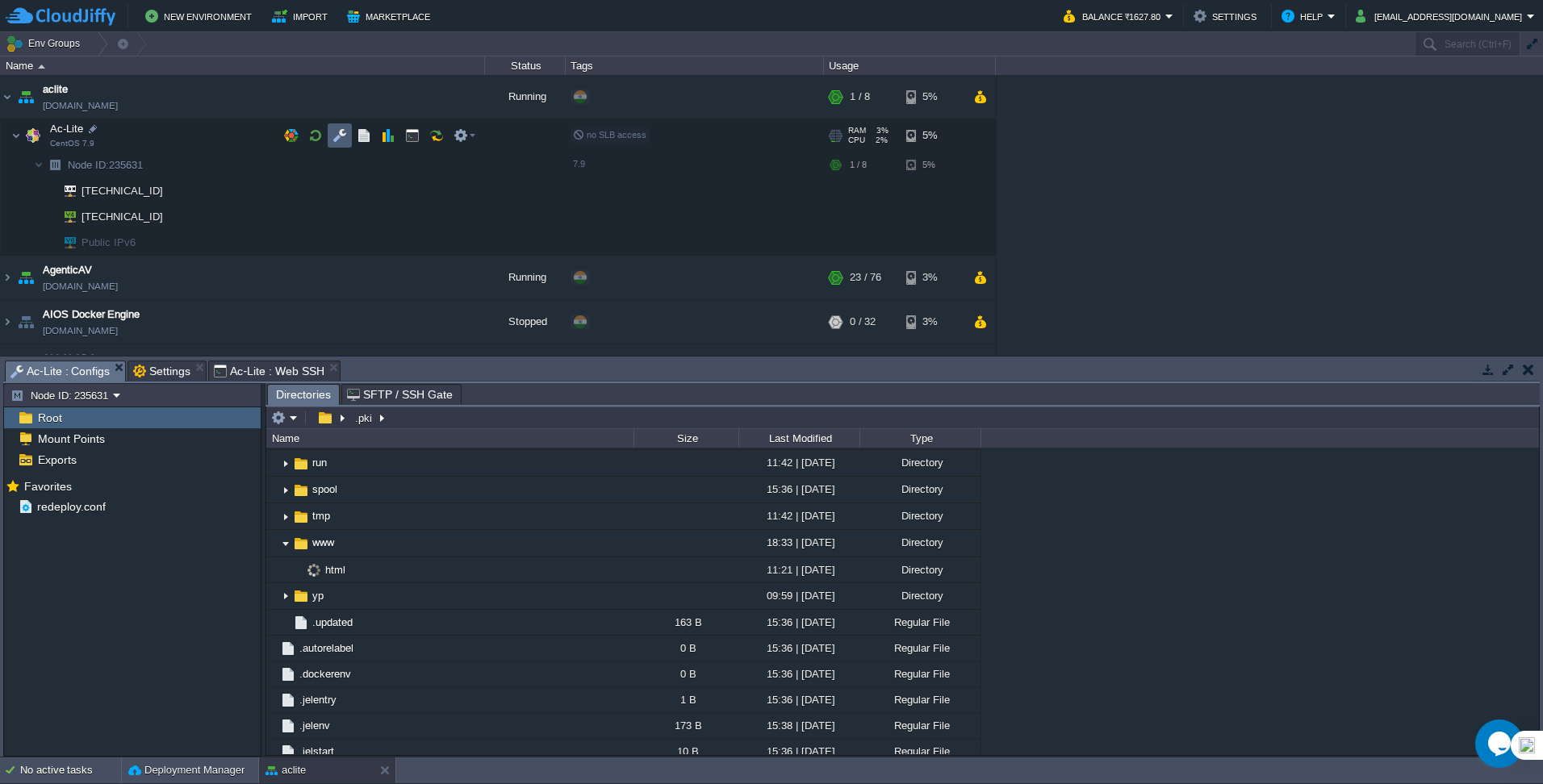 click at bounding box center (340, 136) 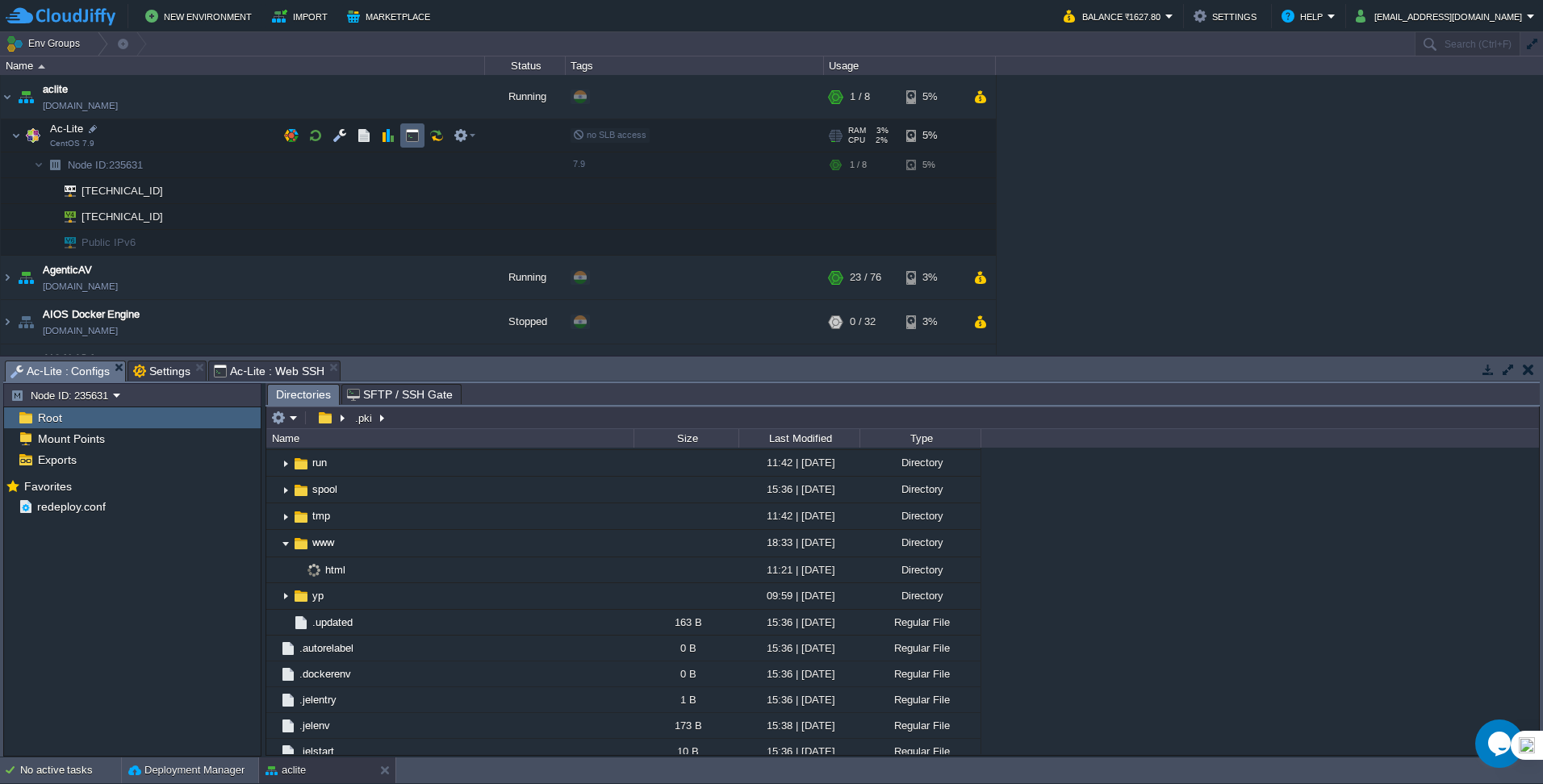 click at bounding box center (412, 136) 